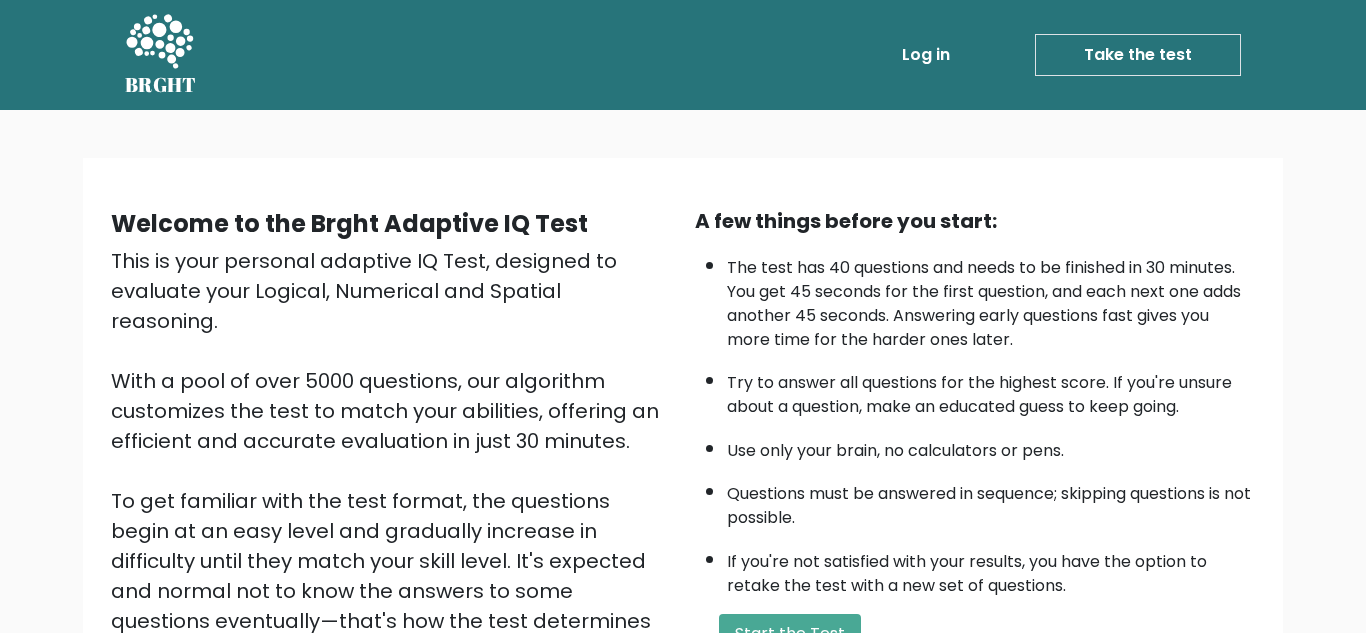 scroll, scrollTop: 239, scrollLeft: 0, axis: vertical 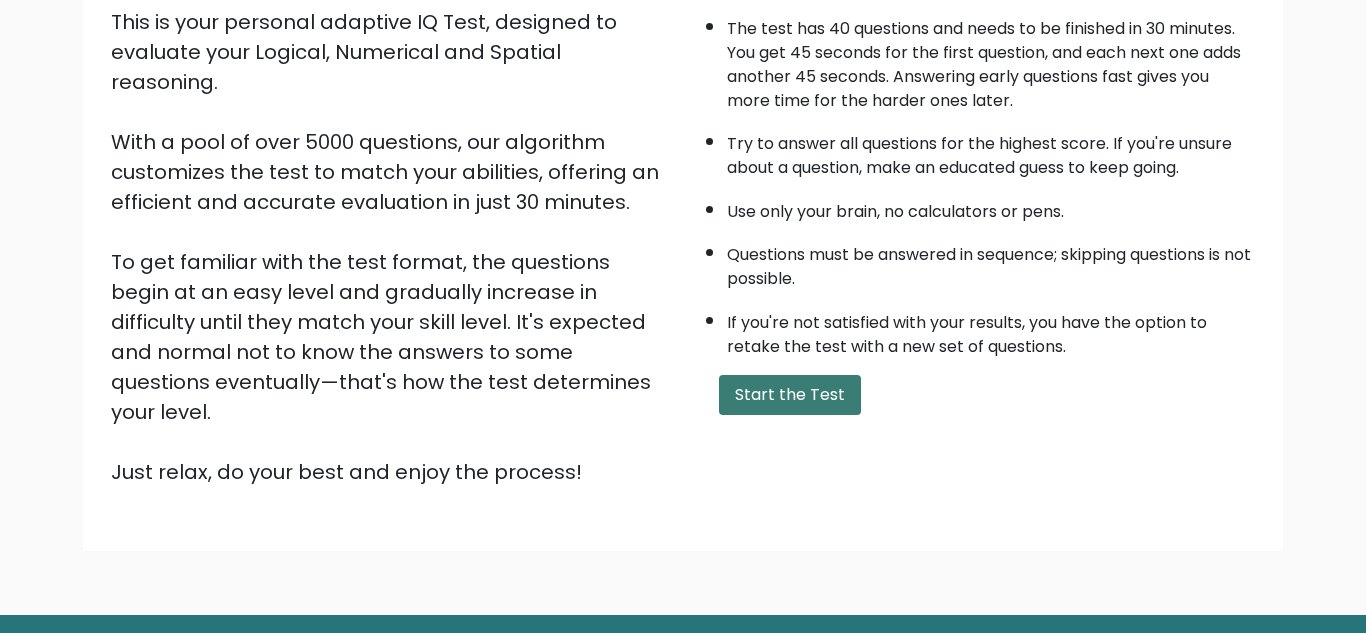 click on "Start the Test" at bounding box center (790, 395) 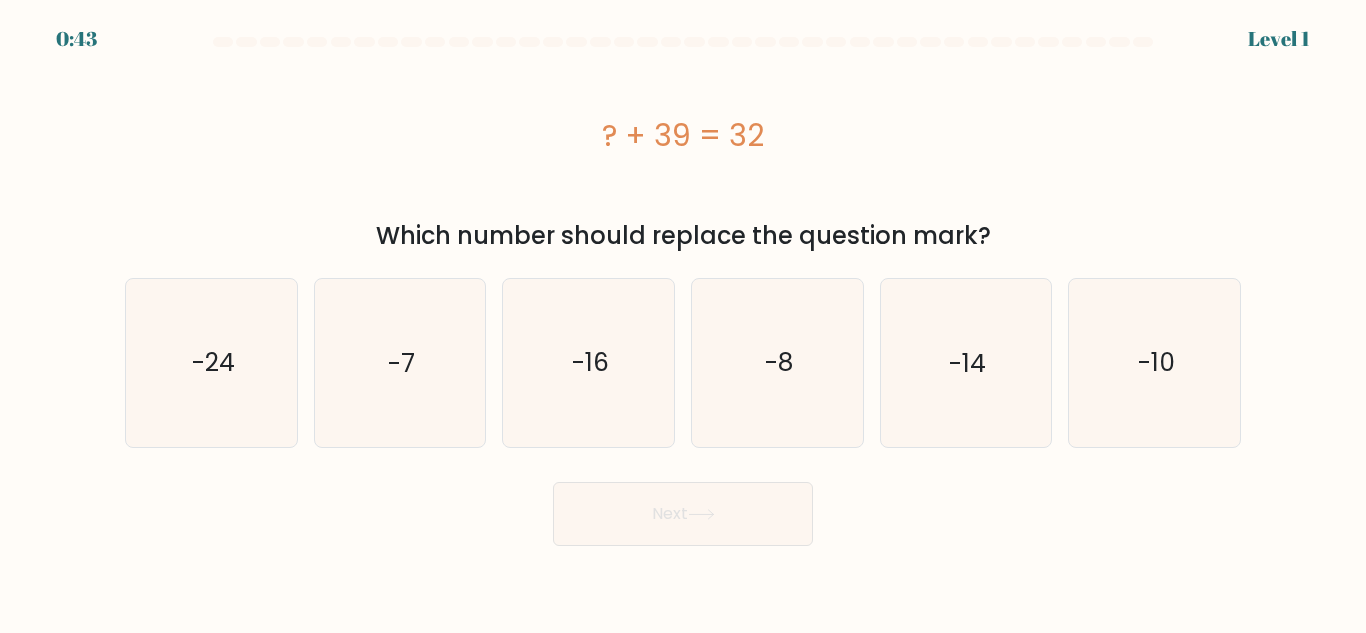 scroll, scrollTop: 0, scrollLeft: 0, axis: both 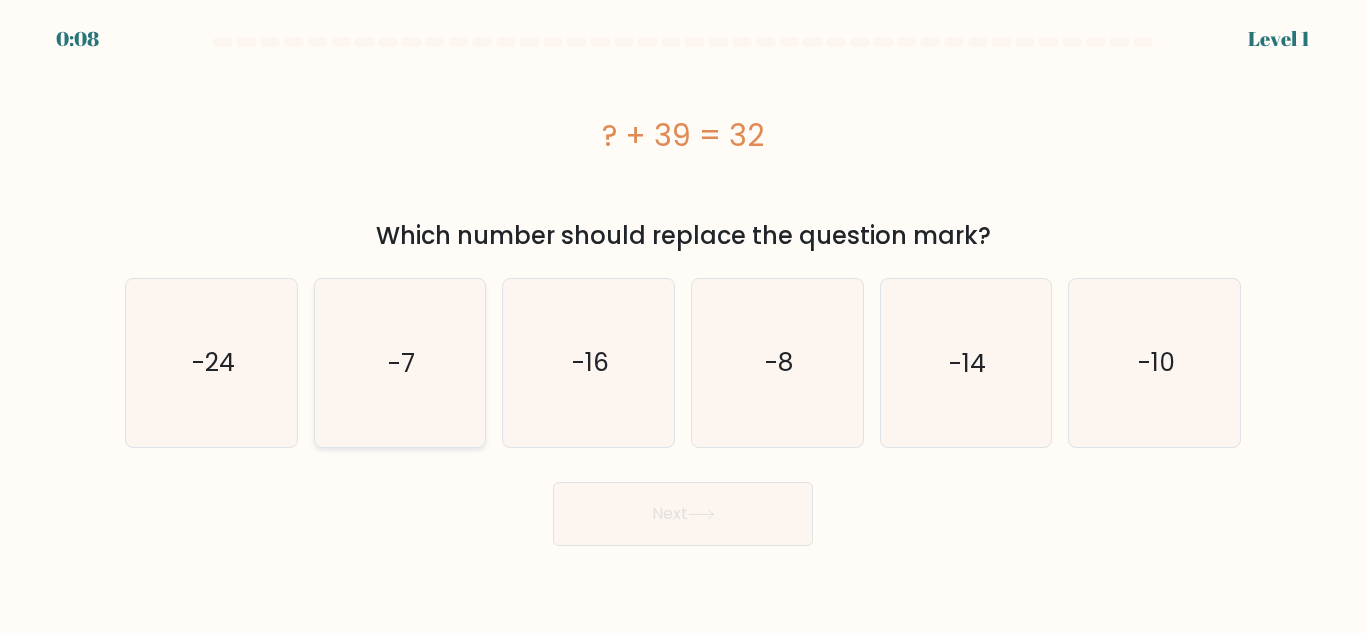 click on "-7" 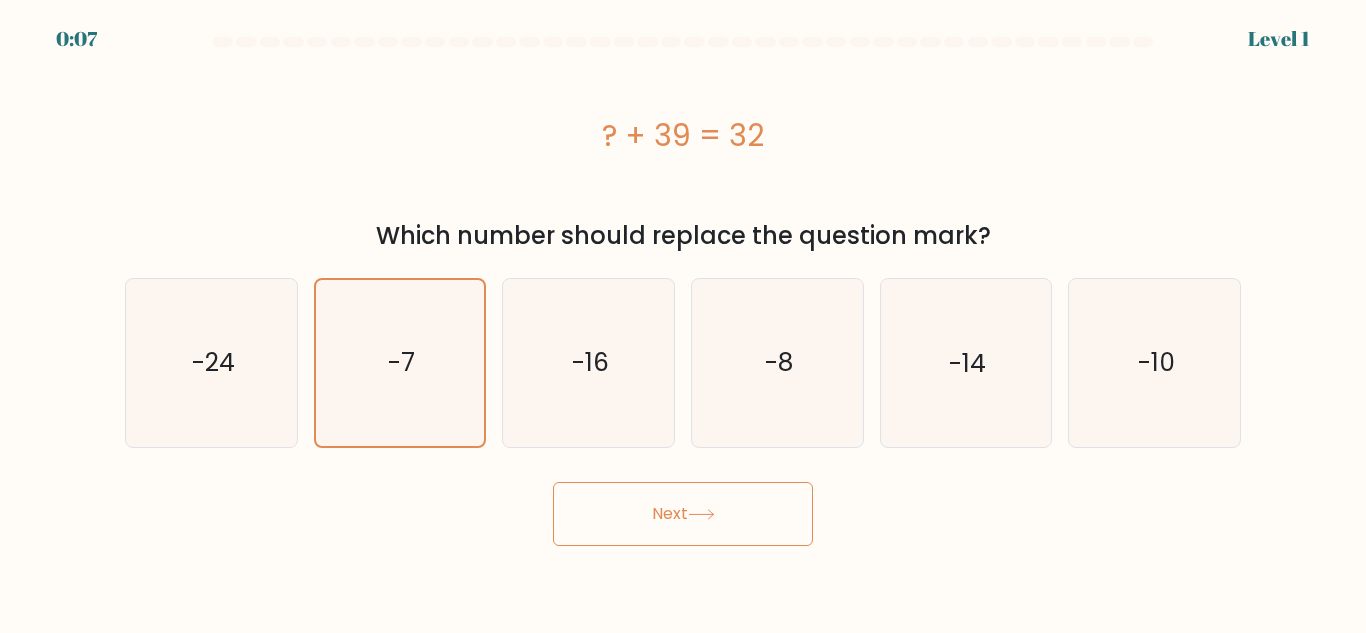 click on "Next" at bounding box center (683, 514) 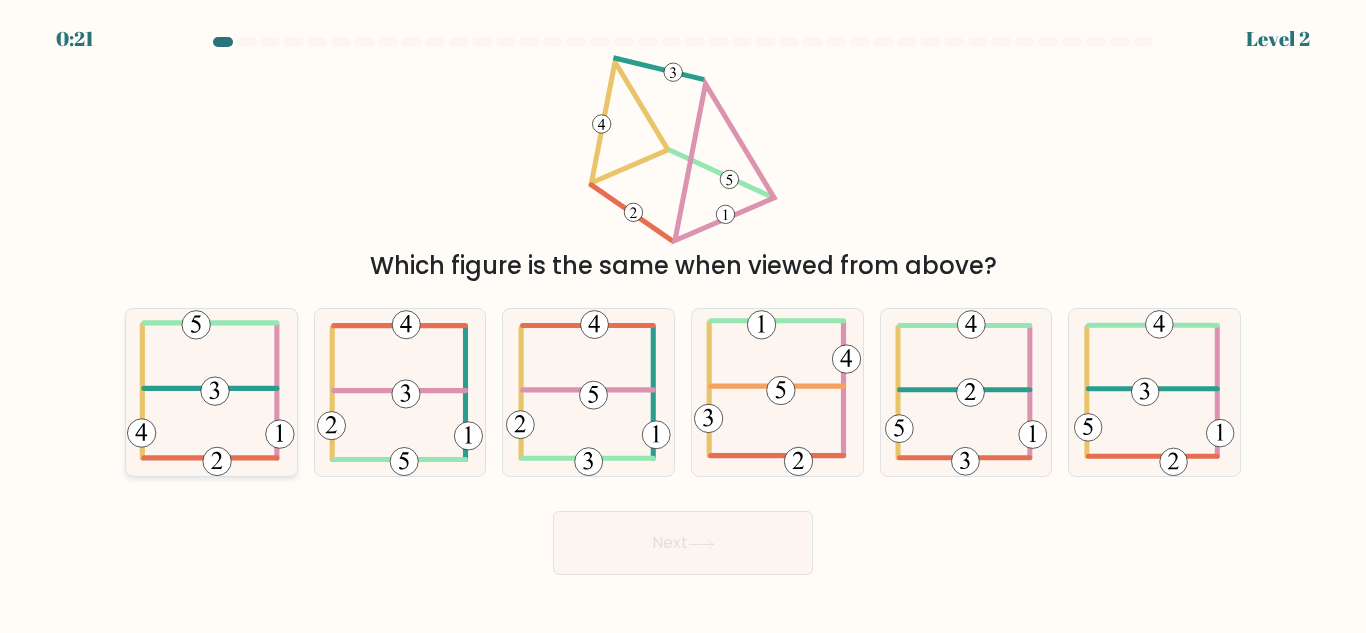 click 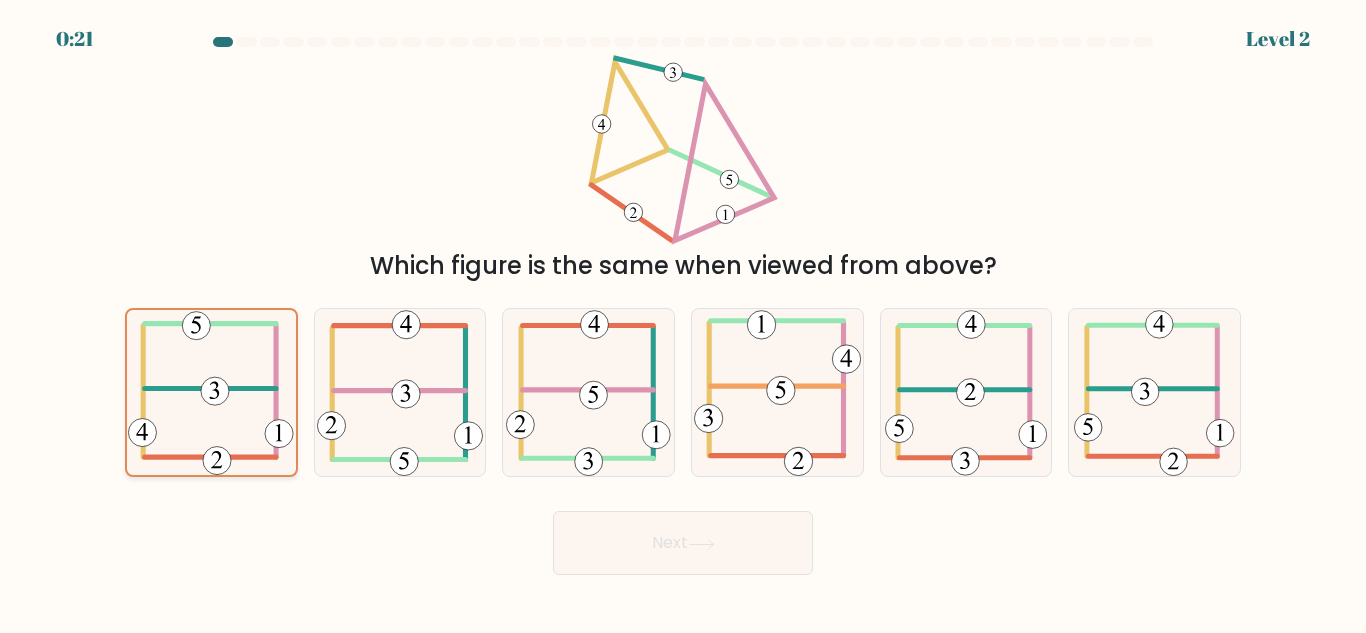 click 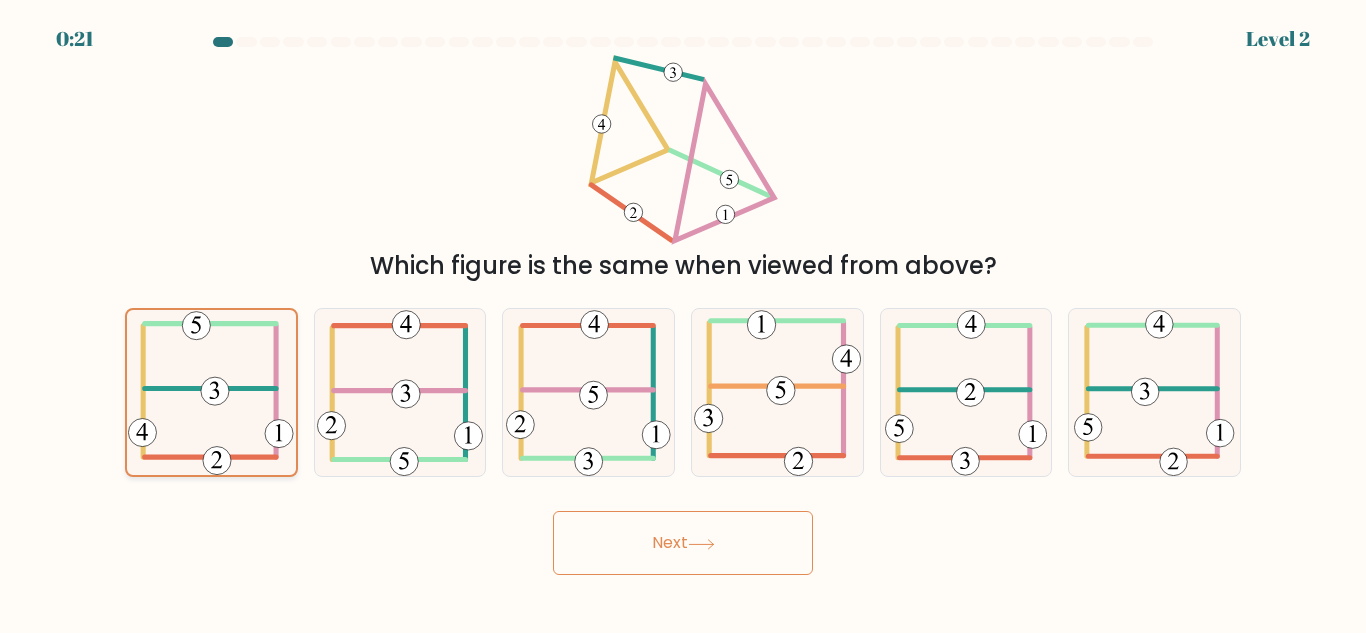 click 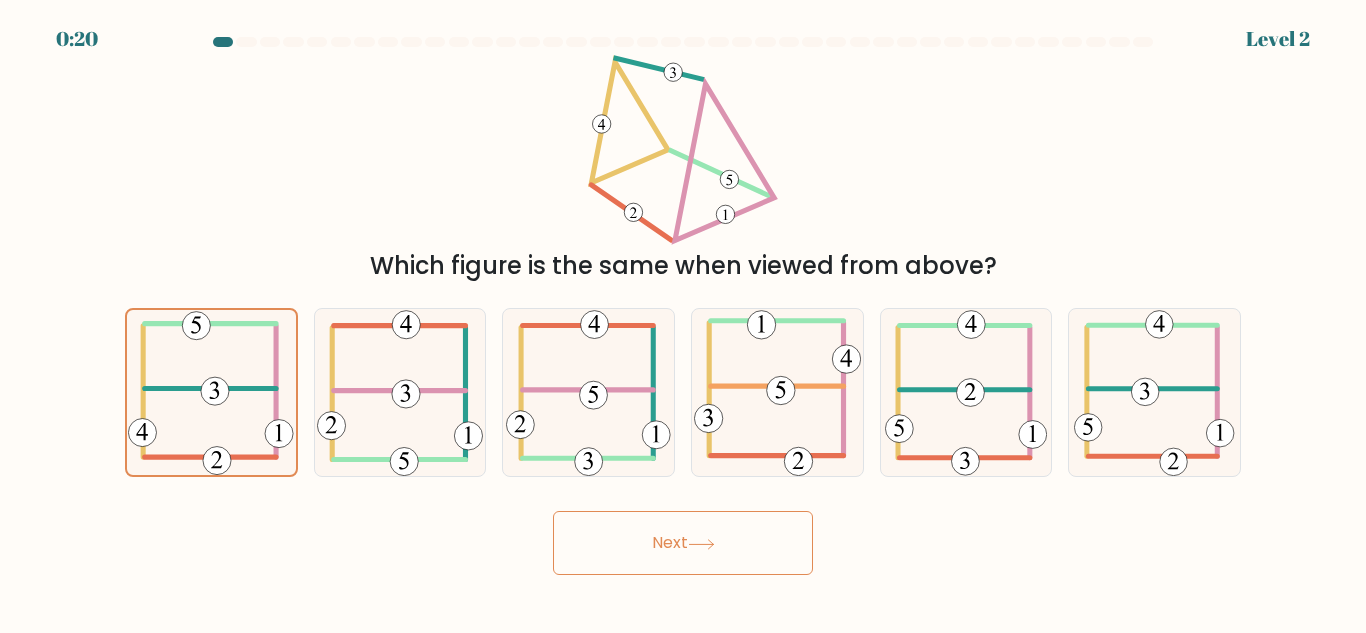 click on "Next" at bounding box center (683, 543) 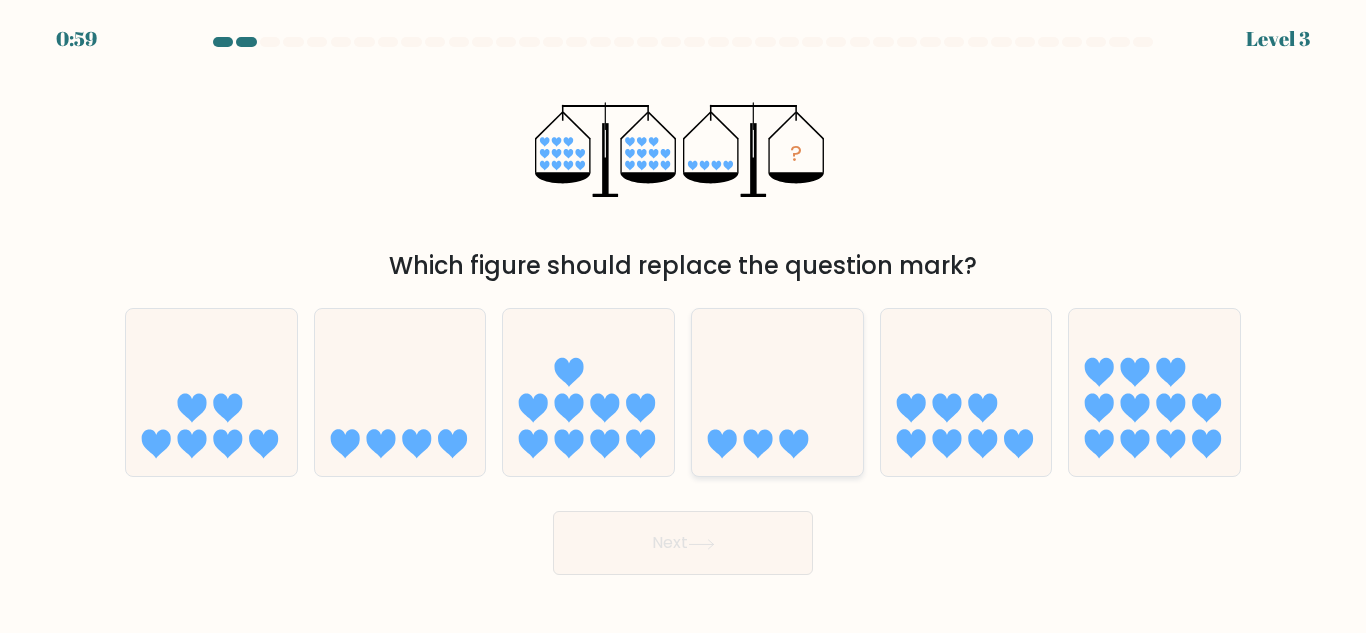 click 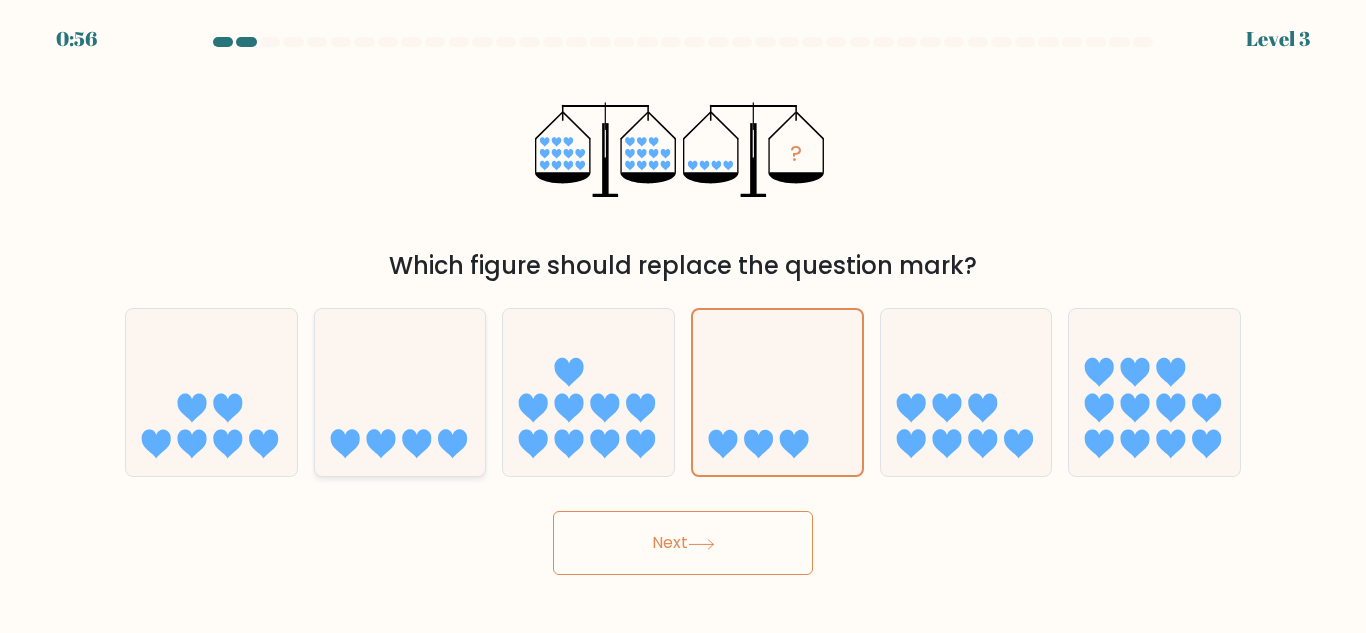 click 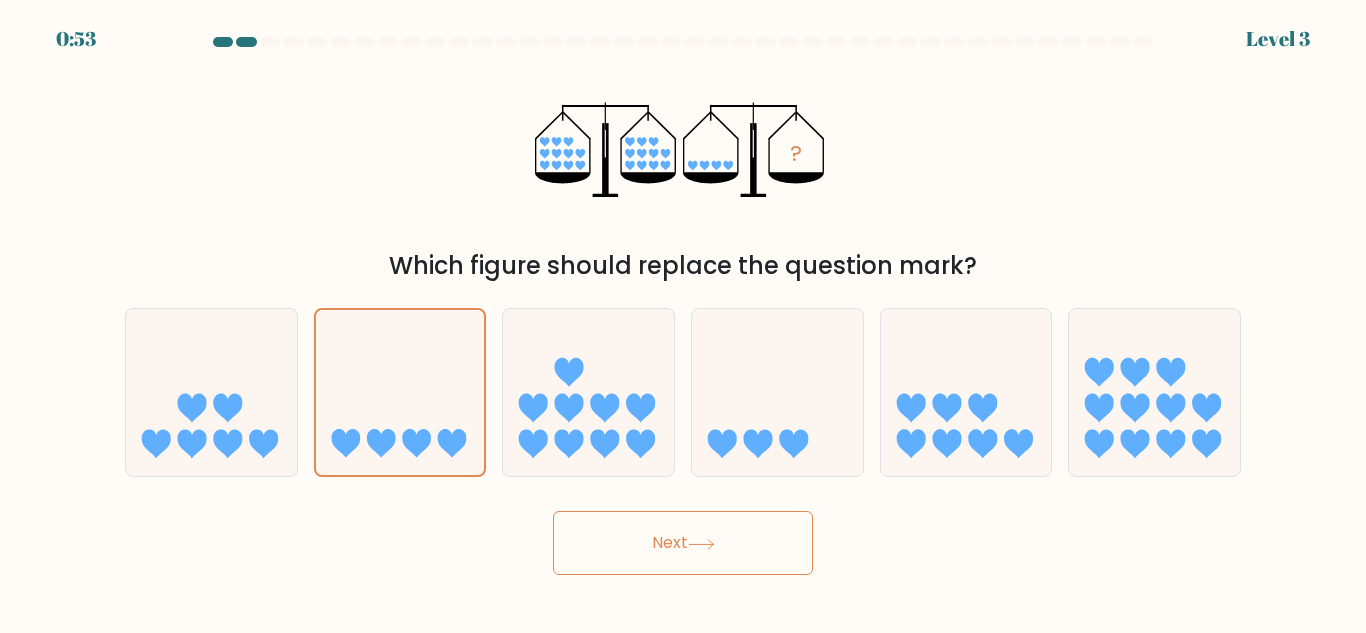 click on "Next" at bounding box center (683, 543) 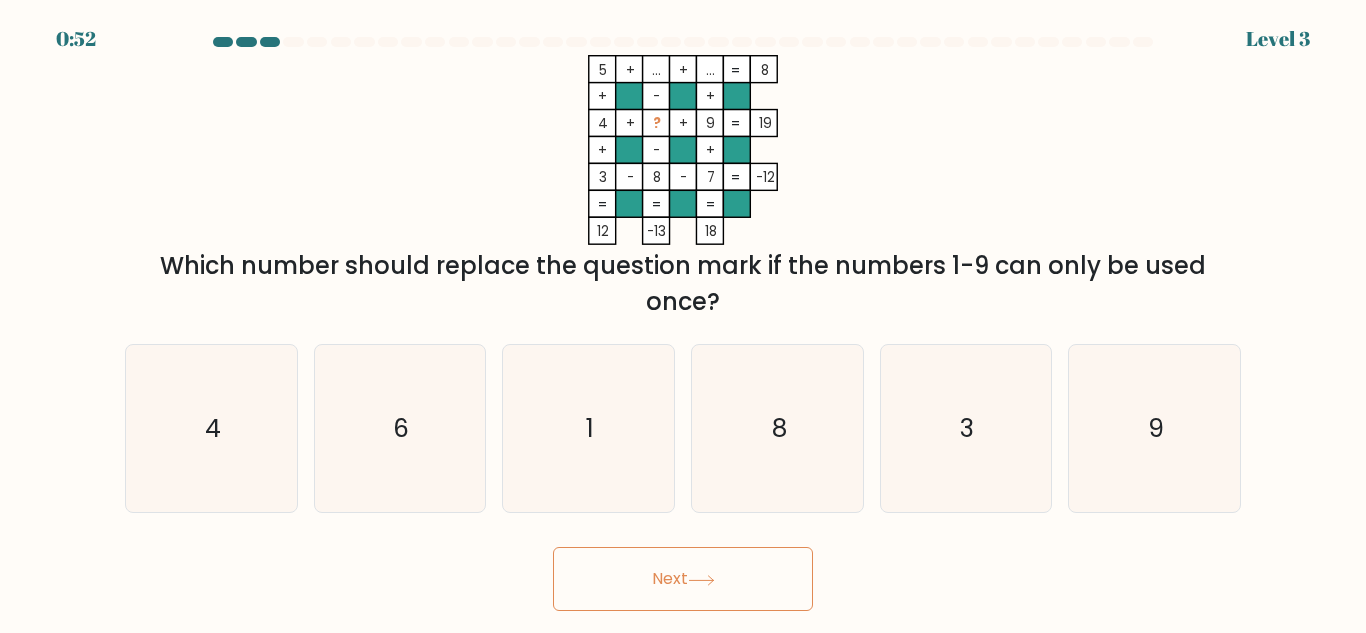 click on "Next" at bounding box center (683, 579) 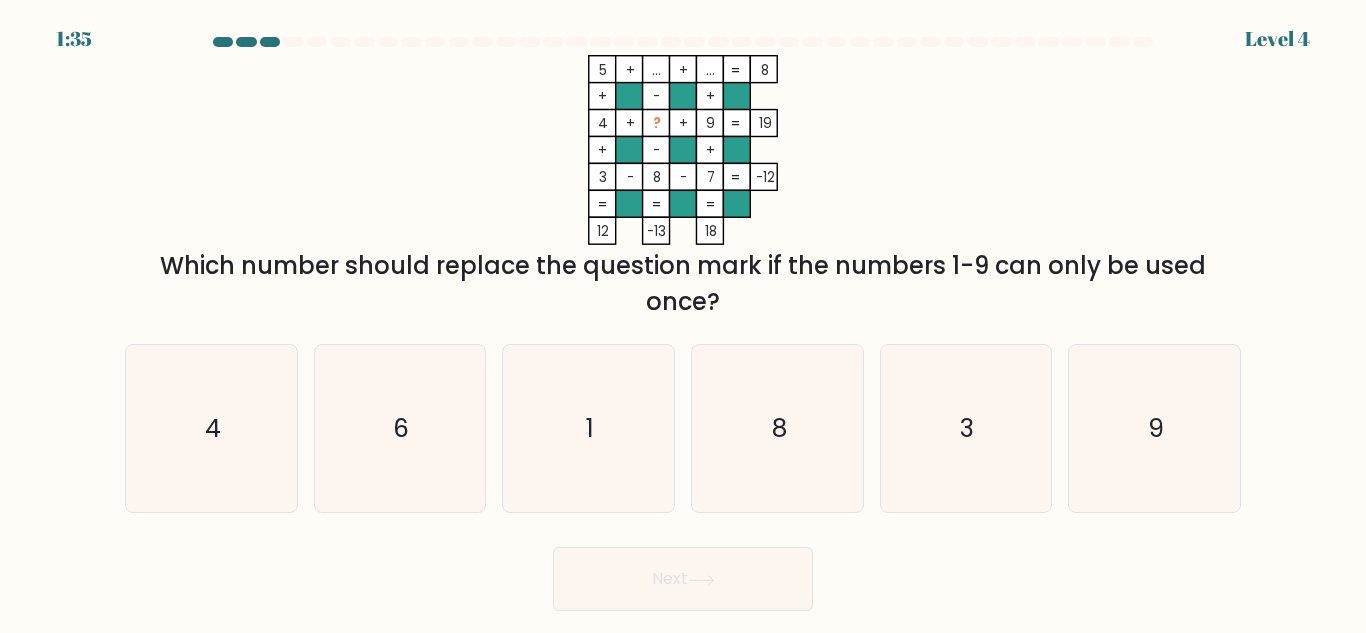 click on "5    +    ...    +    ...    8    +    -    +    4    +    ?    +    9    19    +    -    +    3    -    8    -    7    =   -12    =   =   =   =   12    -13    18    =
Which number should replace the question mark if the numbers 1-9 can only be used once?" at bounding box center [683, 187] 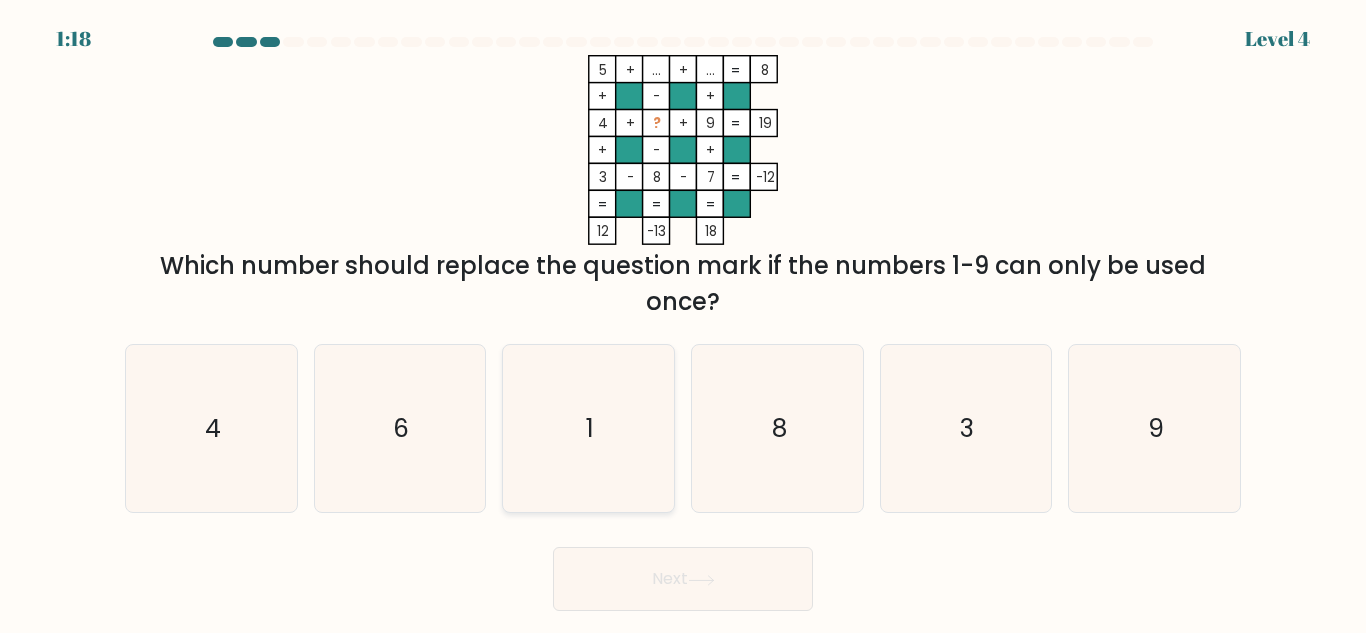 click on "1" 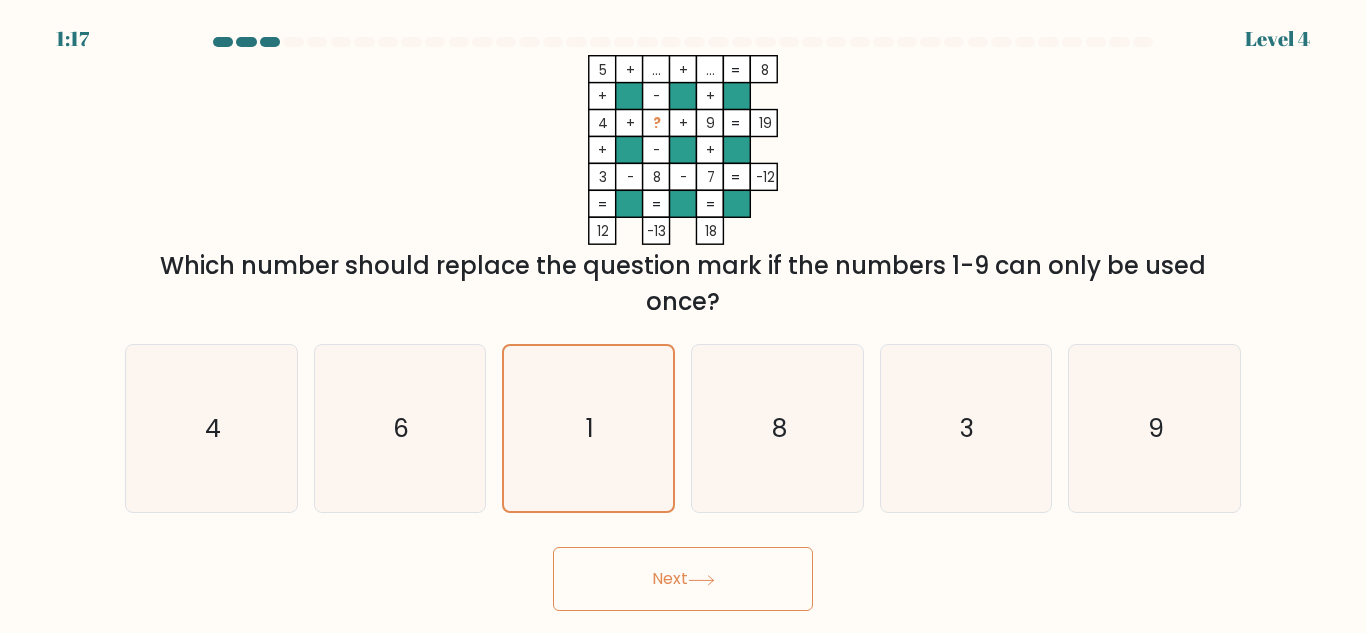 click on "Next" at bounding box center (683, 579) 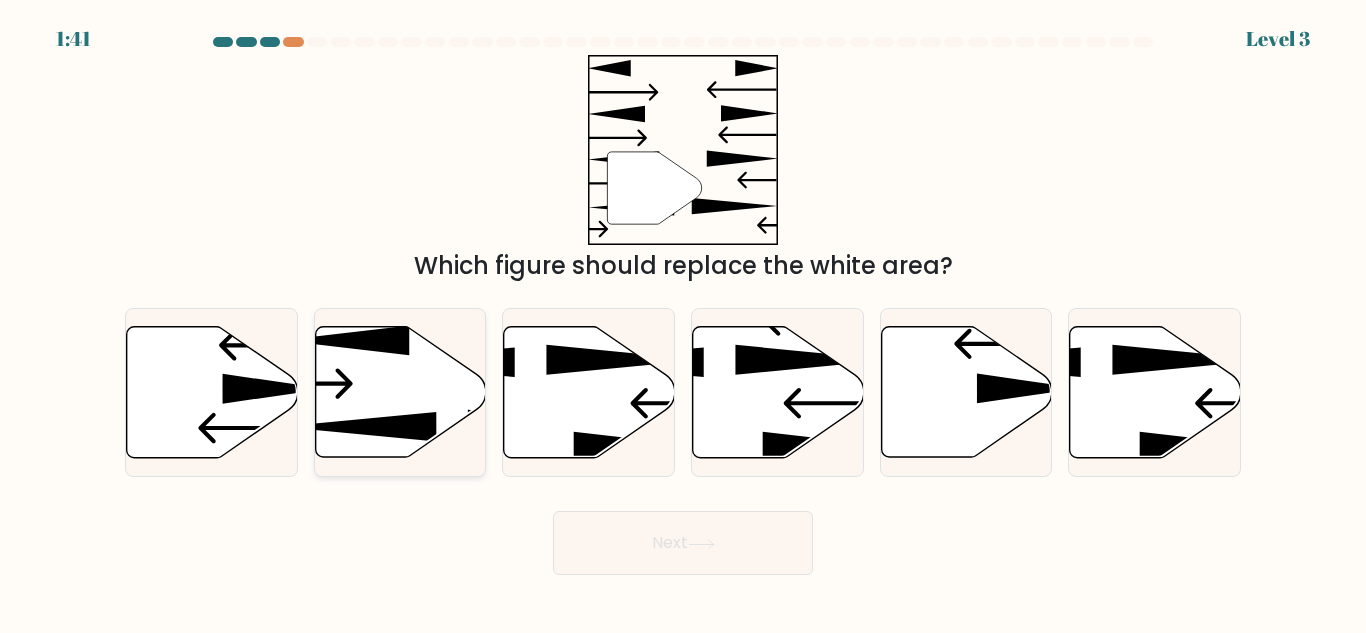 click 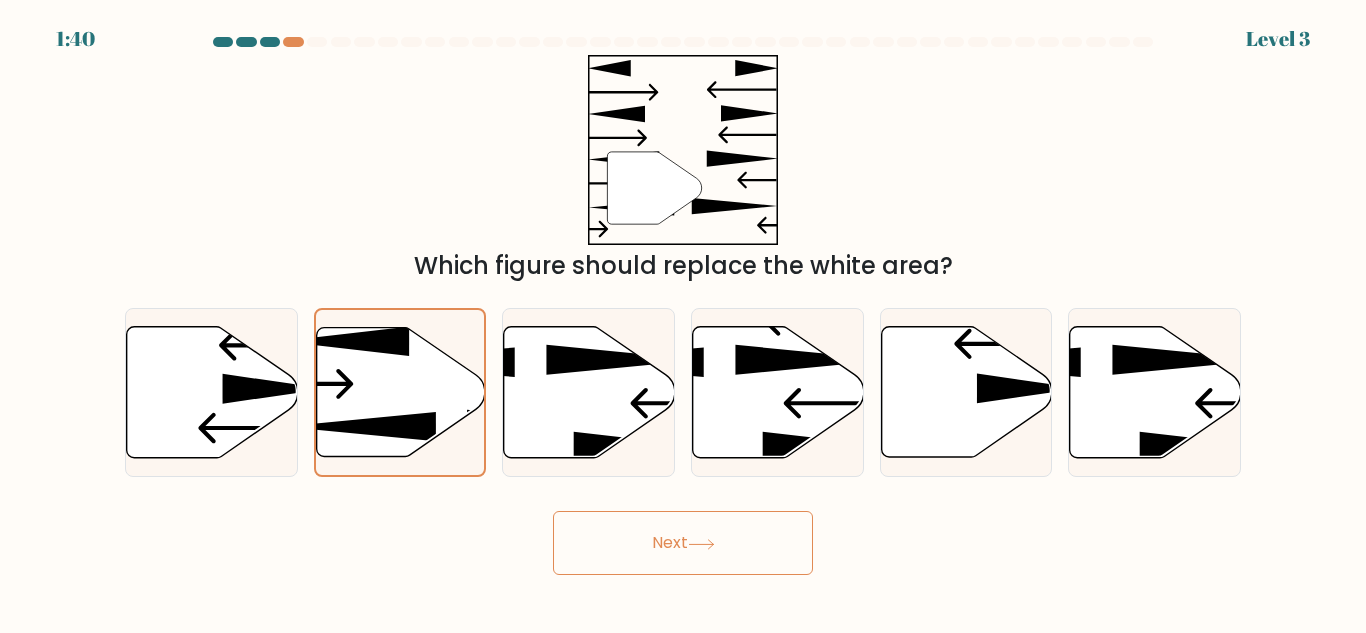 click on "Next" at bounding box center (683, 543) 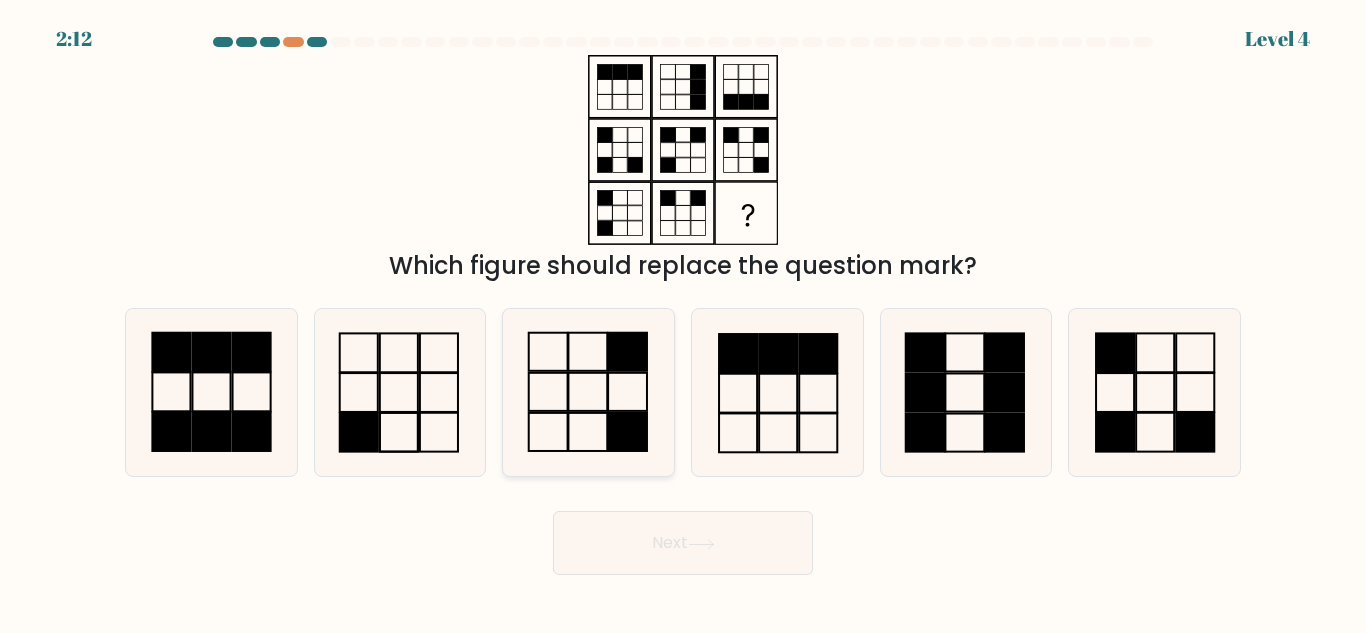 click 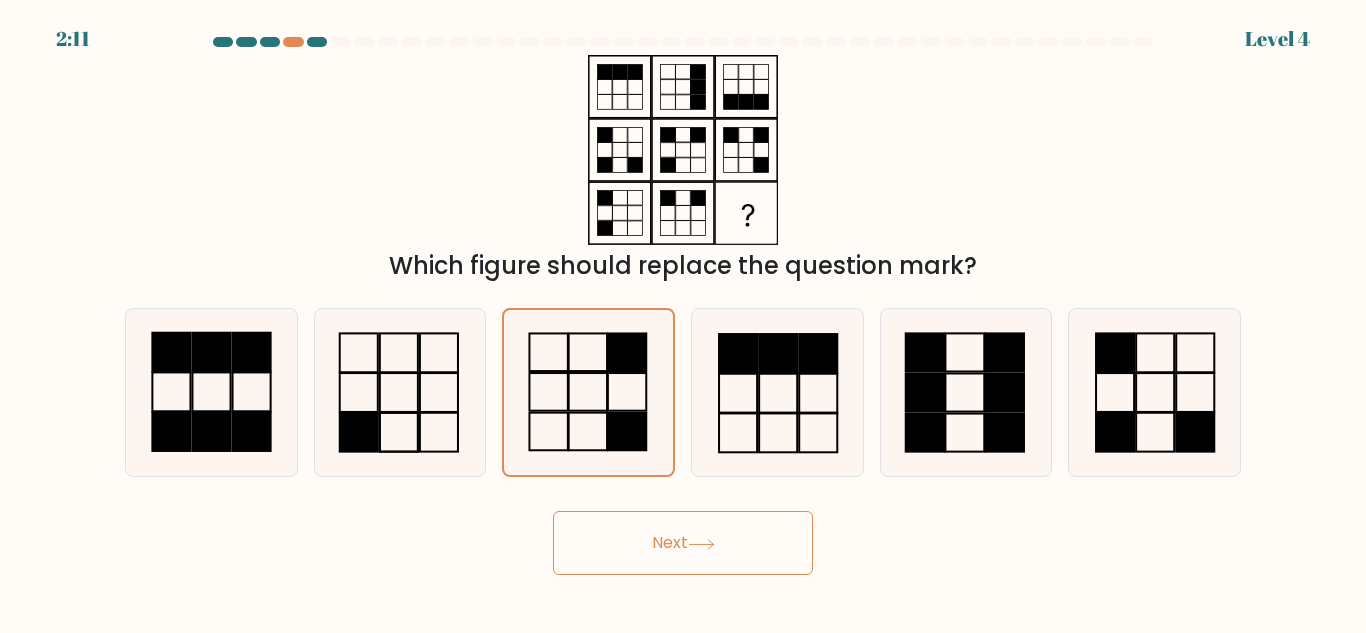 click on "Next" at bounding box center (683, 543) 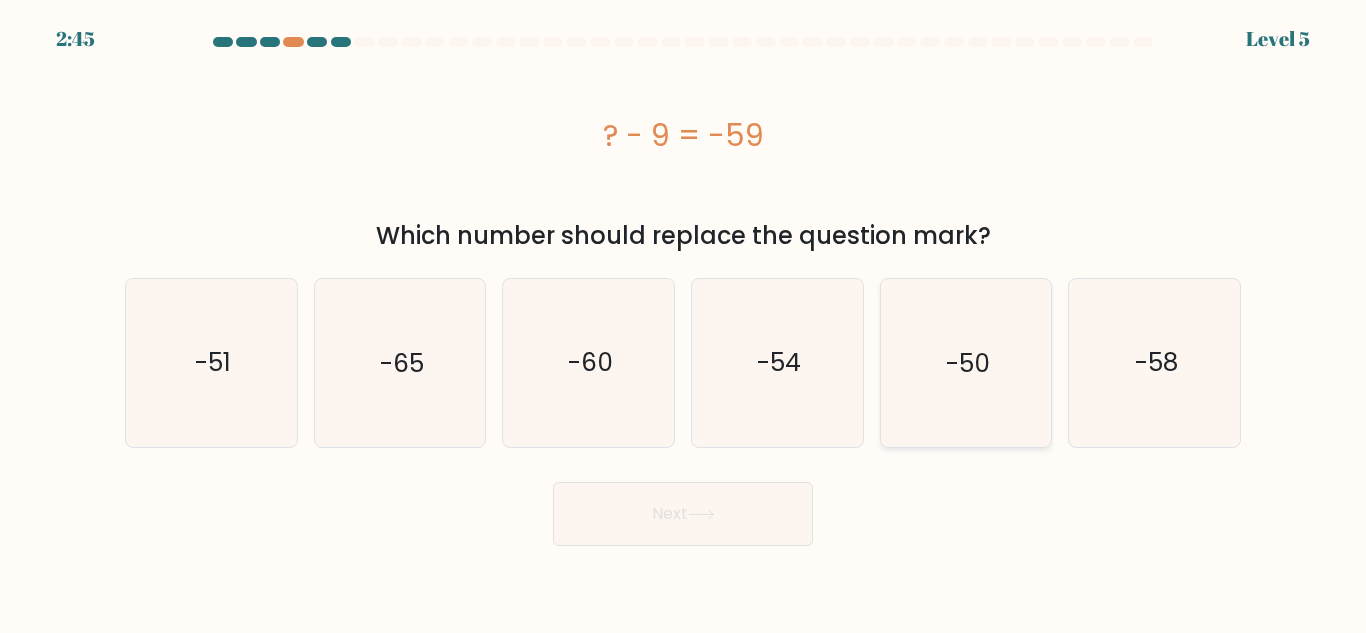 click on "-50" 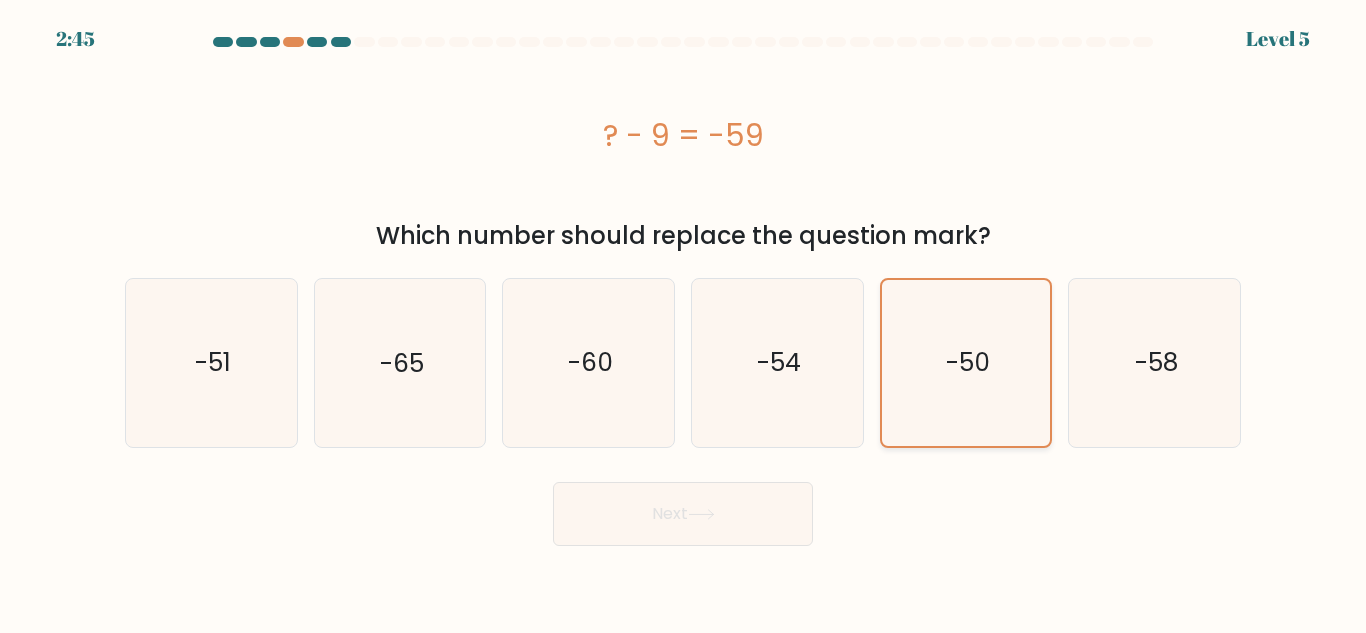 click on "-50" 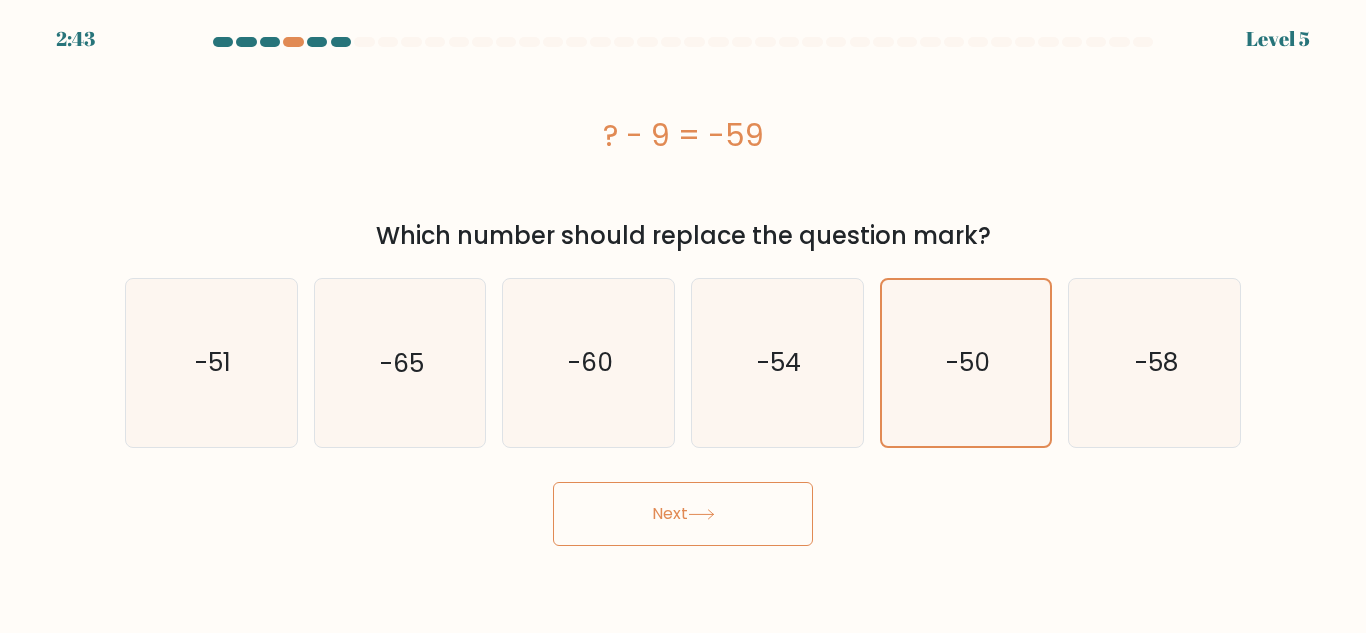 click on "Next" at bounding box center [683, 514] 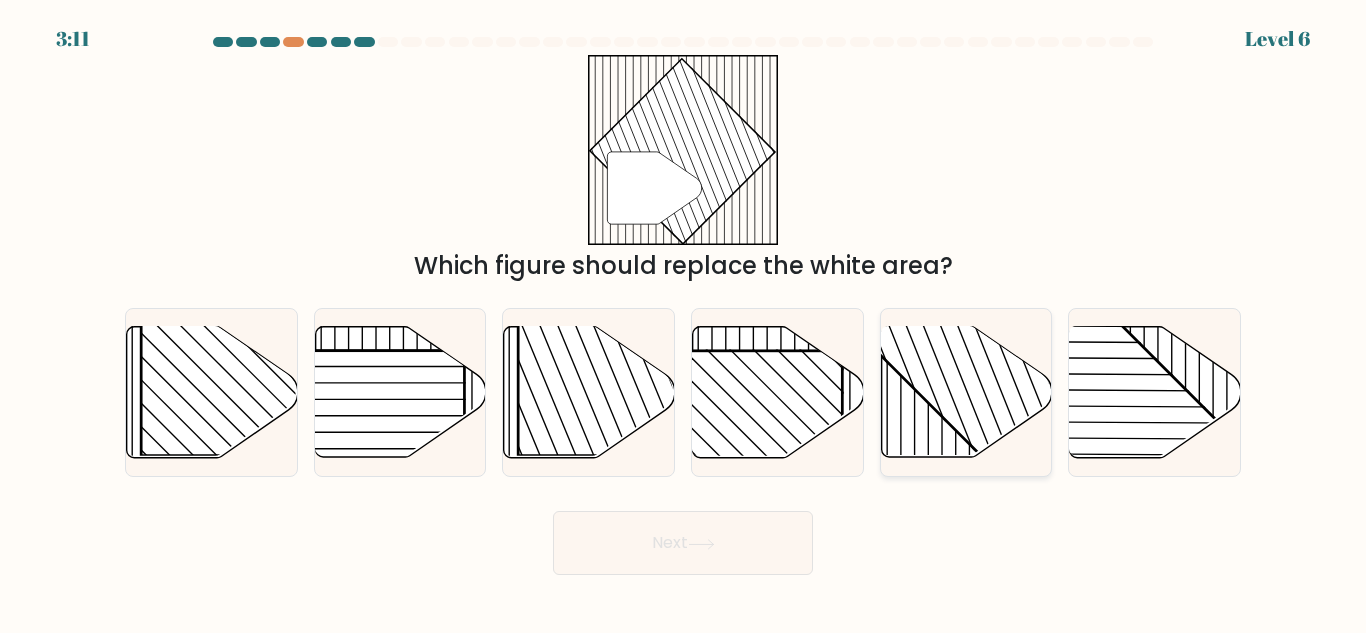 click 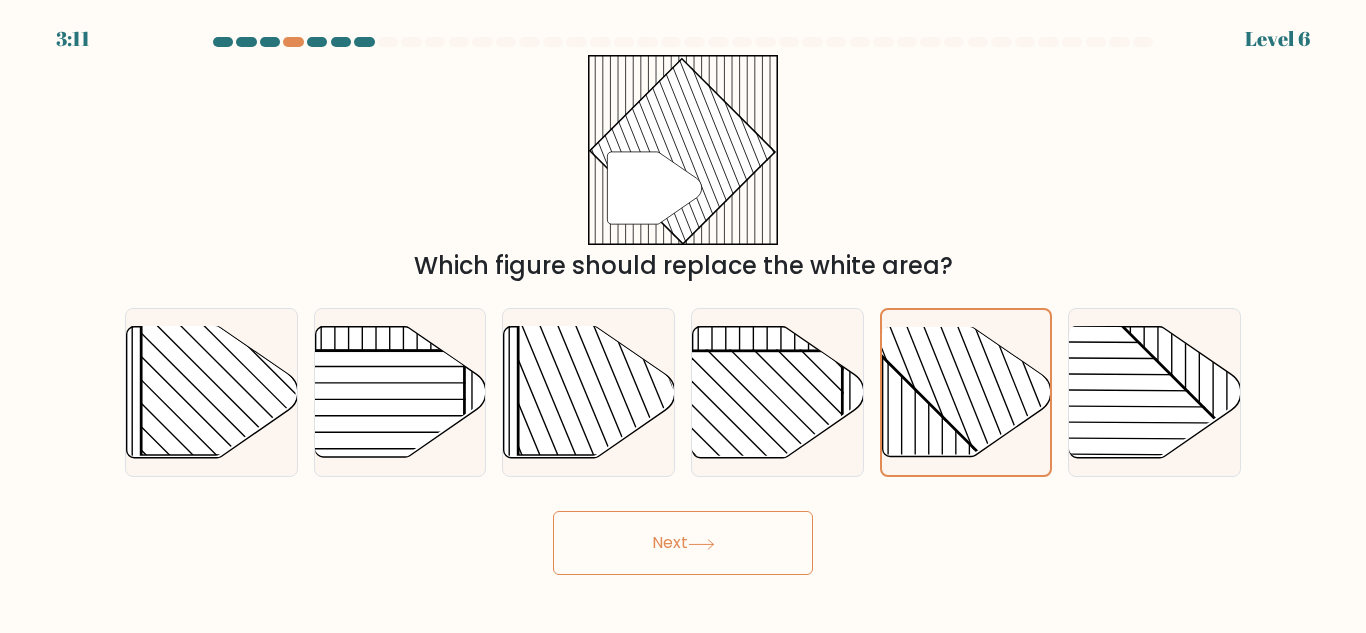 click on "Next" at bounding box center [683, 543] 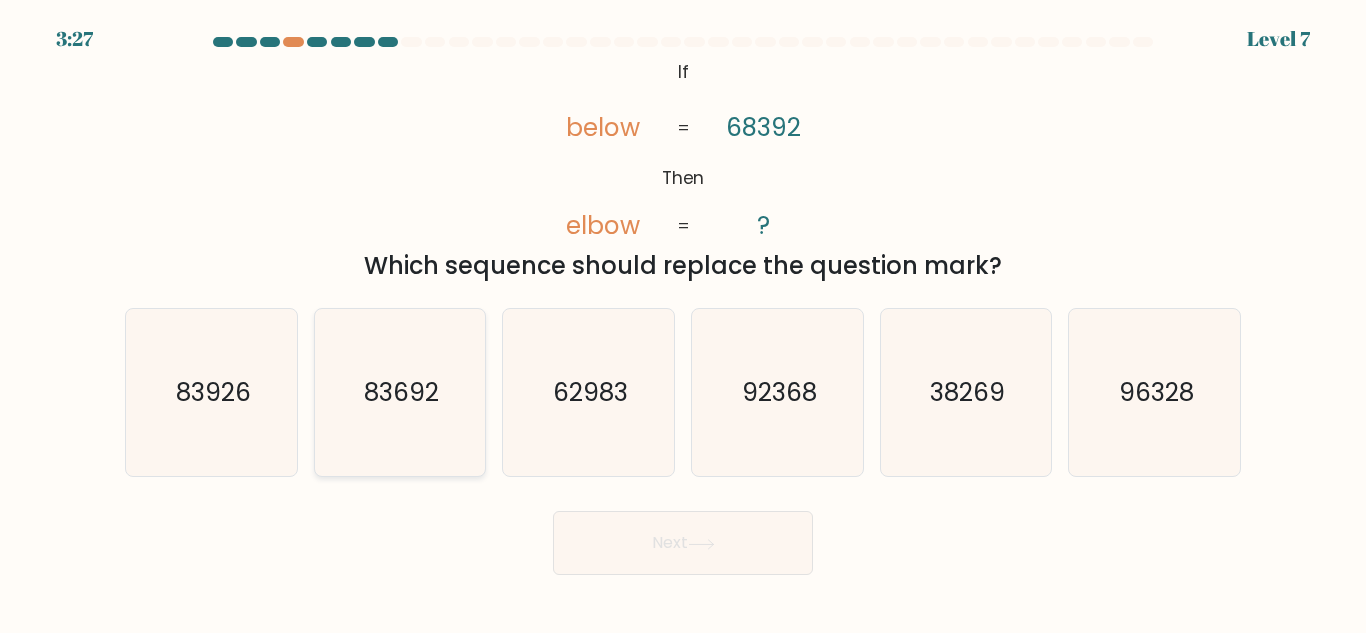 click on "83692" 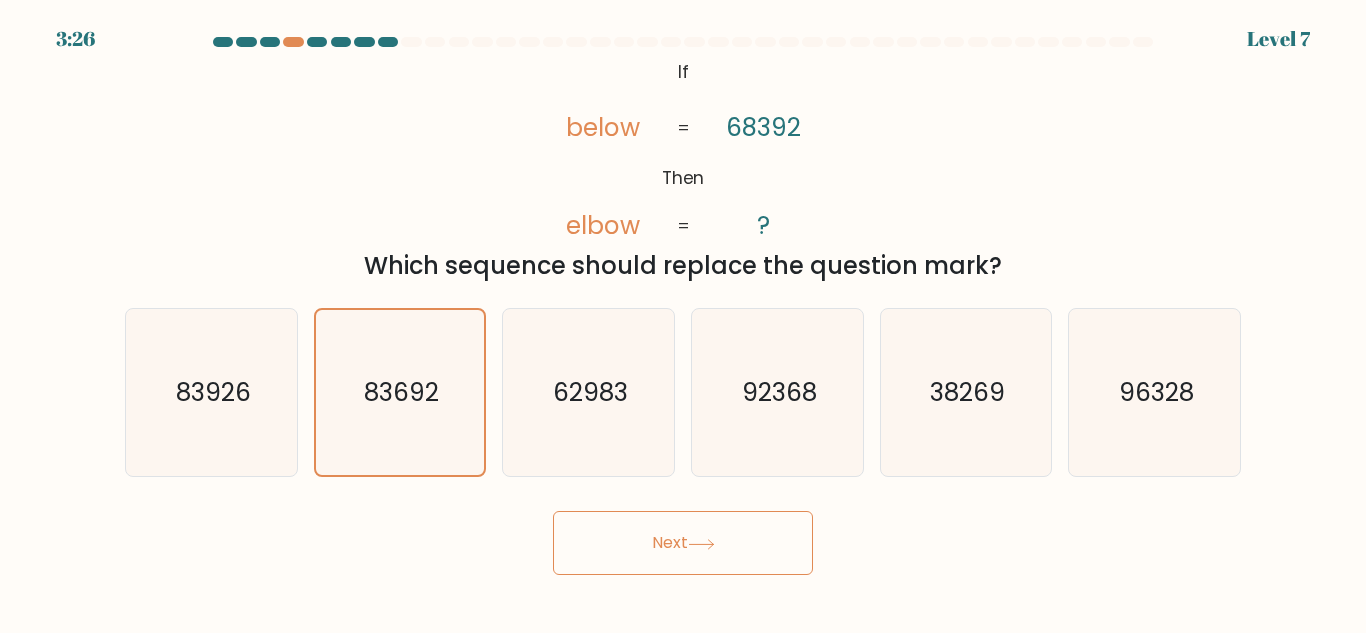 click on "Next" at bounding box center [683, 543] 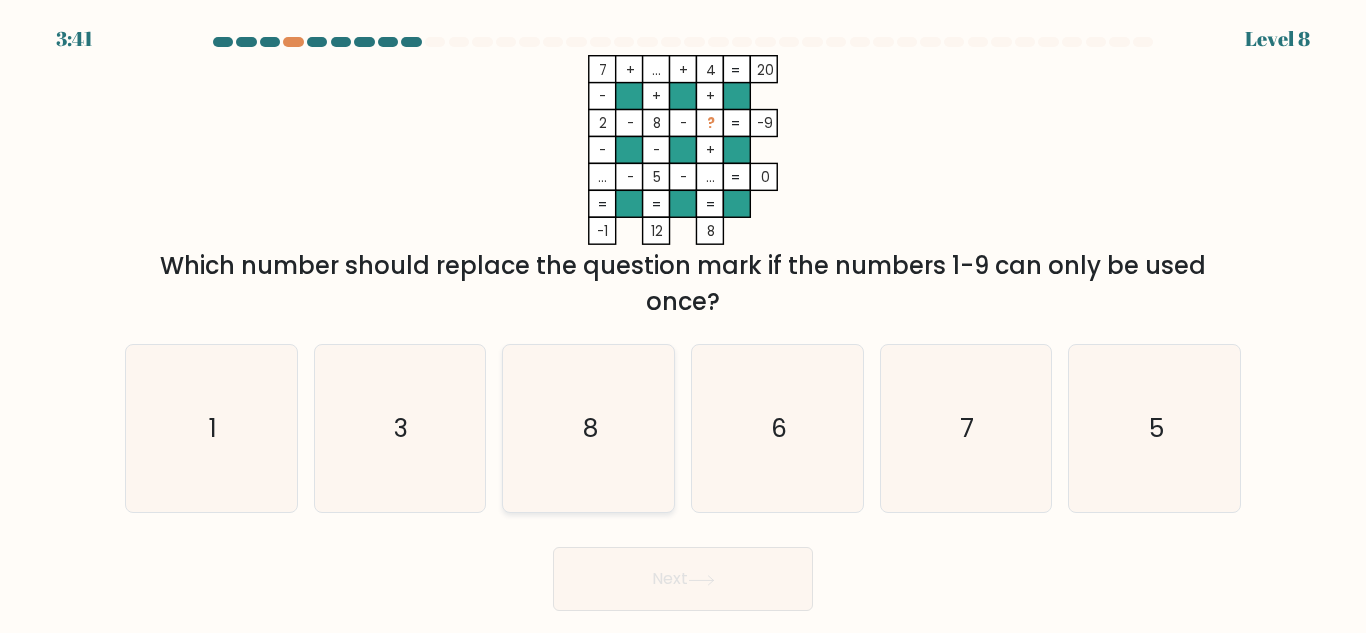 click on "8" 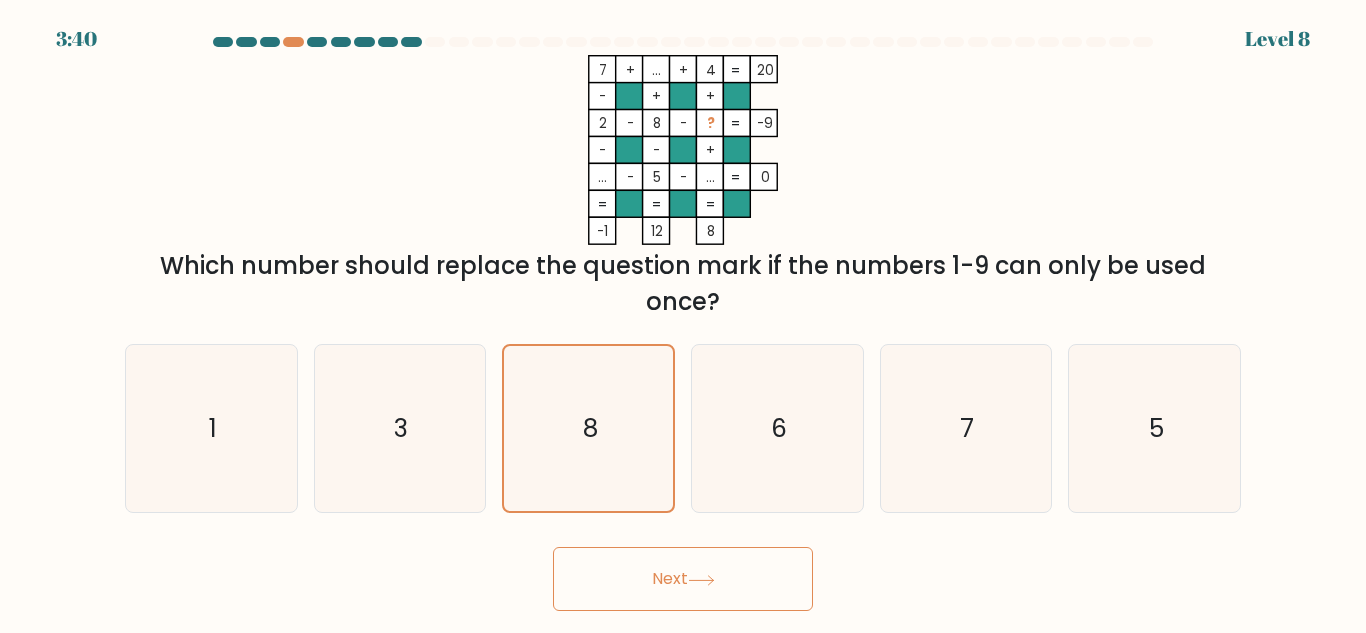 click on "Next" at bounding box center [683, 579] 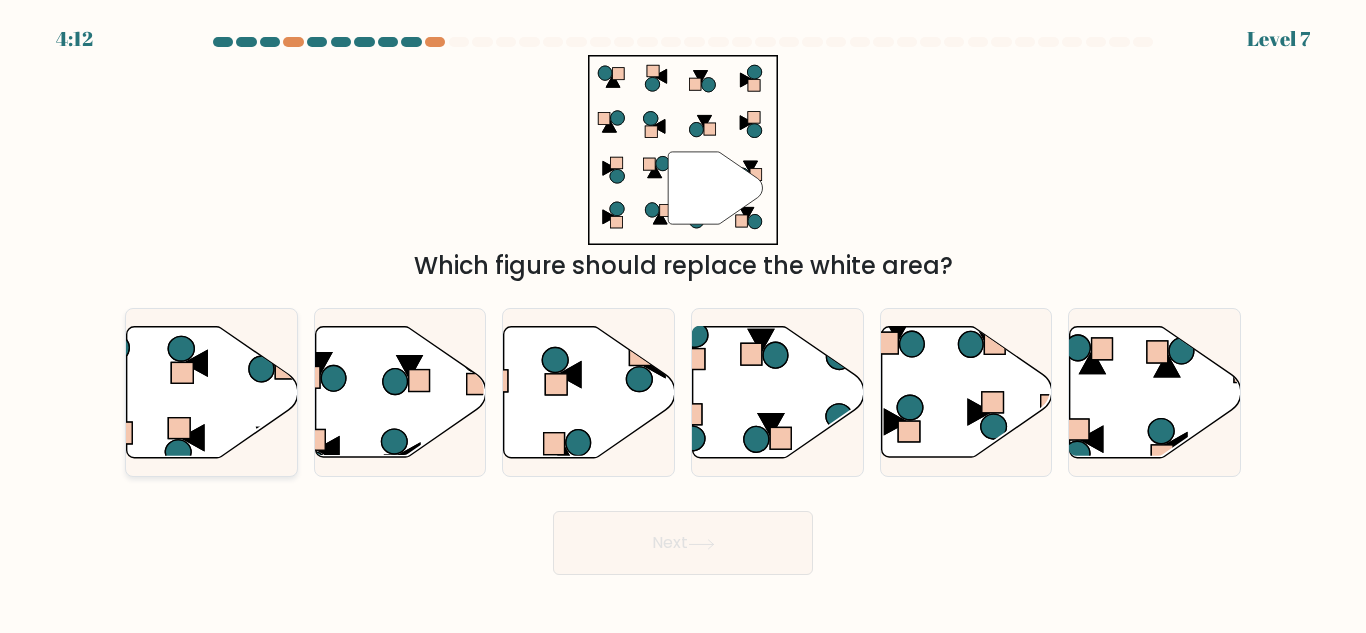 click 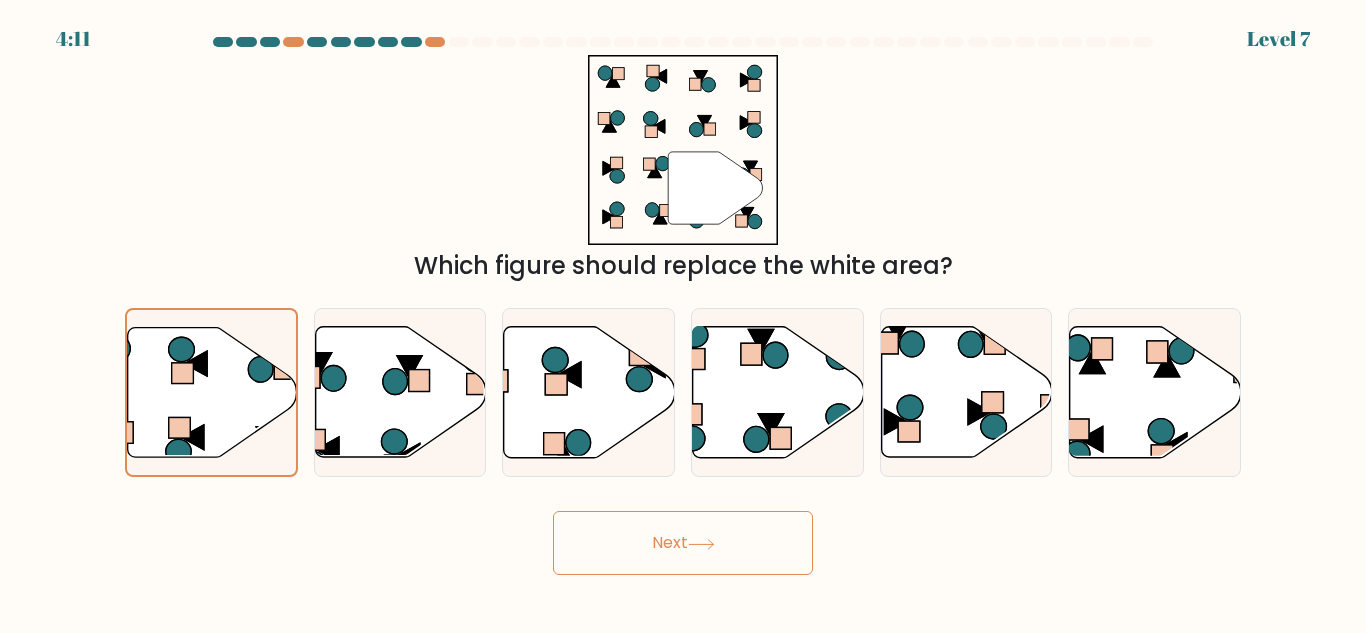 click 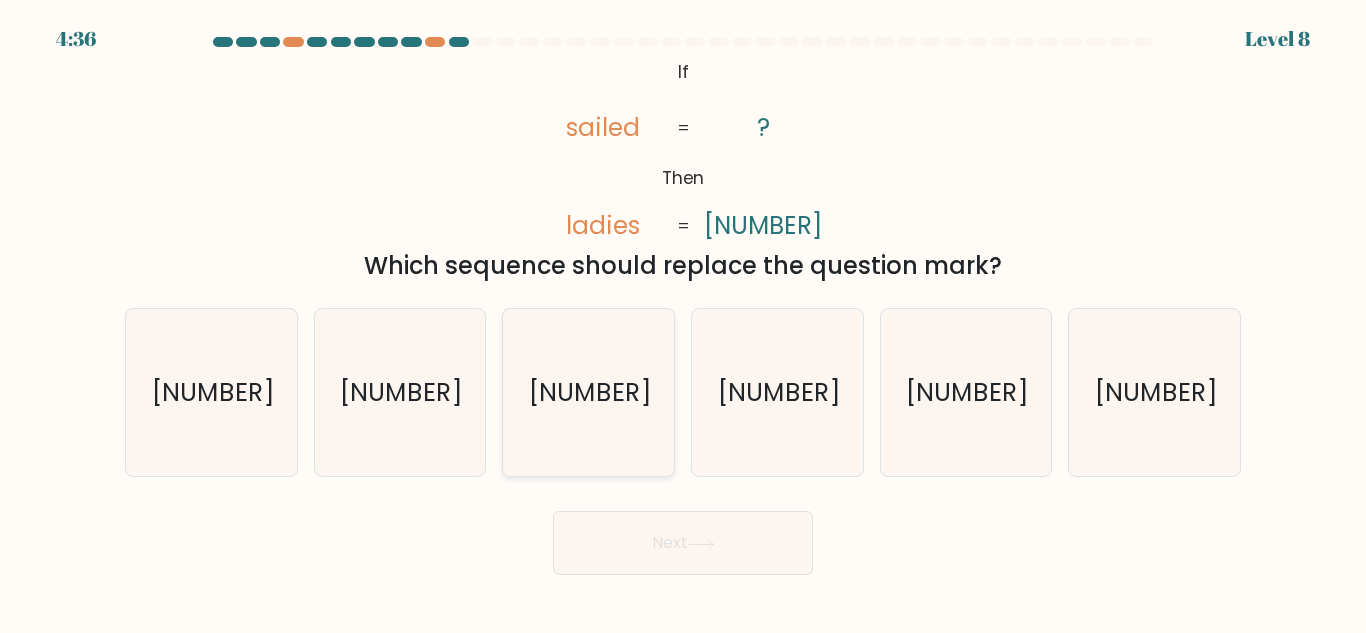 click on "120574" 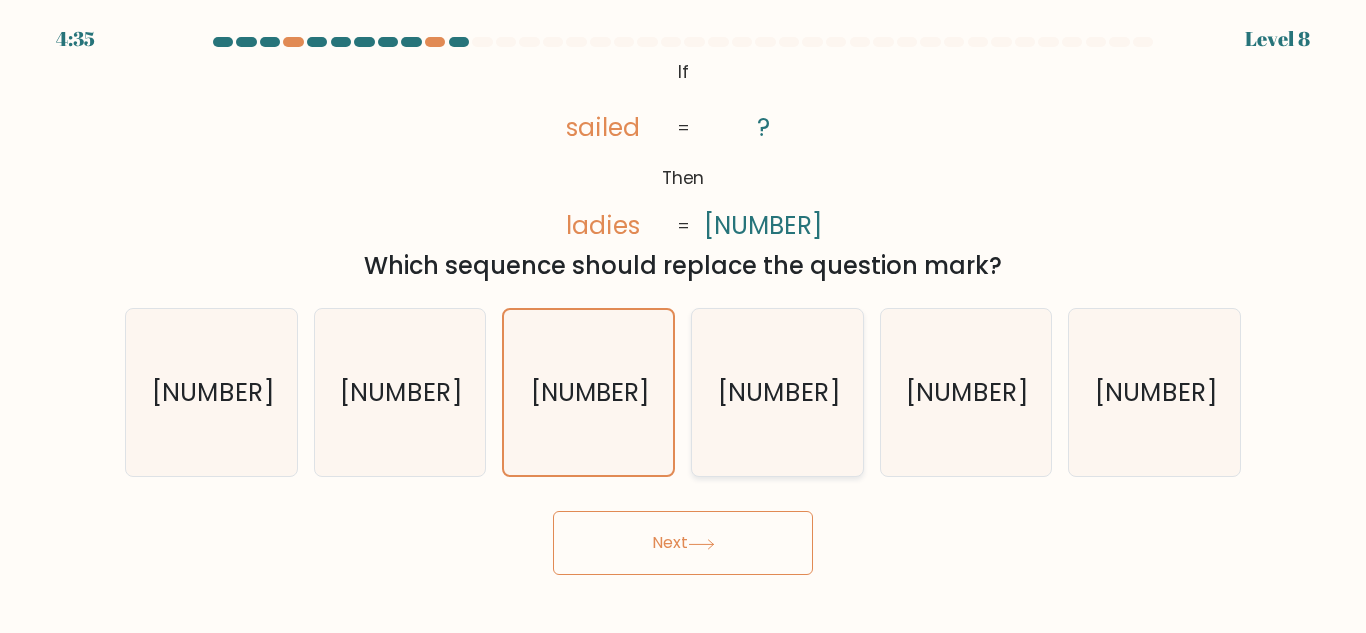 click on "210574" 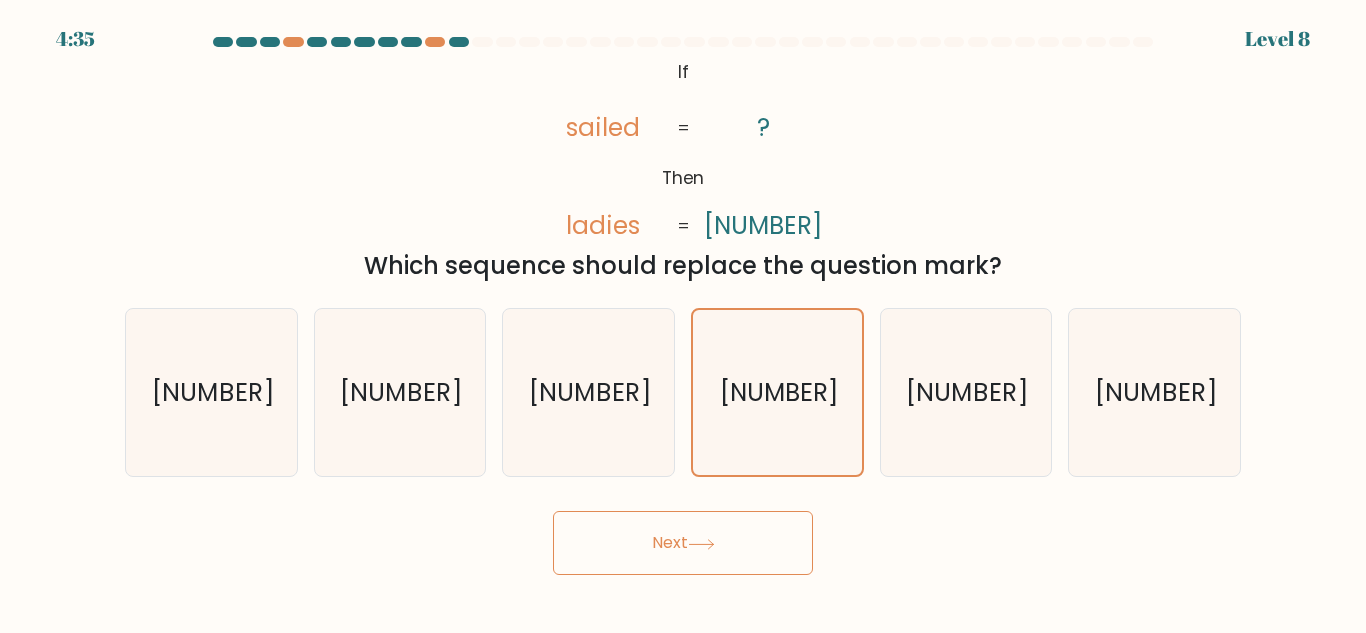 click on "Next" at bounding box center [683, 543] 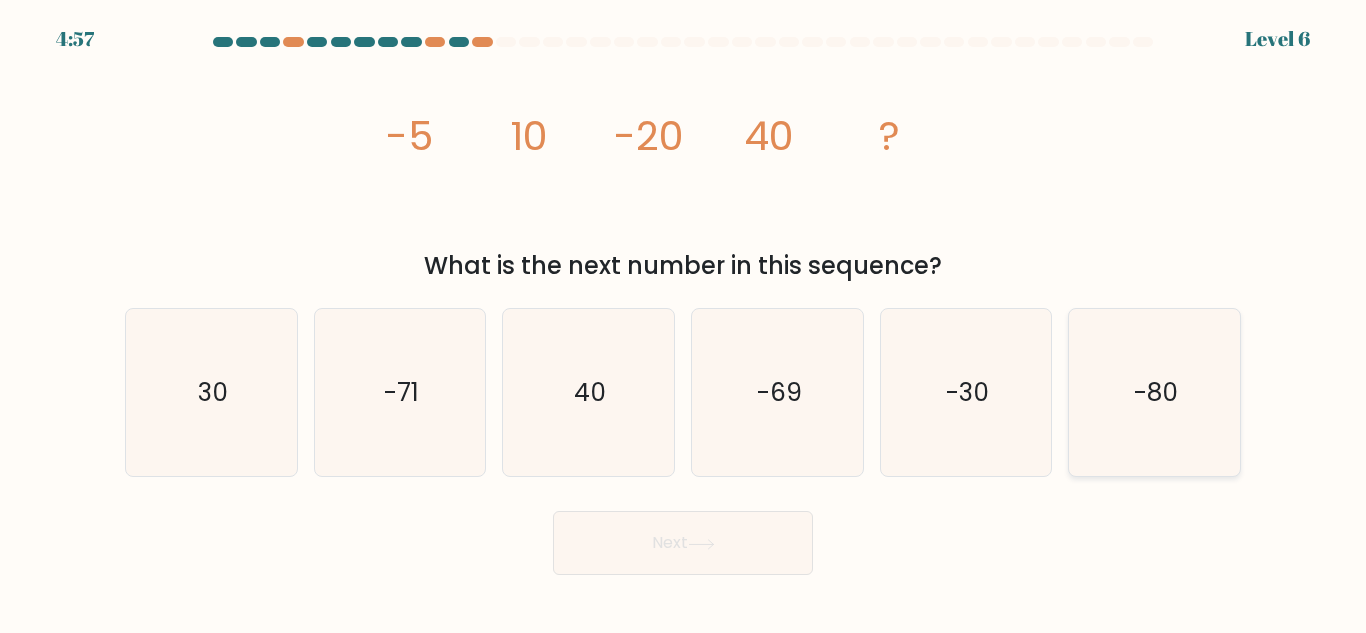 click on "-80" 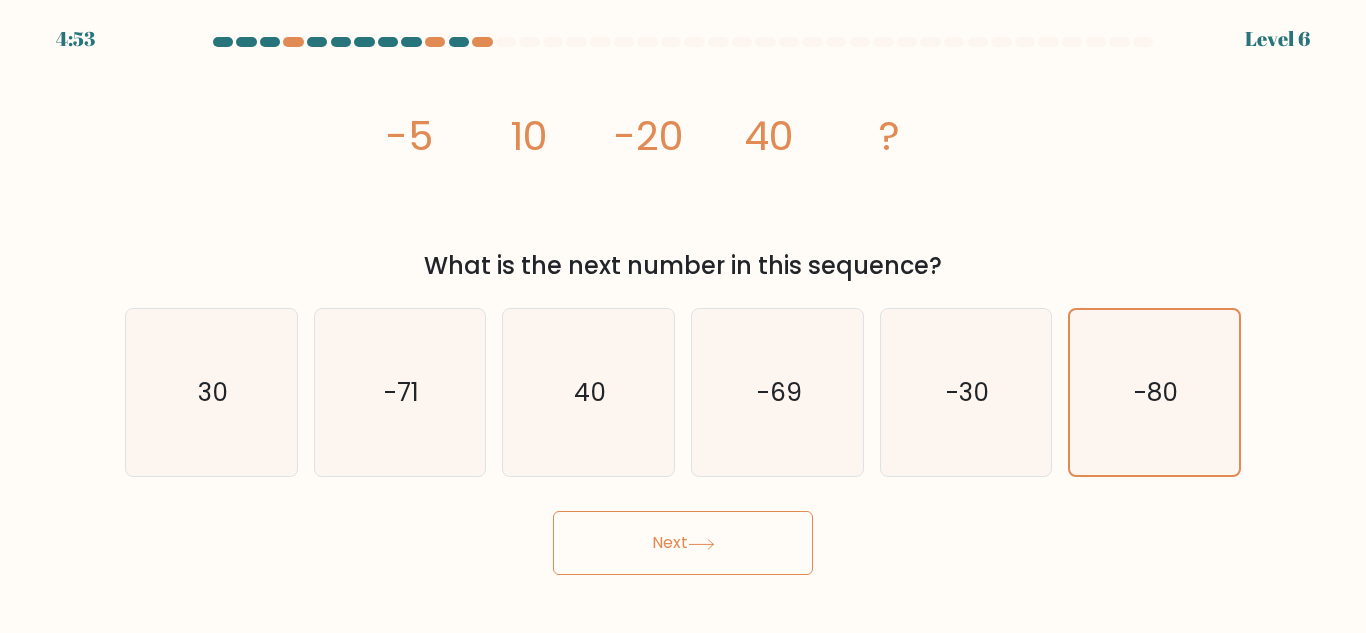click on "Next" at bounding box center (683, 543) 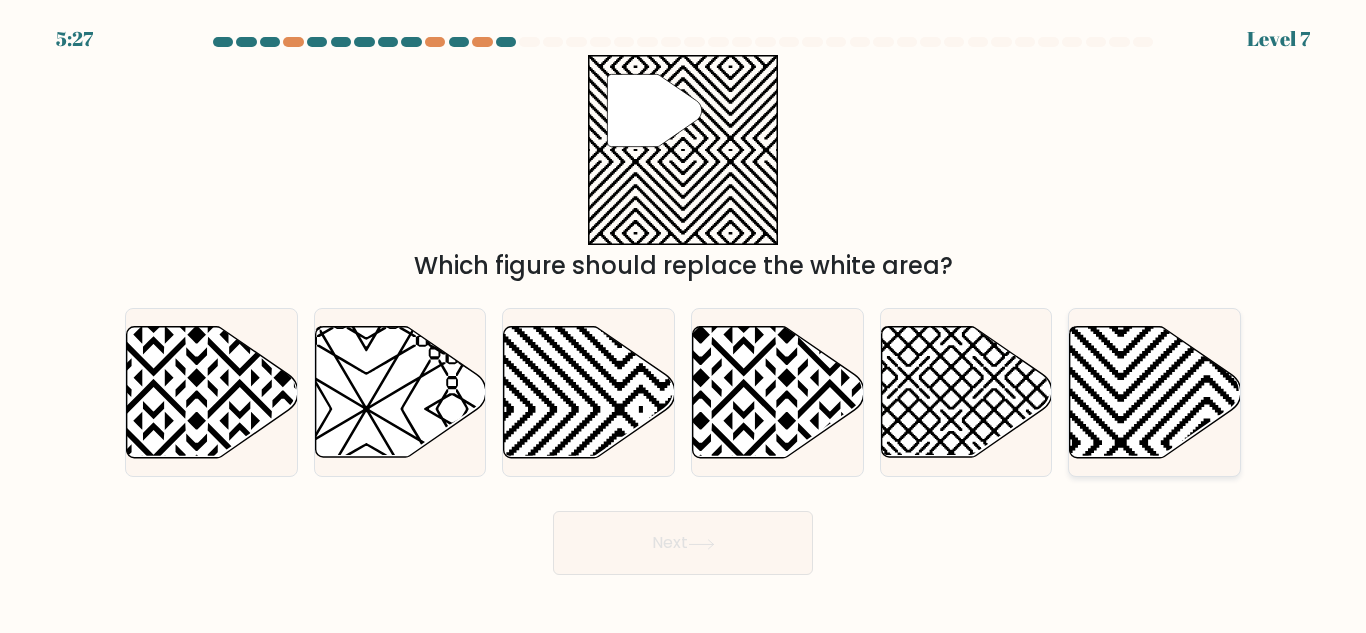 click 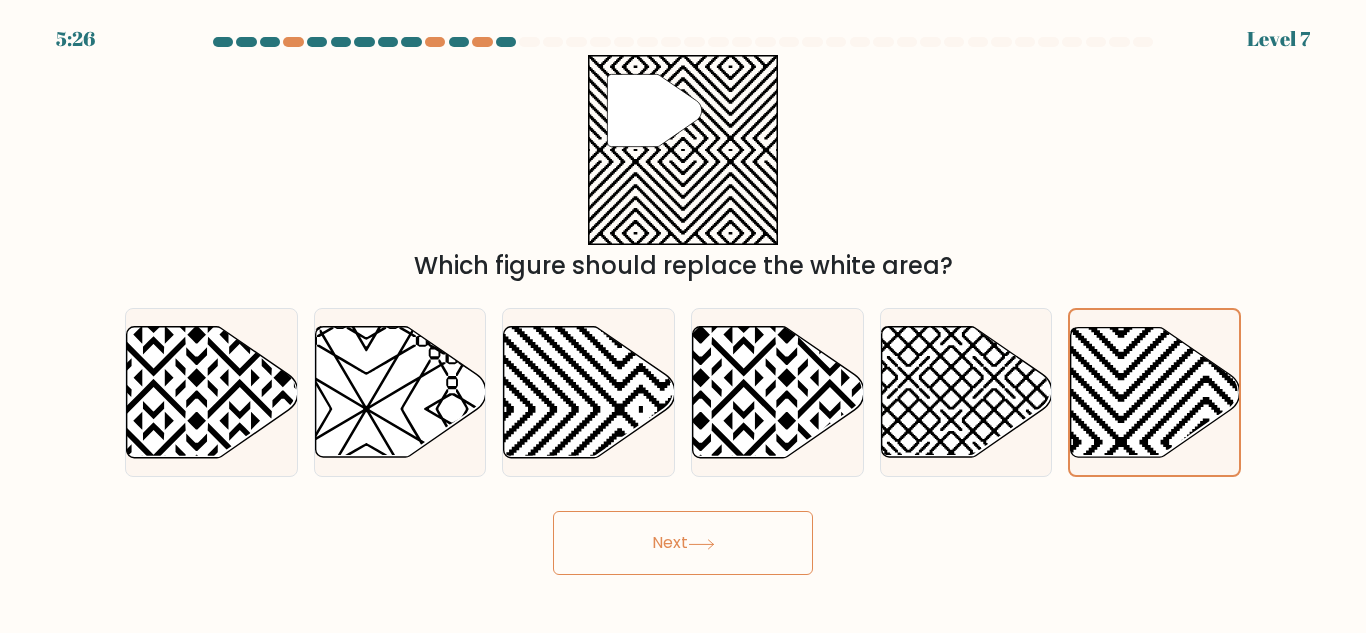 click on "Next" at bounding box center (683, 543) 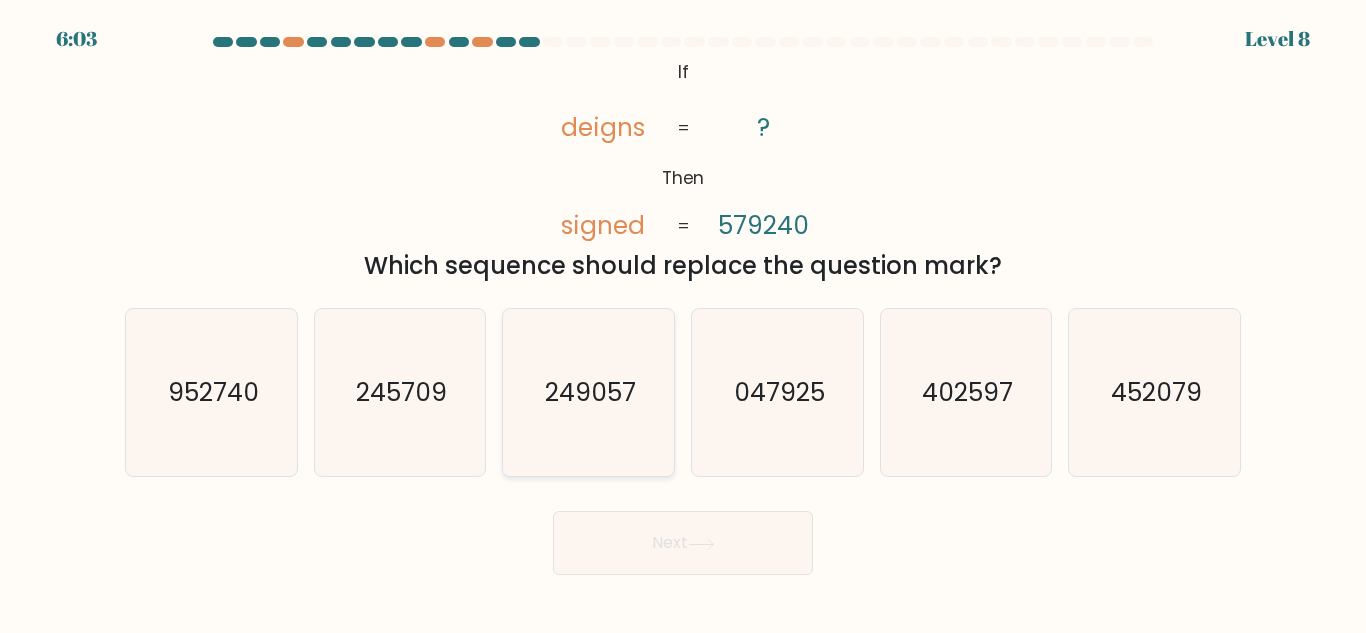 click on "249057" 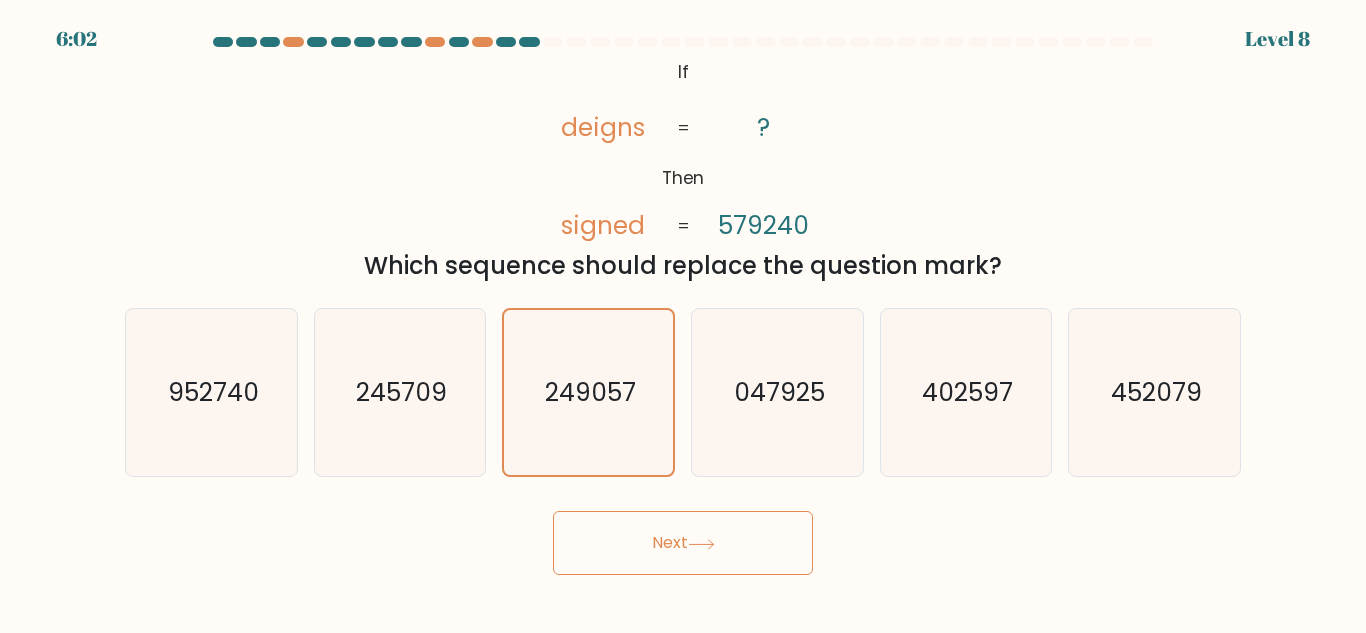 click on "Next" at bounding box center (683, 543) 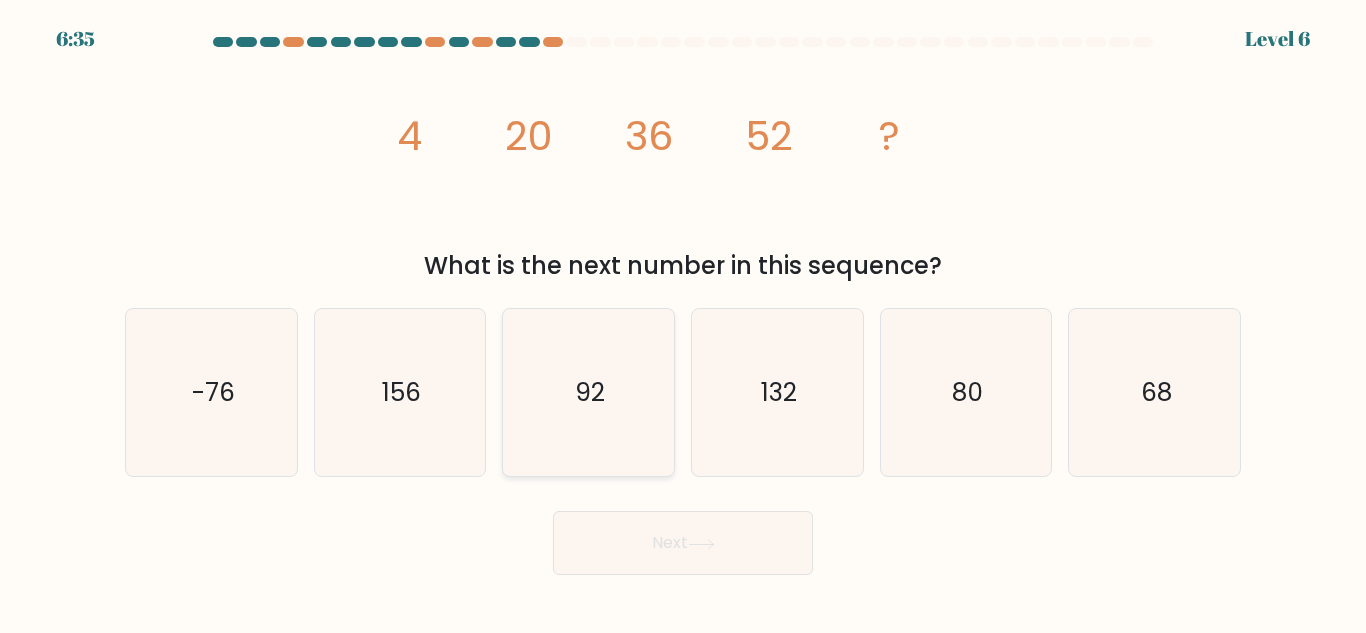click on "92" 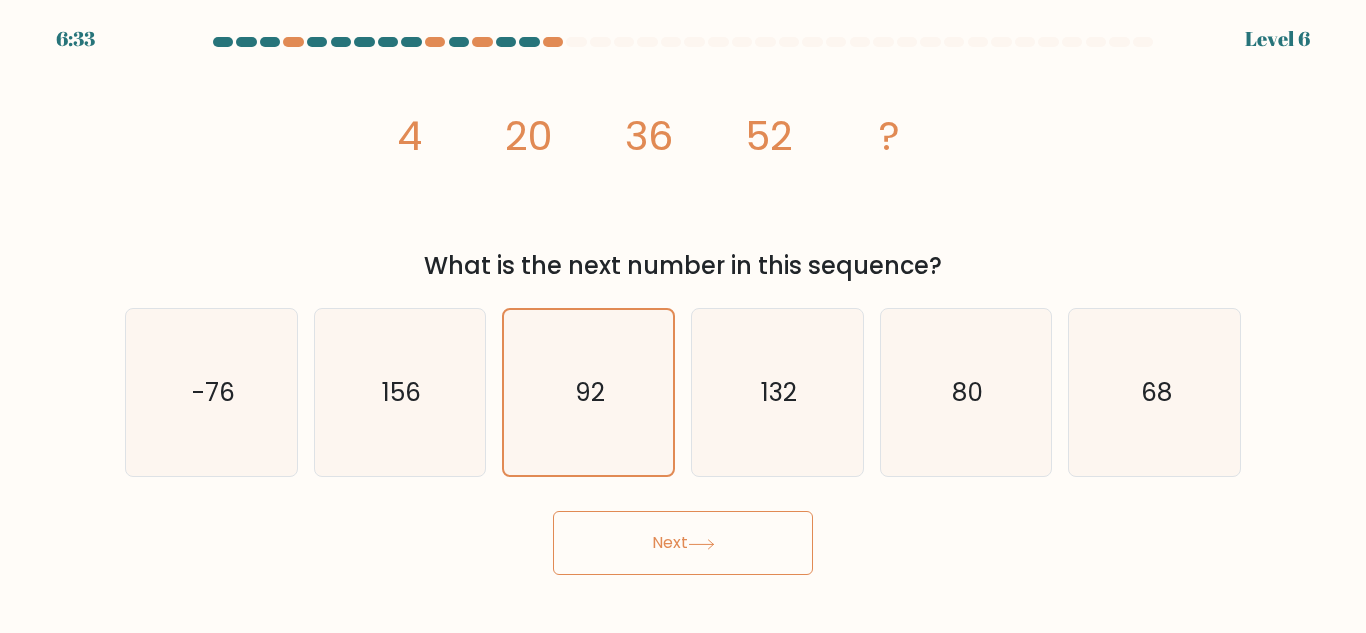 click on "Next" at bounding box center [683, 543] 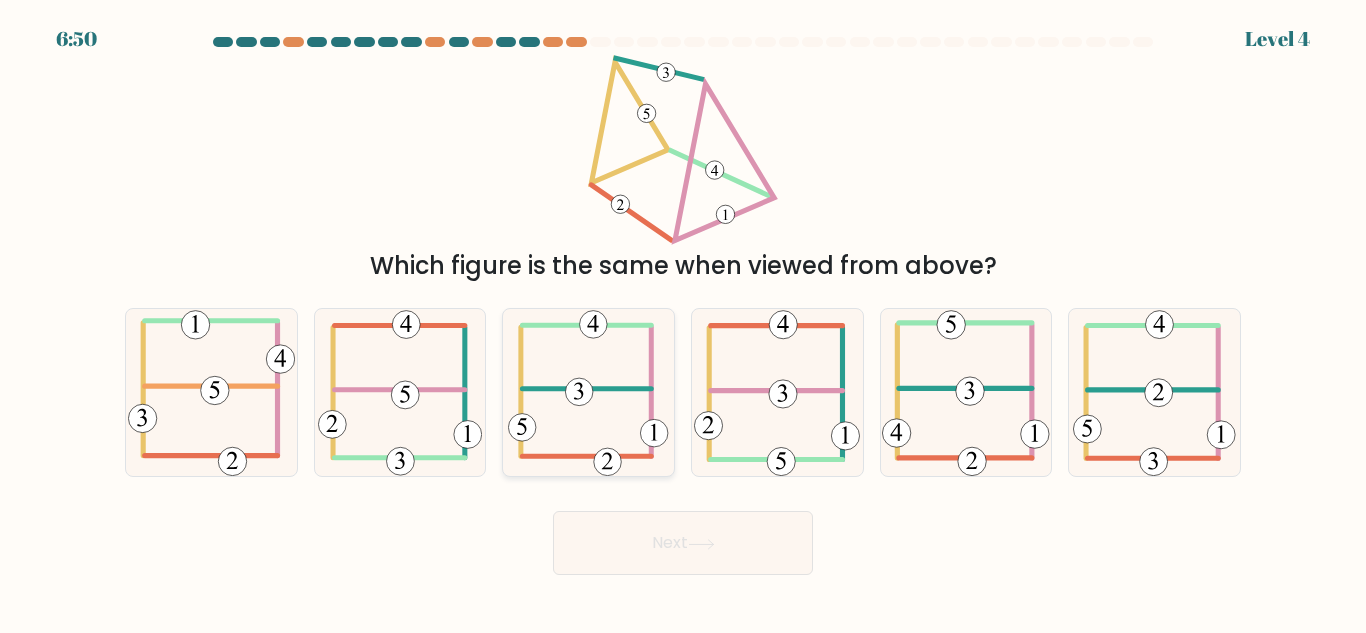 click 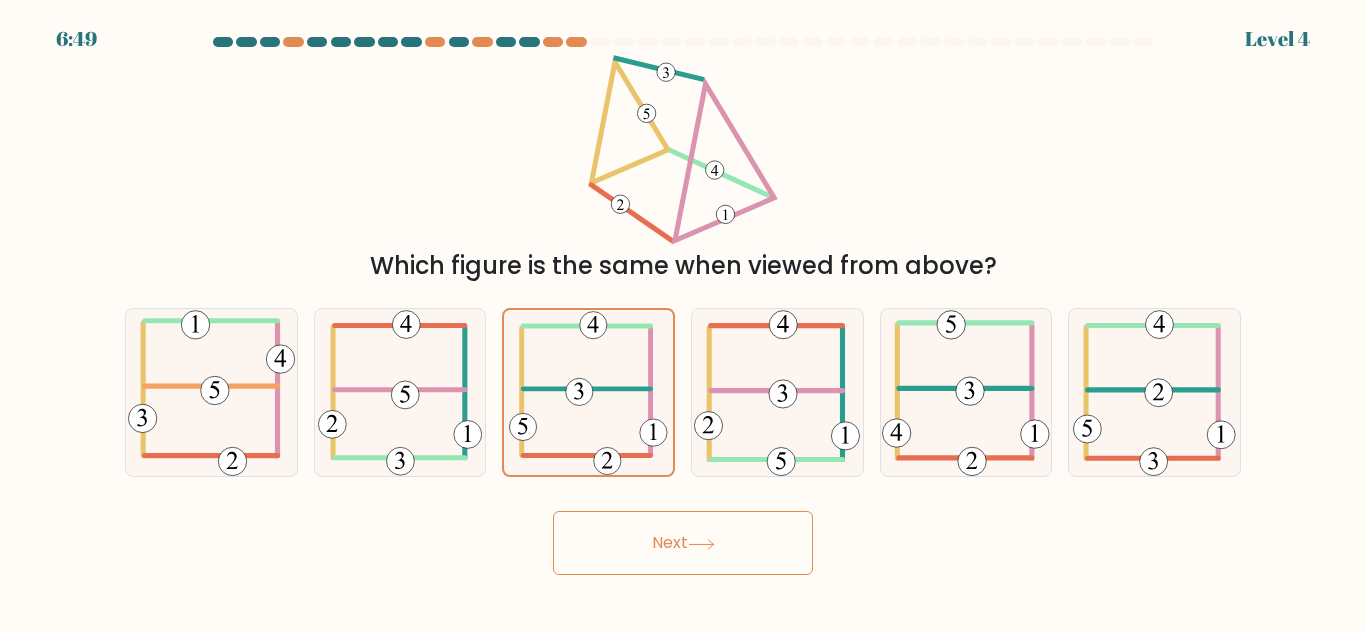 click on "Next" at bounding box center [683, 543] 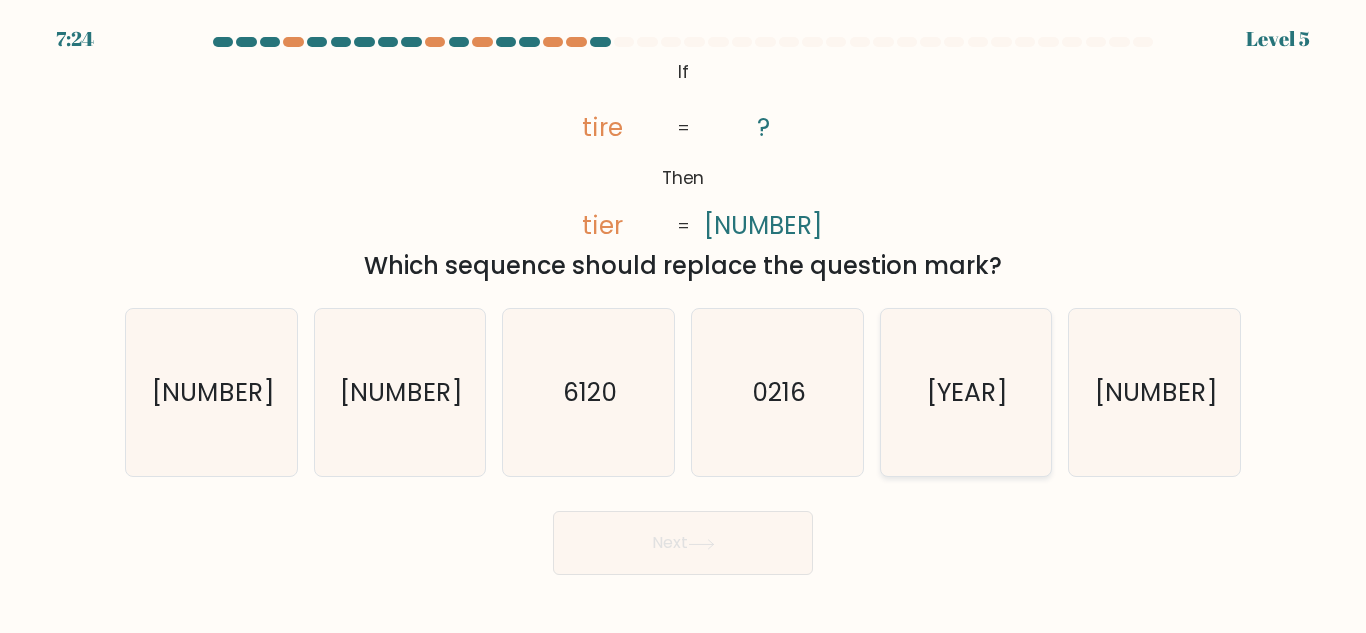 click on "2016" 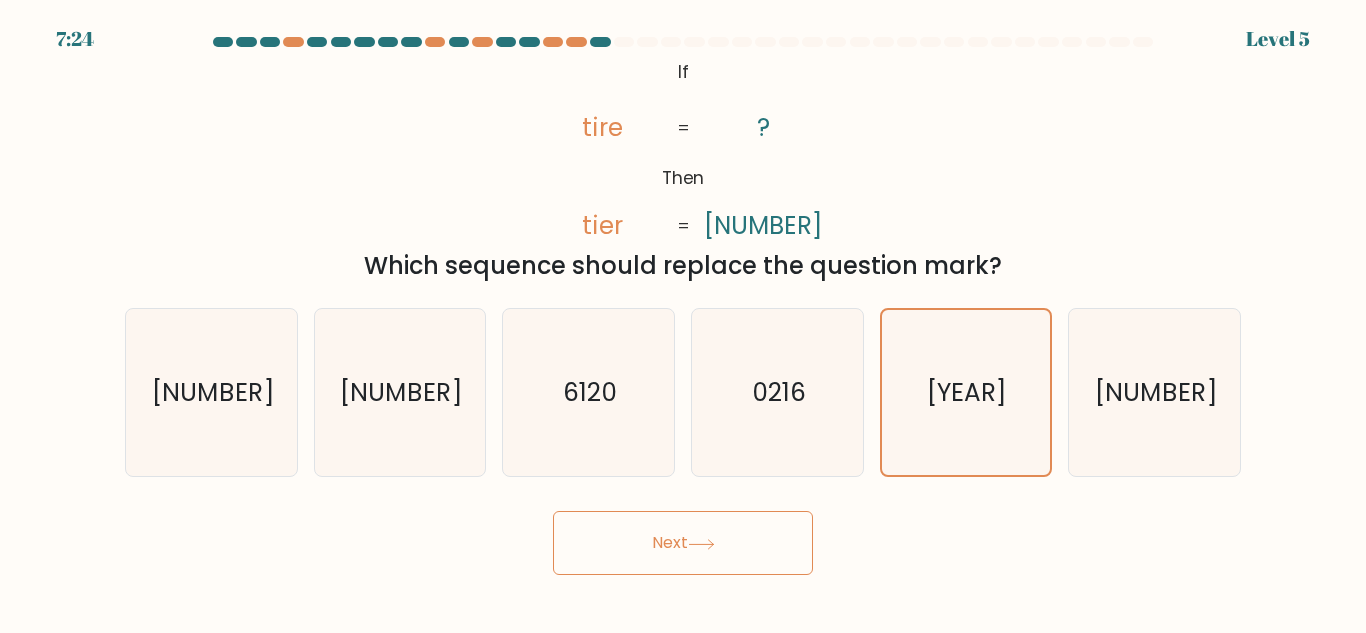 click on "Next" at bounding box center [683, 543] 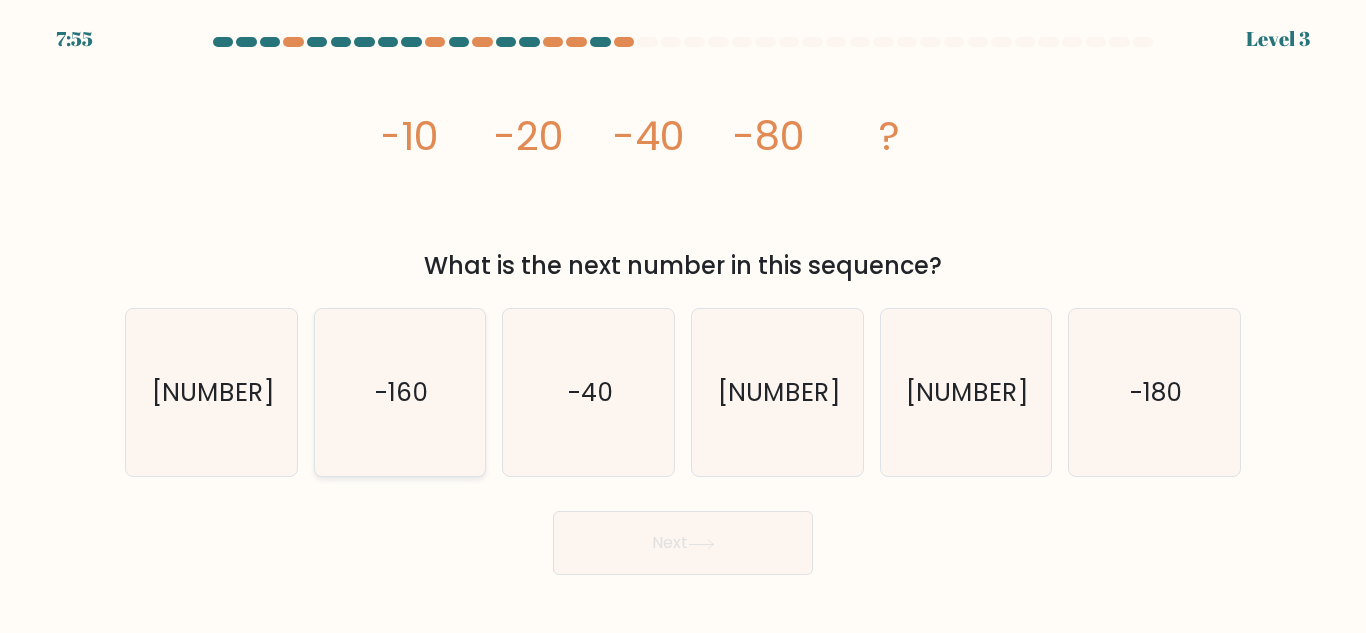click on "-160" 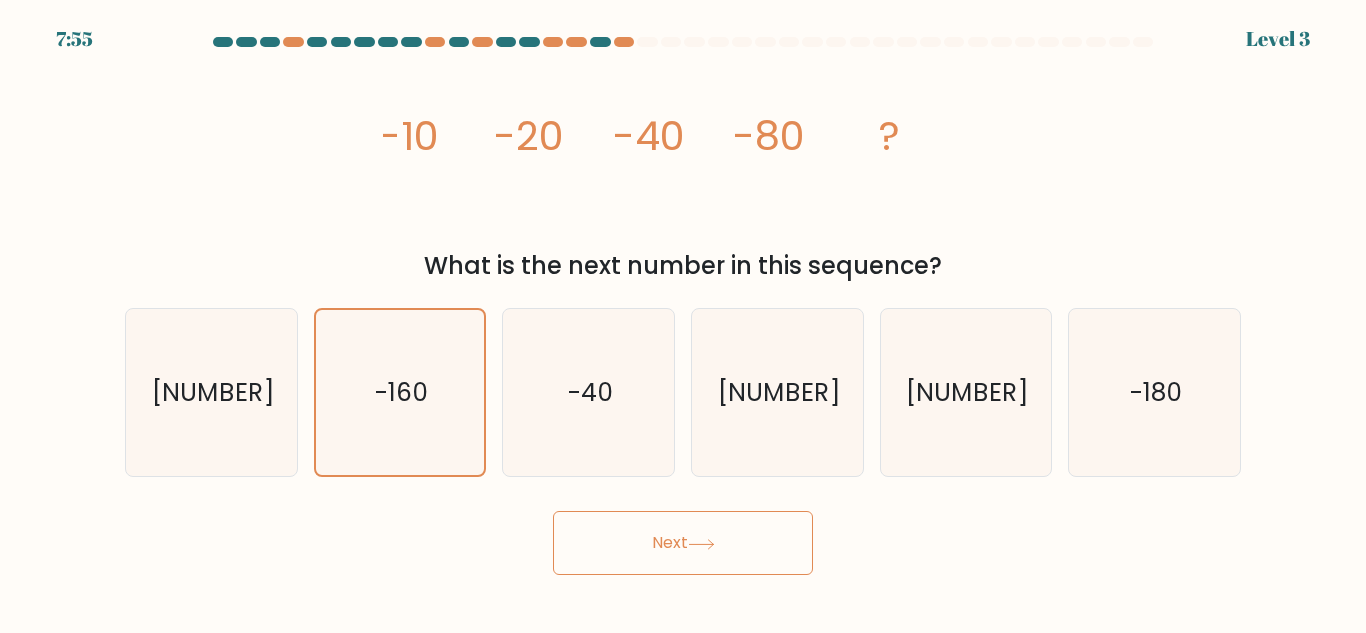 click on "Next" at bounding box center [683, 543] 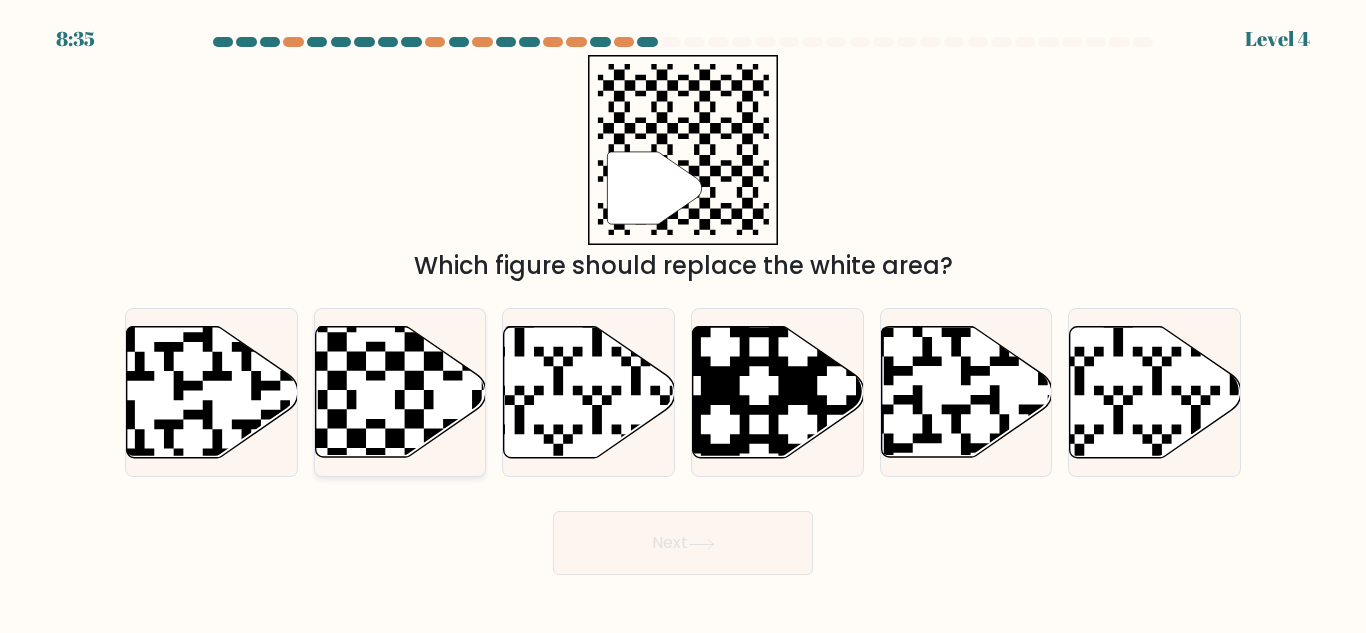 click 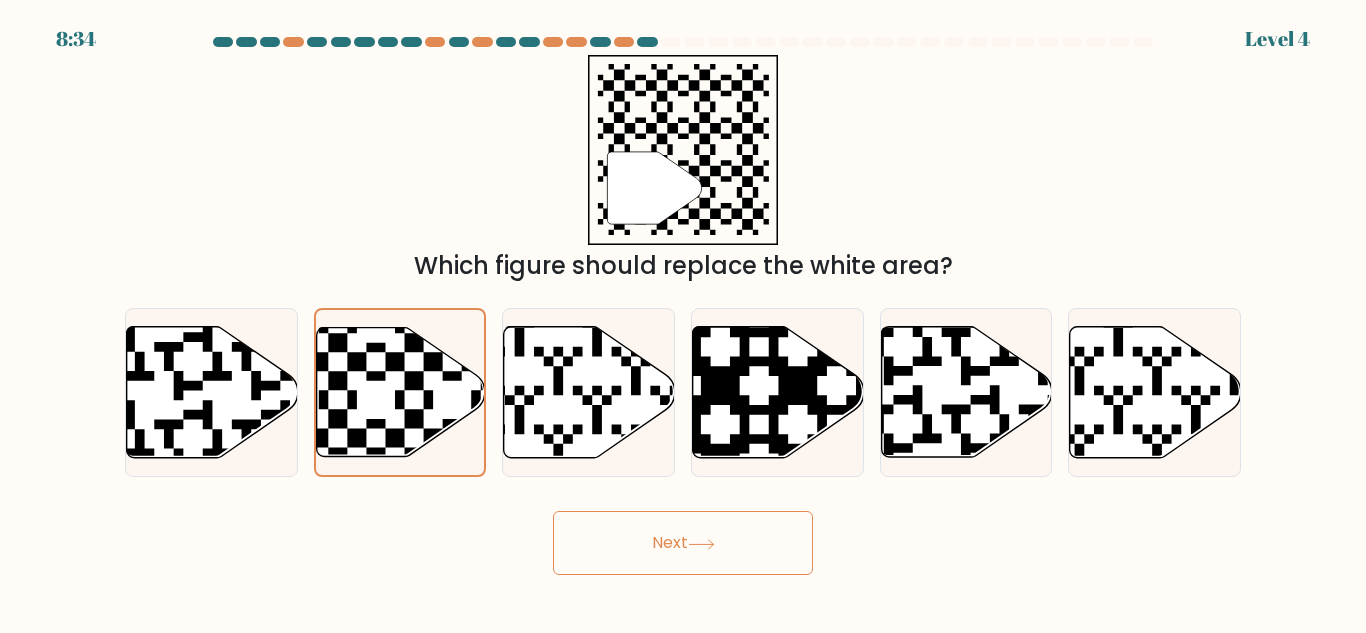 click 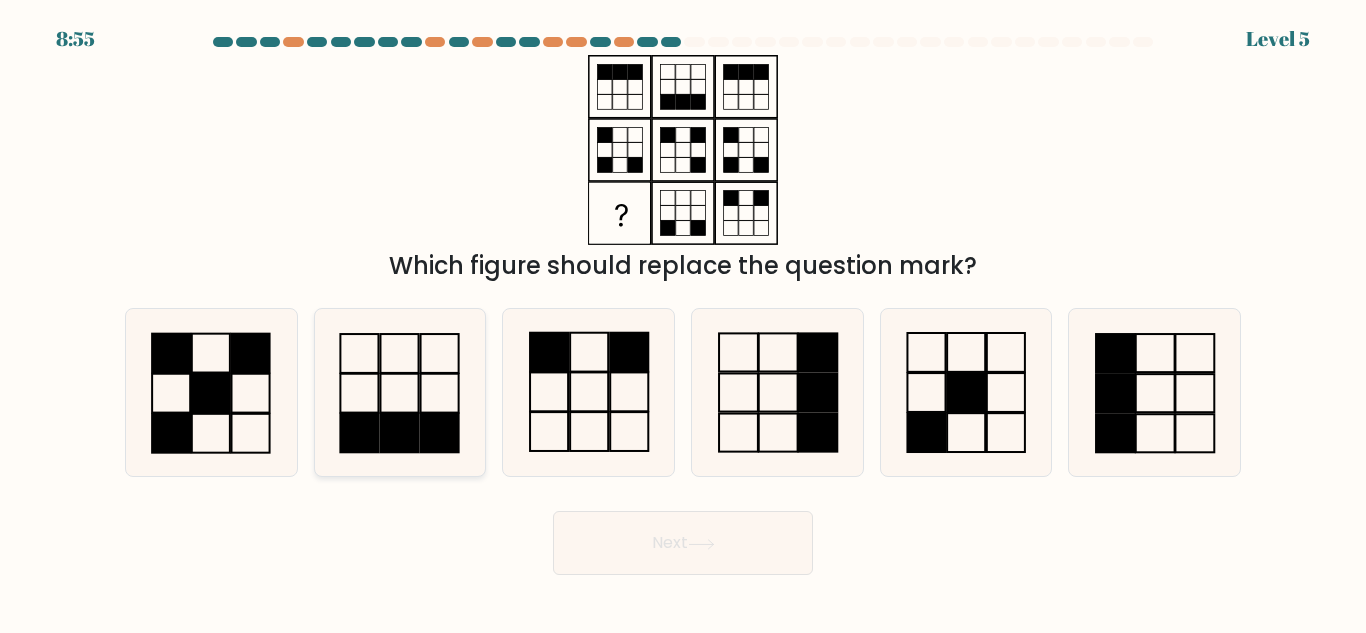 click 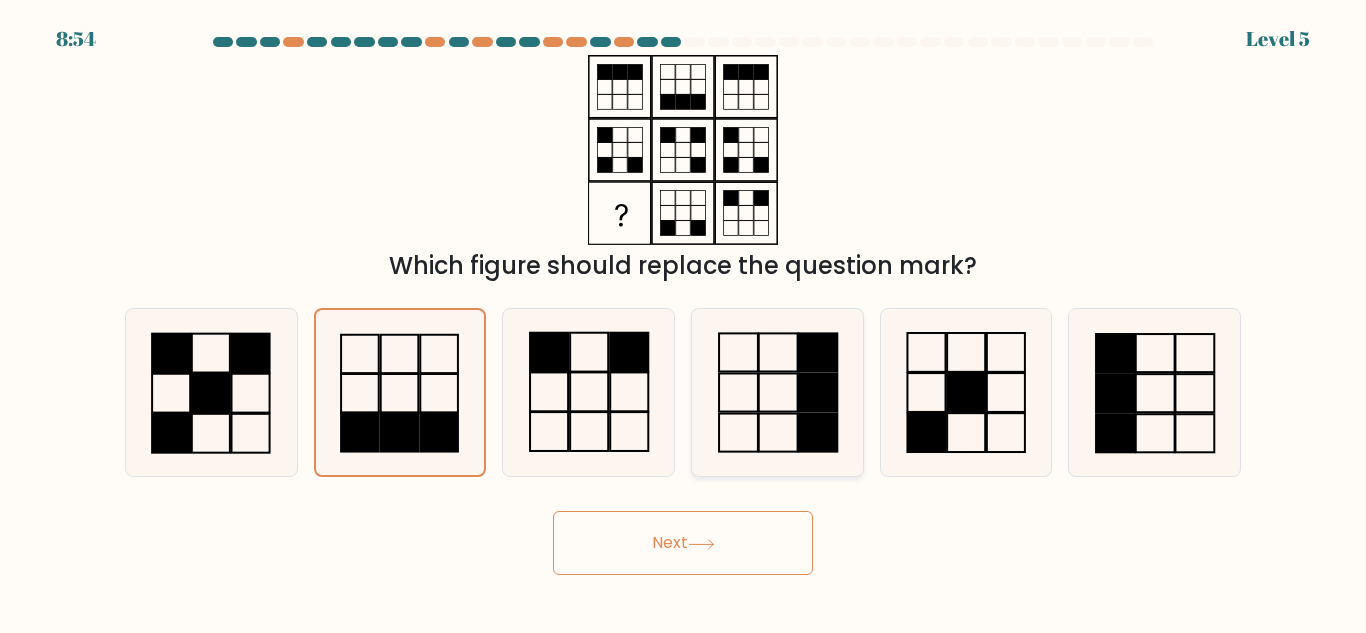 click 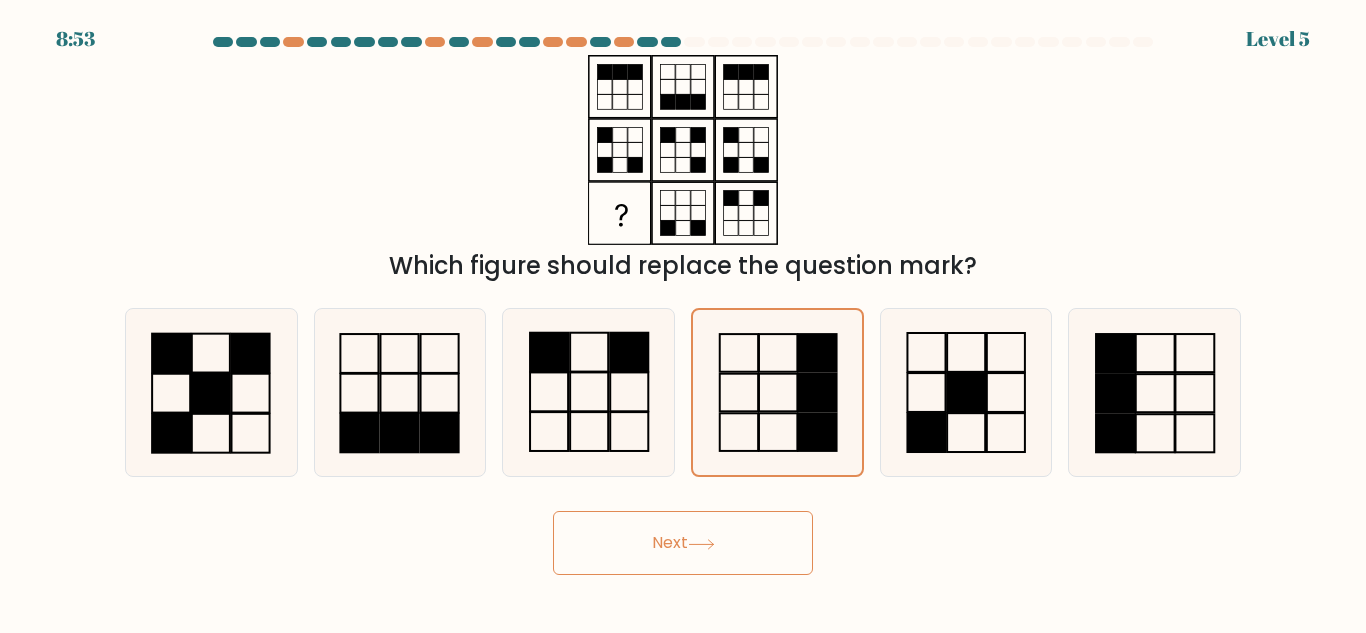 click on "Next" at bounding box center (683, 543) 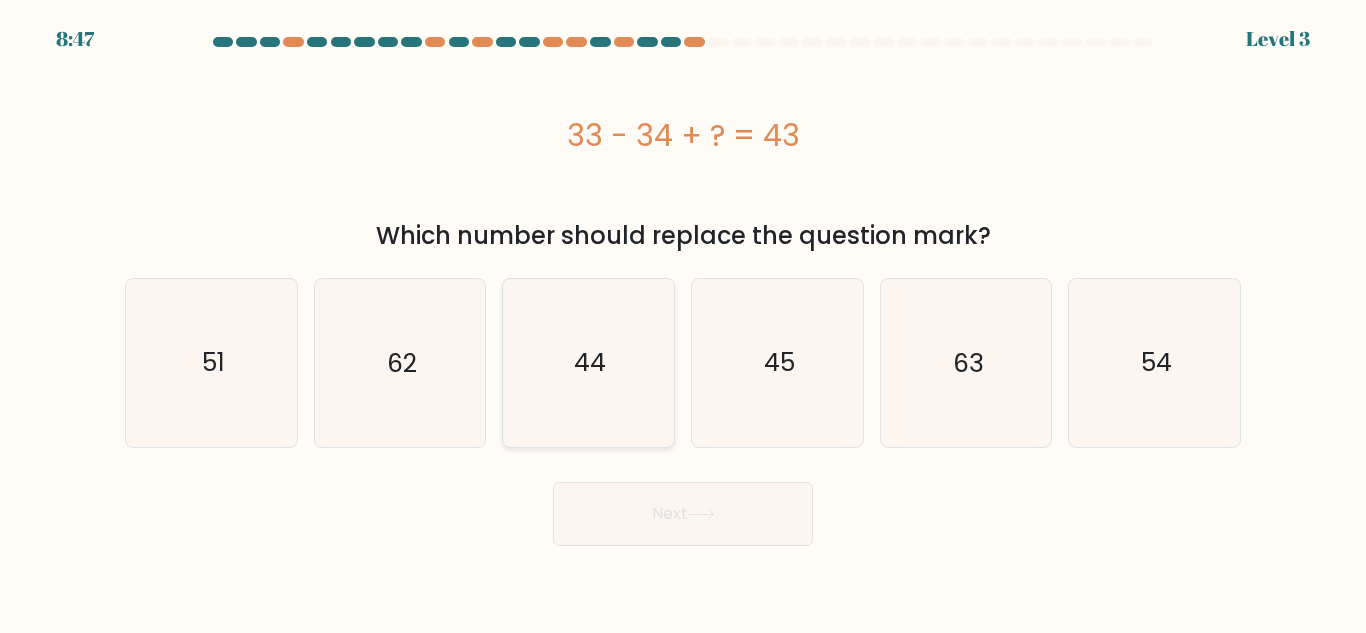 click on "44" 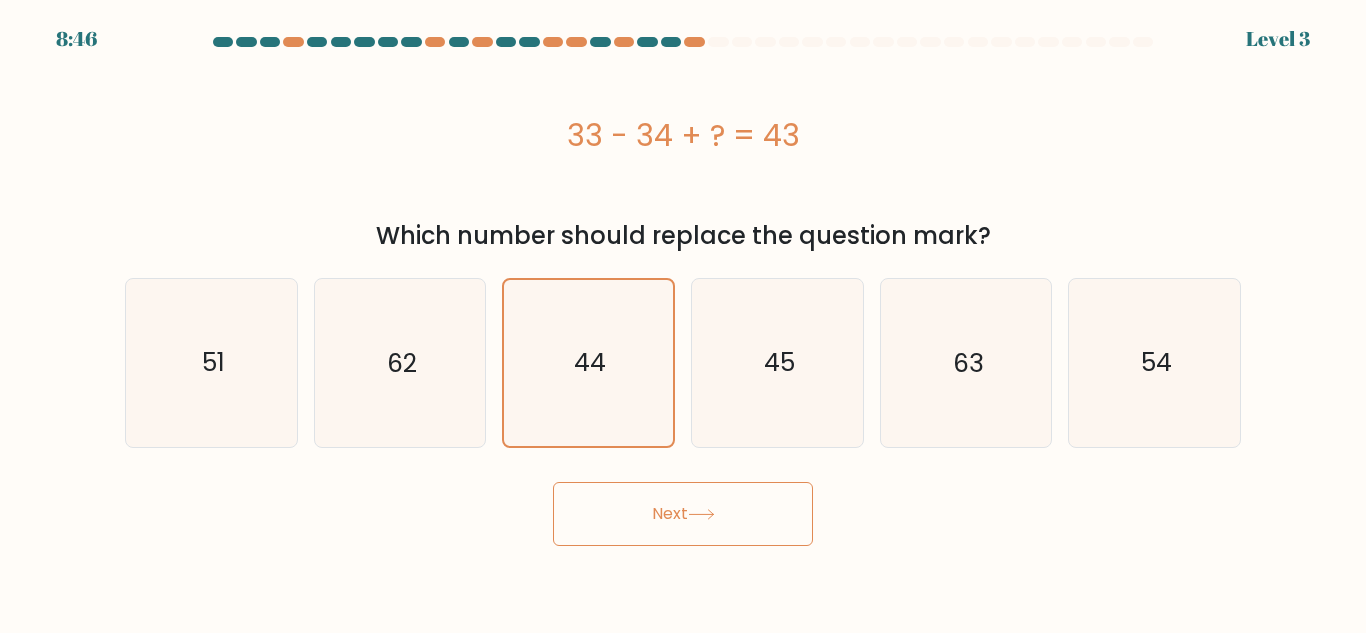 click on "Next" at bounding box center [683, 514] 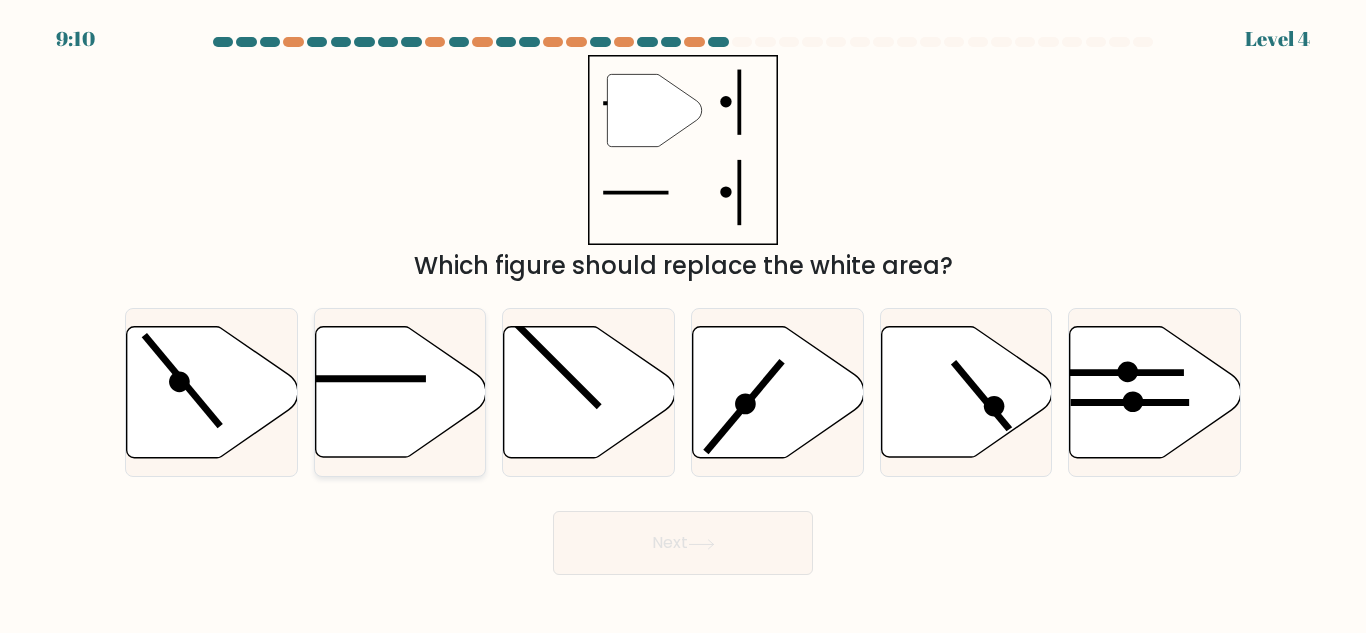 click 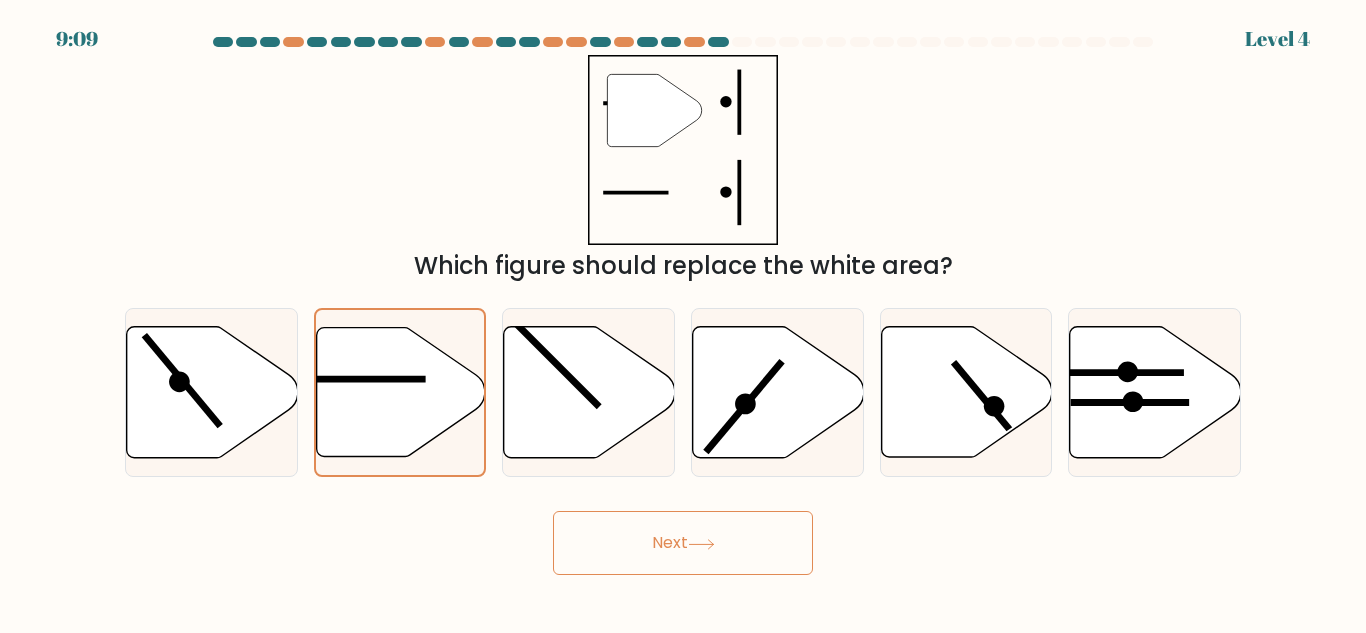 click on "Next" at bounding box center (683, 543) 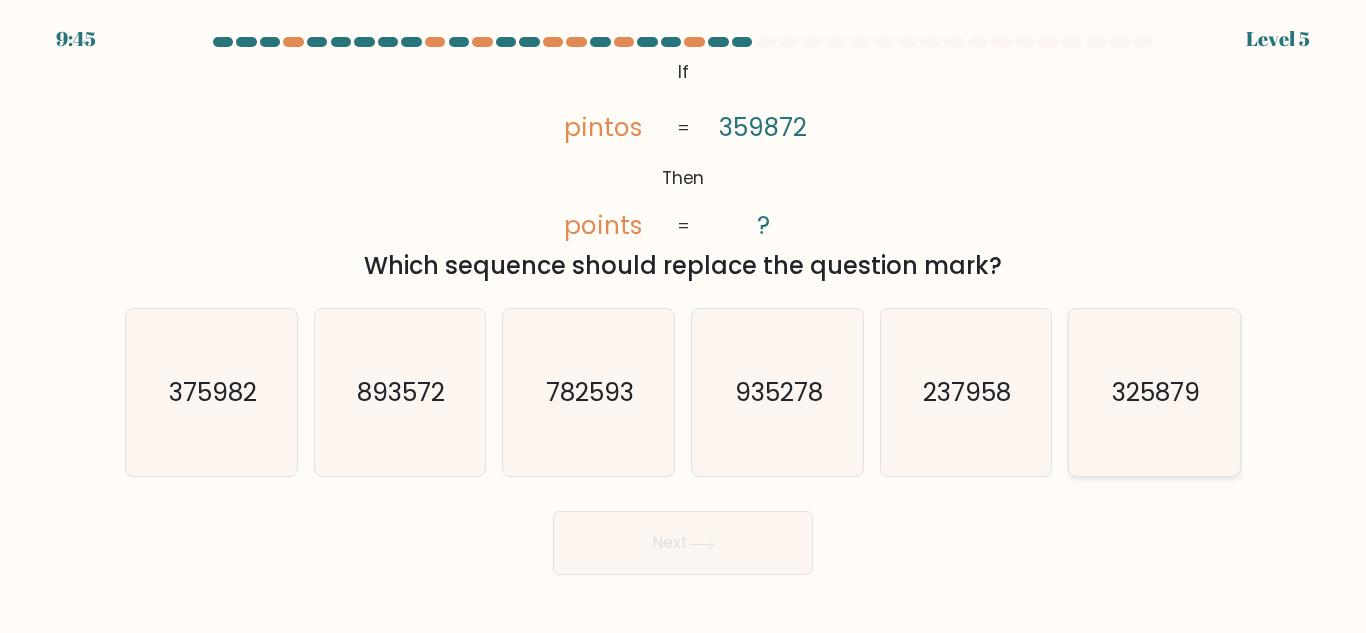 click on "325879" 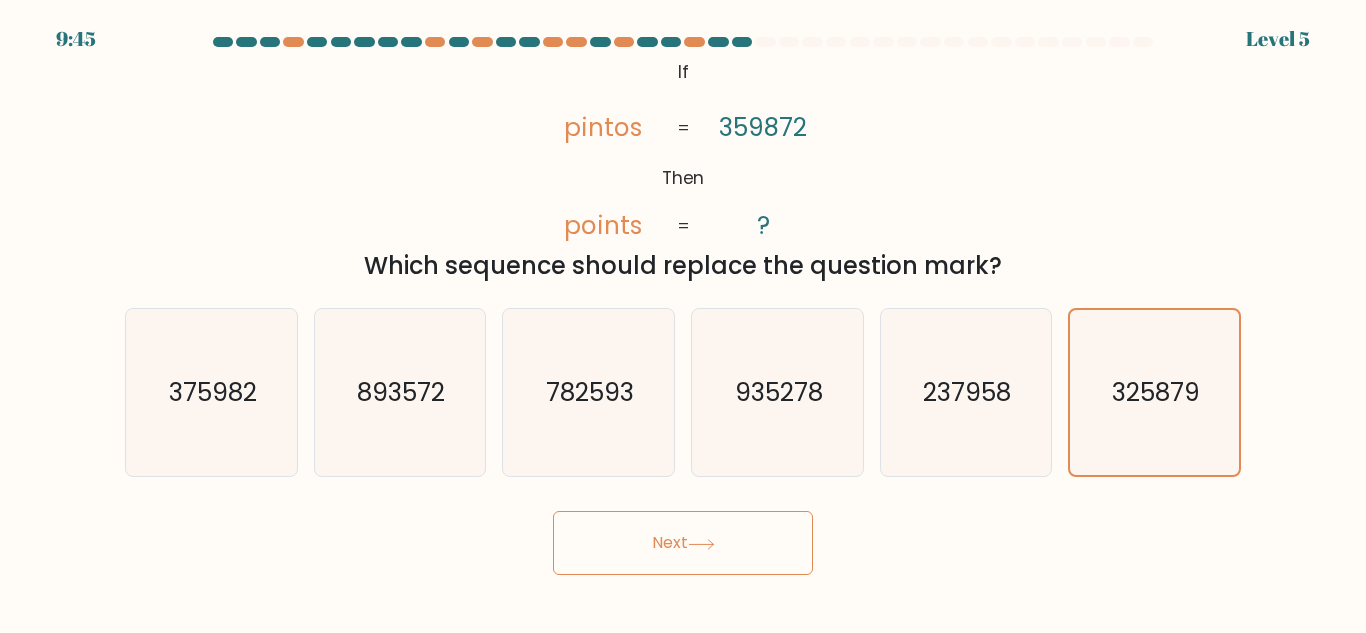 click on "Next" at bounding box center (683, 543) 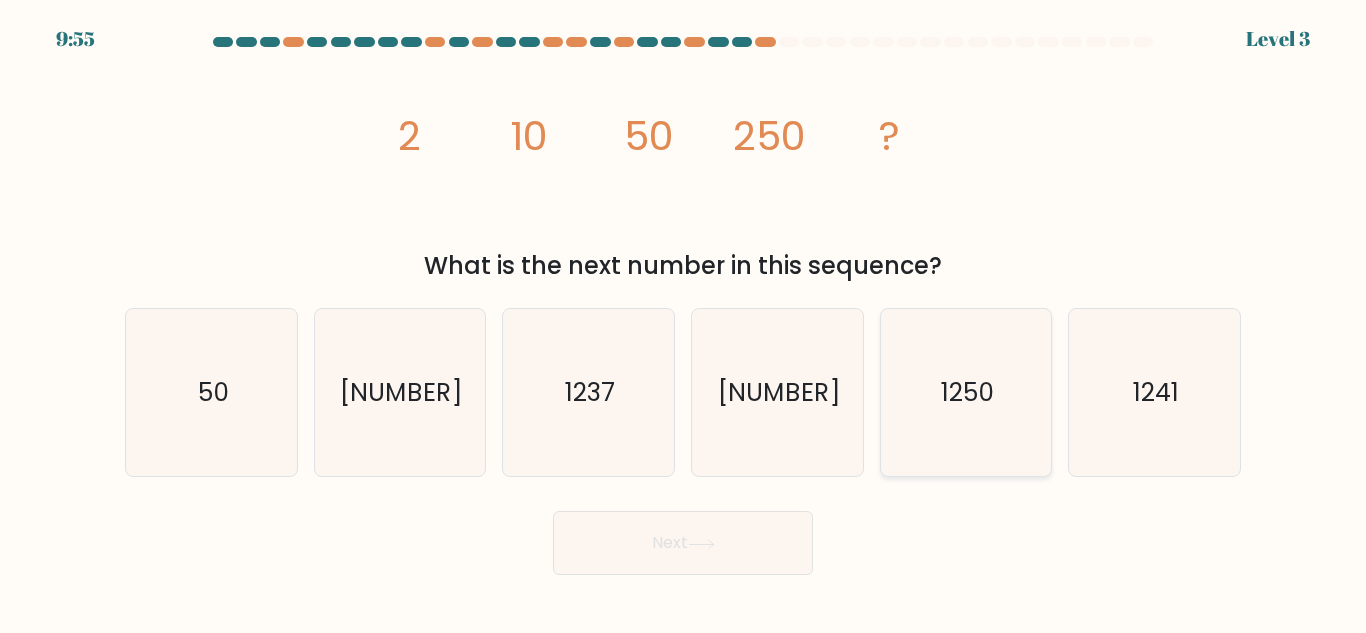 click on "1250" 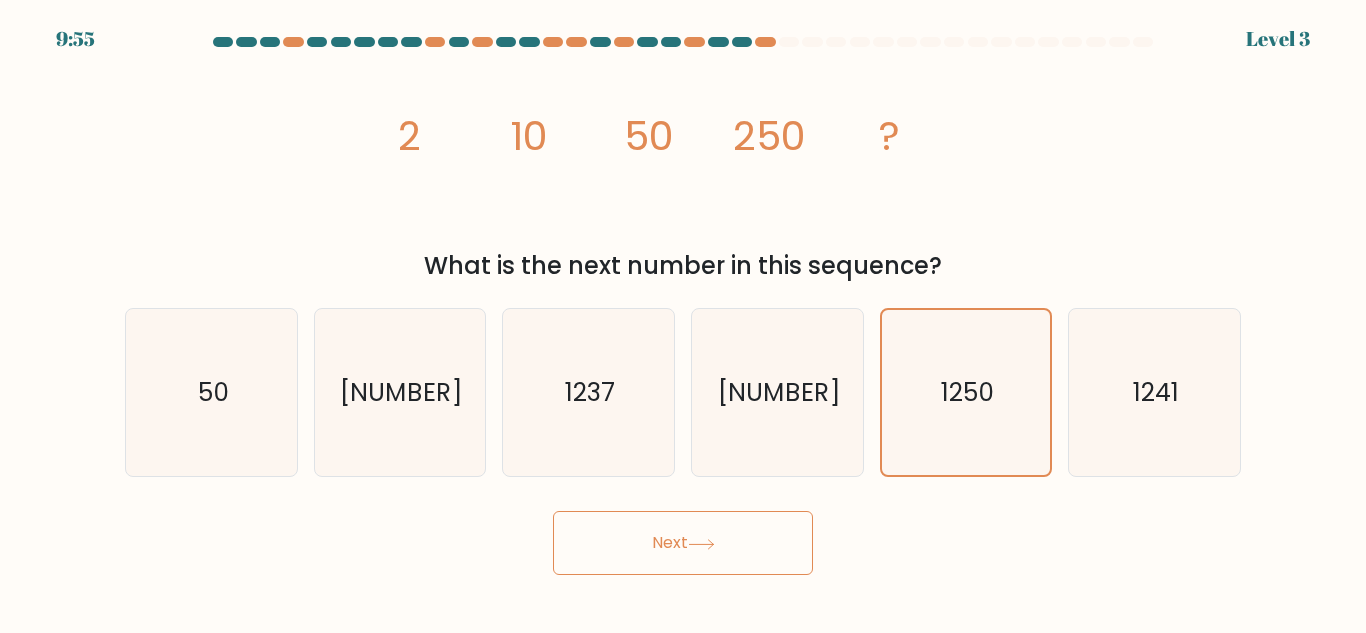 click on "Next" at bounding box center (683, 543) 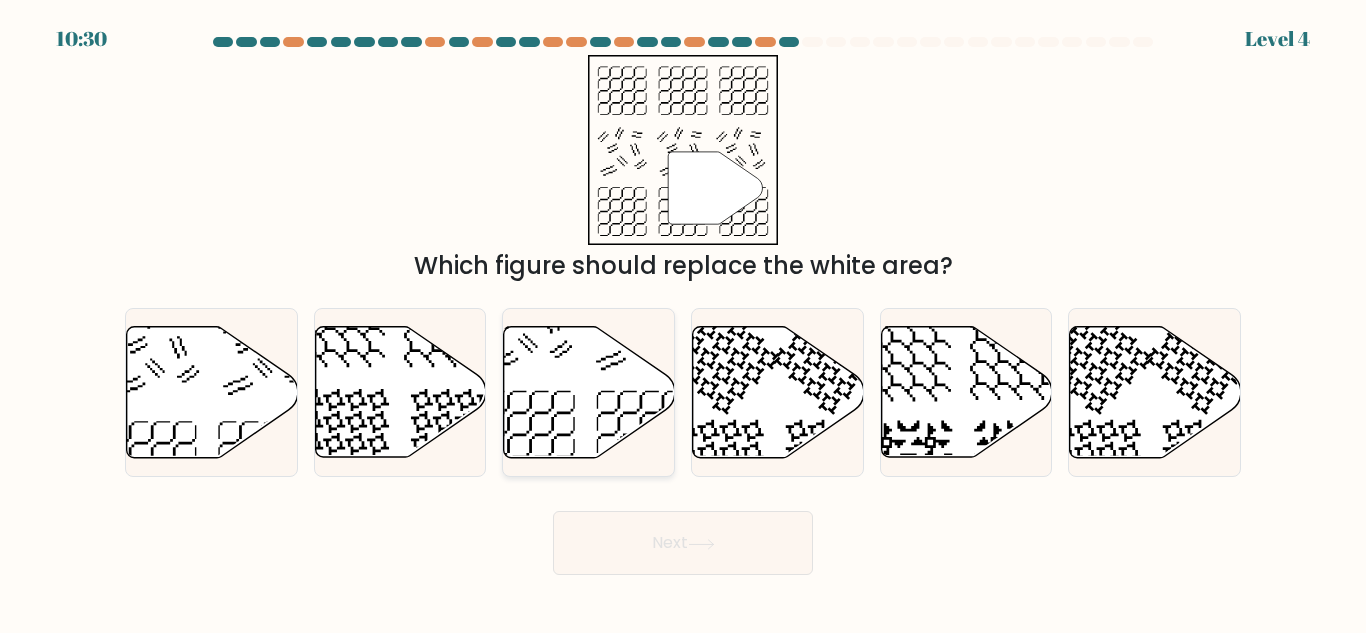 click 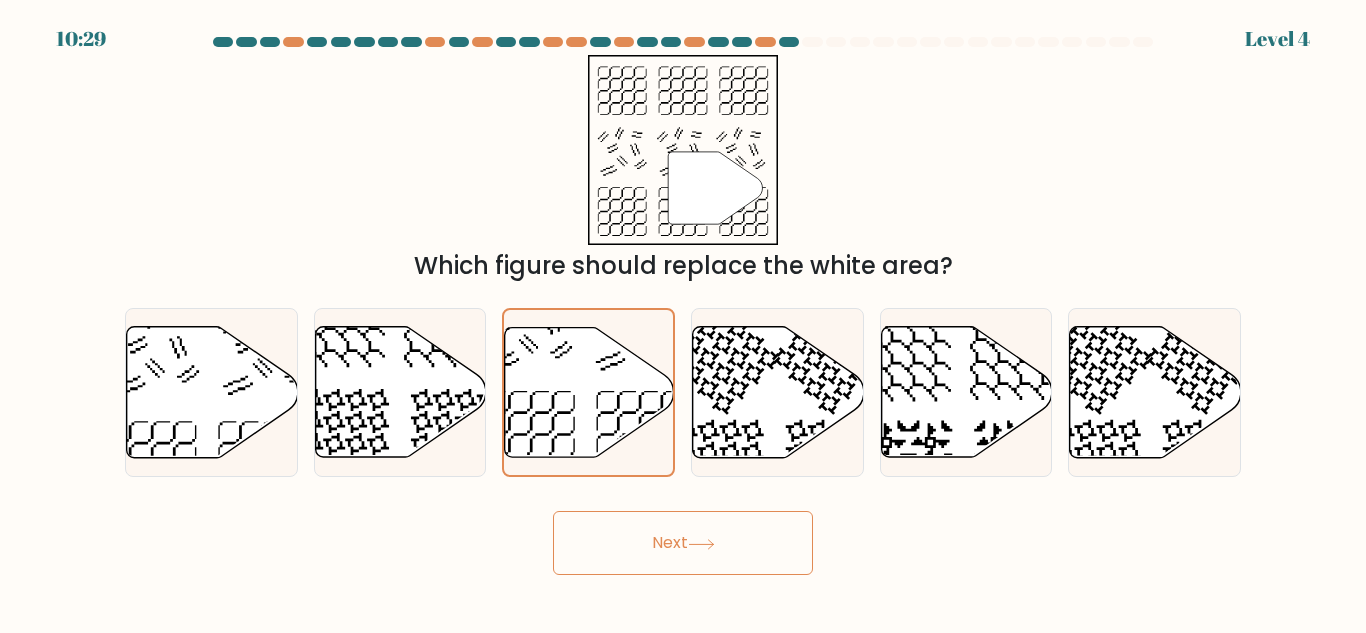 click on "Next" at bounding box center (683, 543) 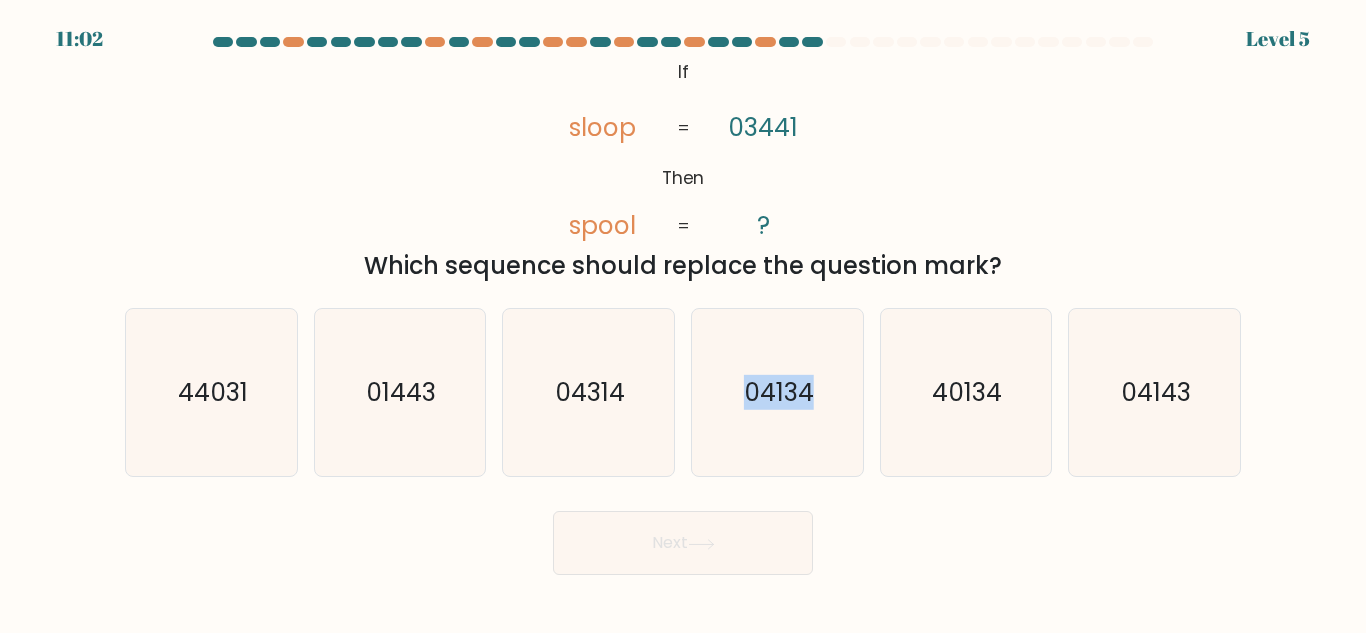 click on "Next" at bounding box center (683, 543) 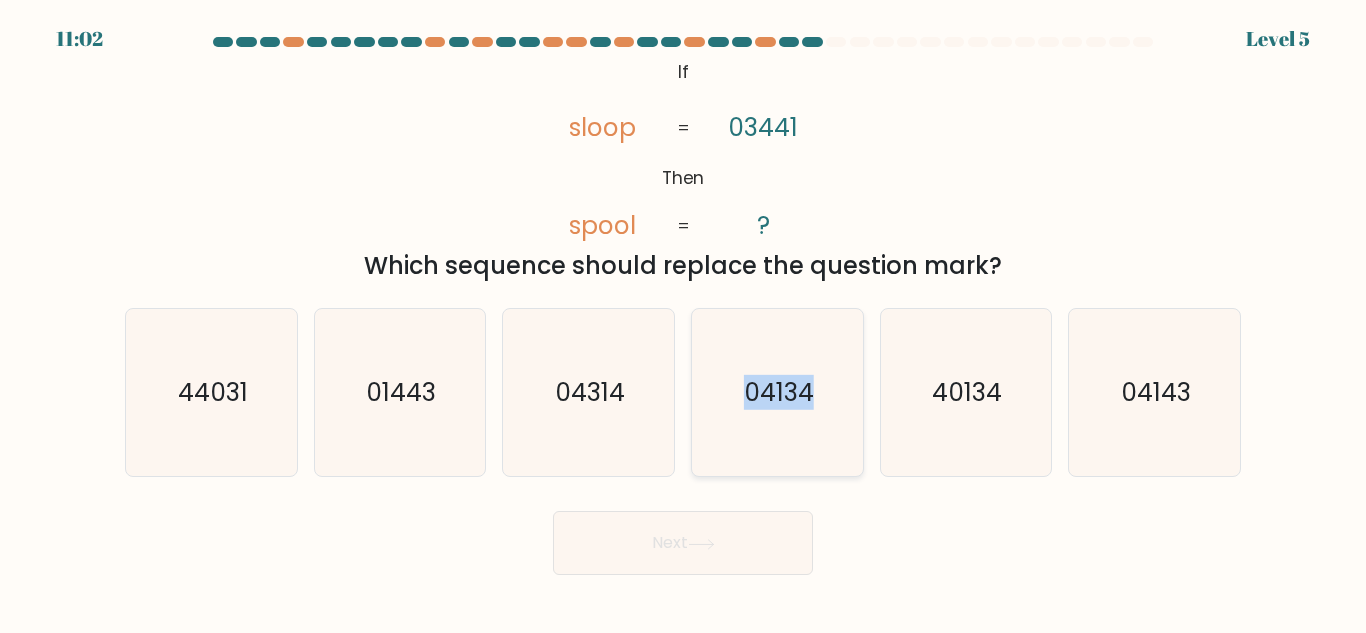 click on "04134" 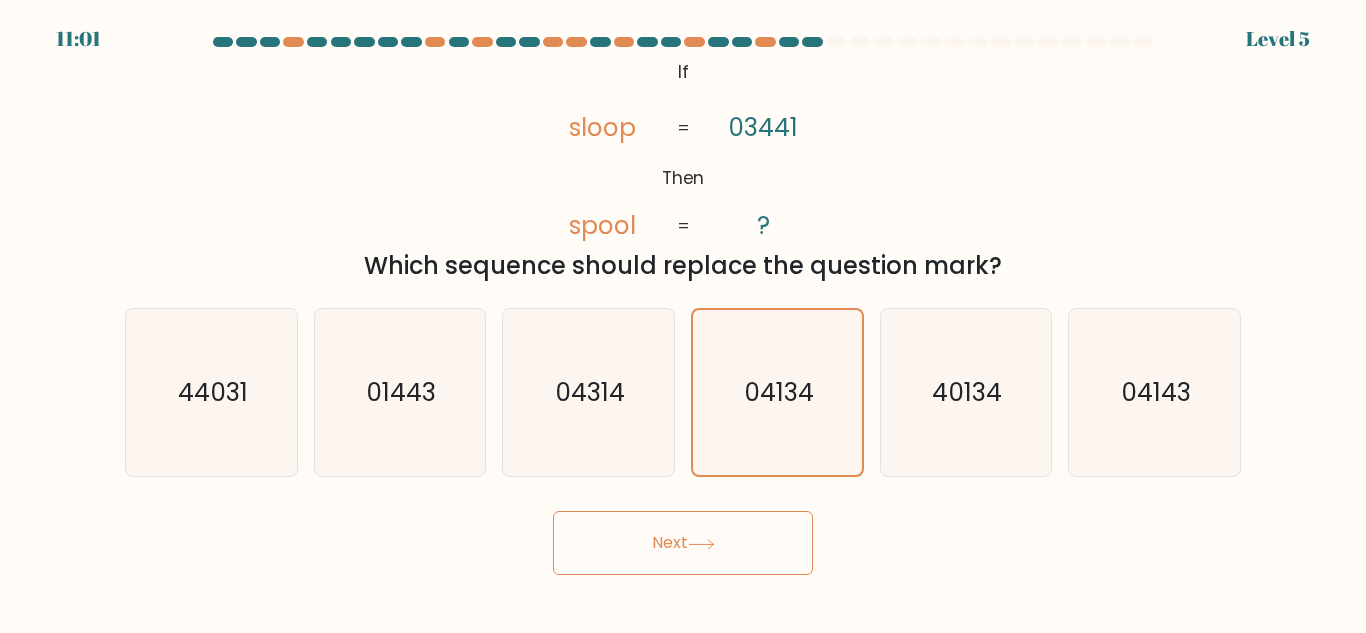 click on "Next" at bounding box center [683, 543] 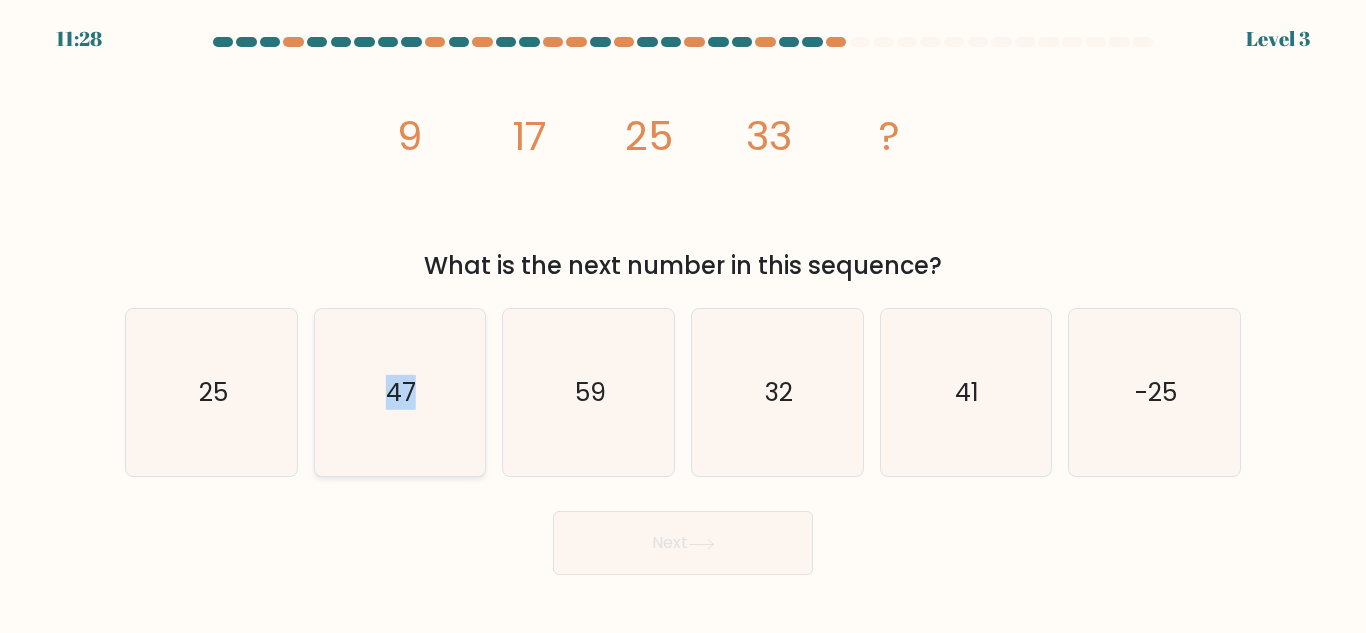 click on "47" at bounding box center (400, 392) 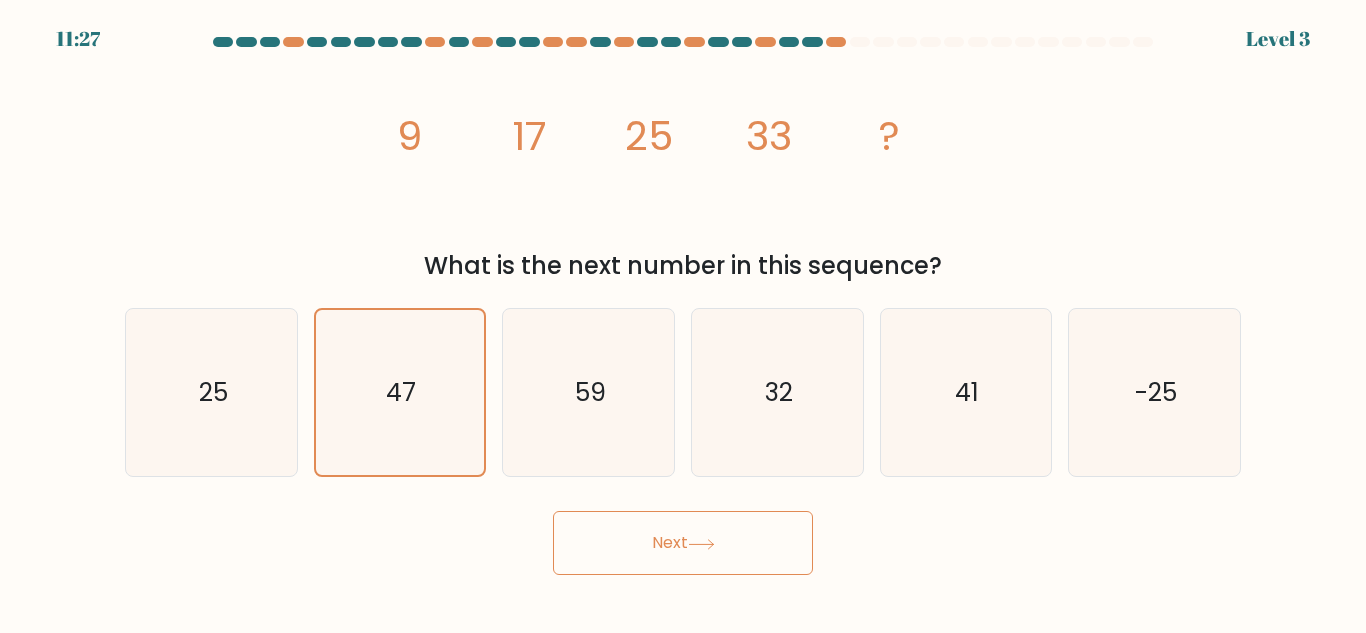click on "Next" at bounding box center [683, 543] 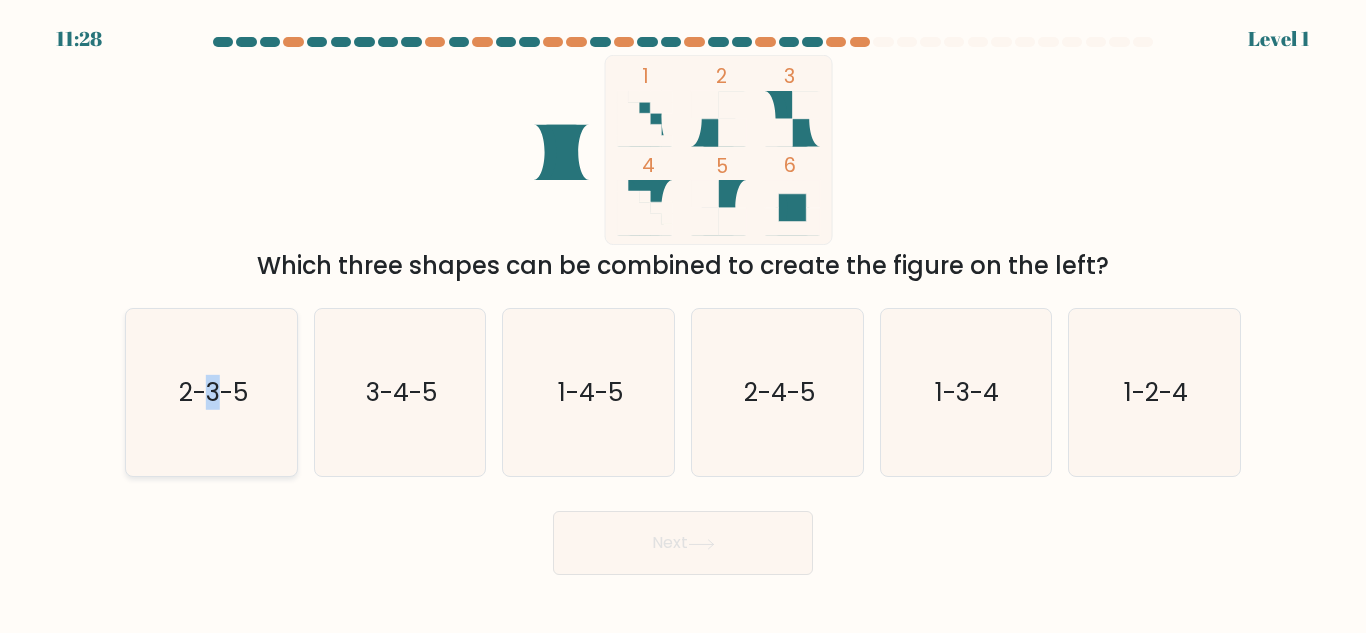 click on "2-3-5" 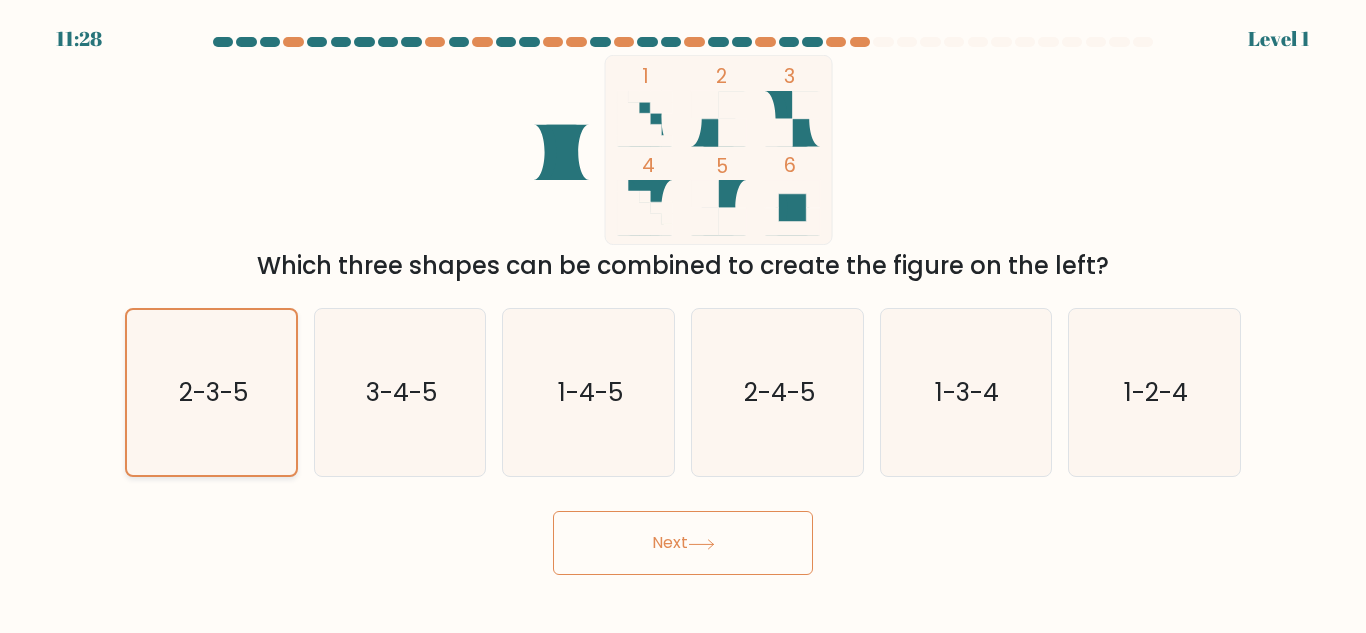 click on "2-3-5" 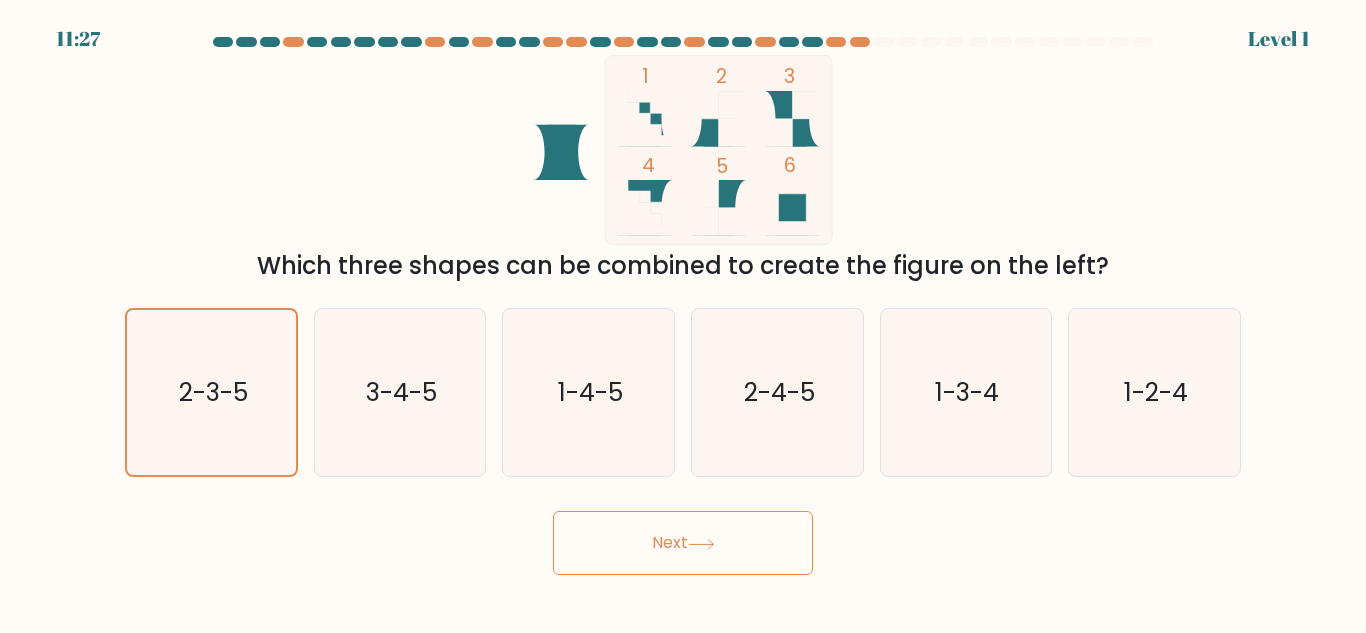 click on "Next" at bounding box center [683, 543] 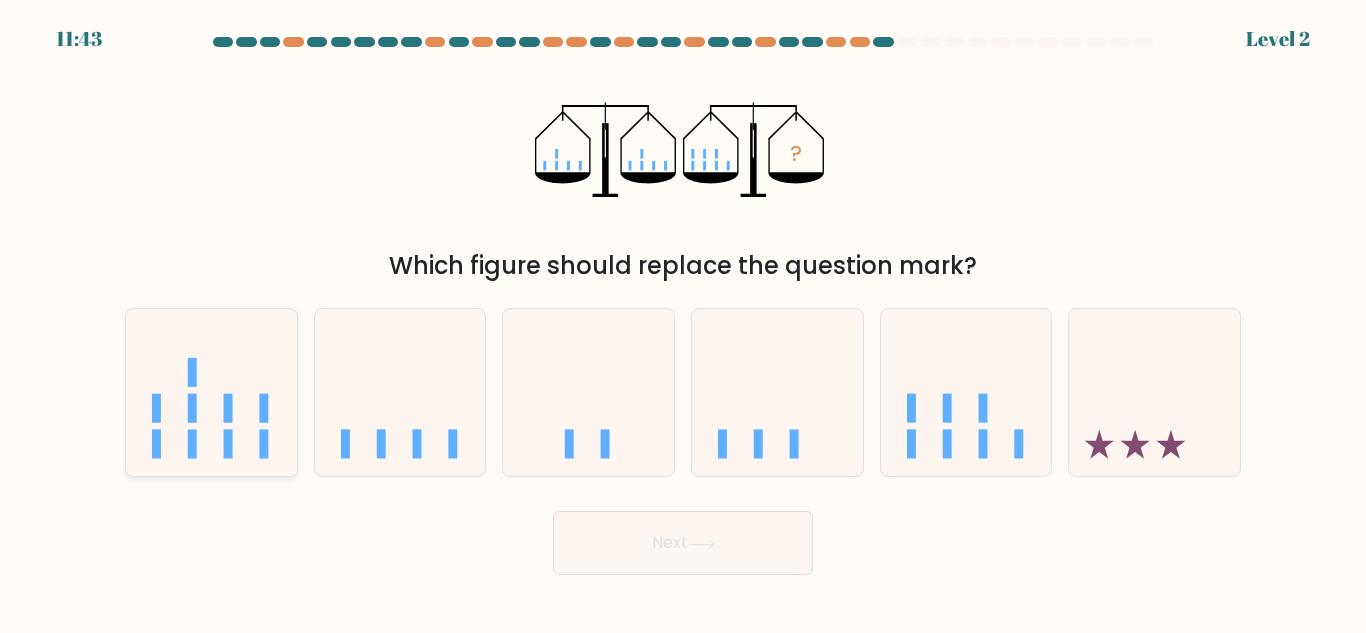 click 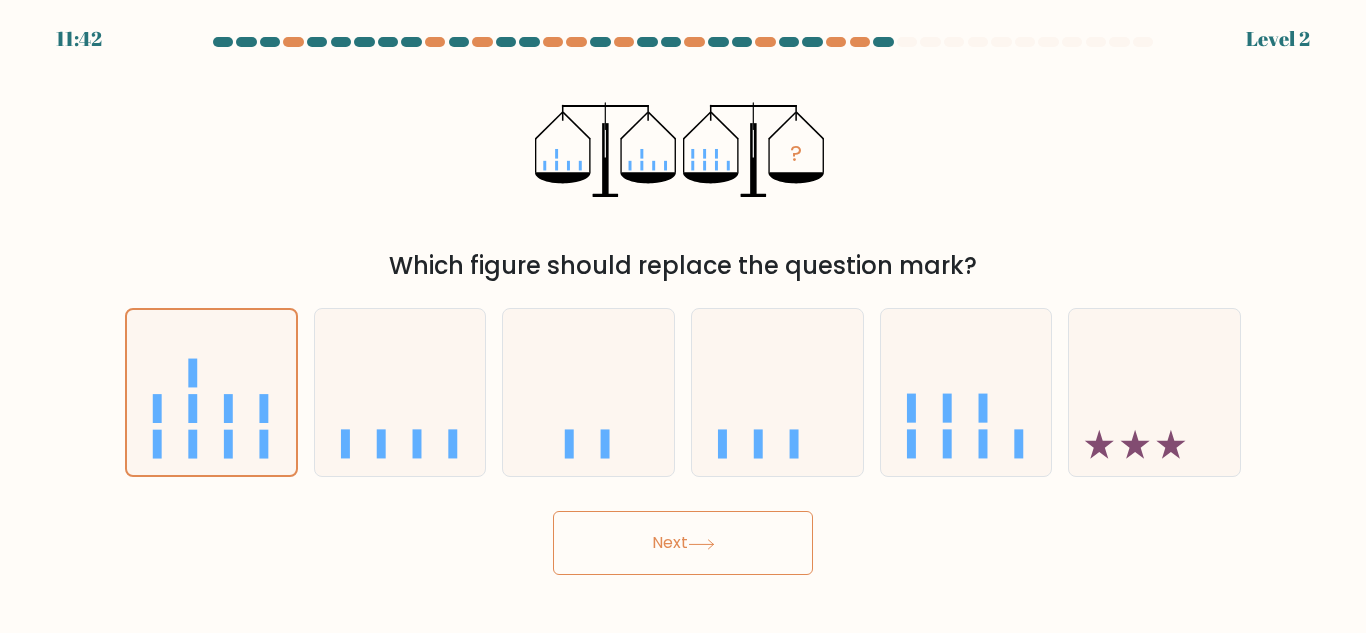 click on "Next" at bounding box center [683, 543] 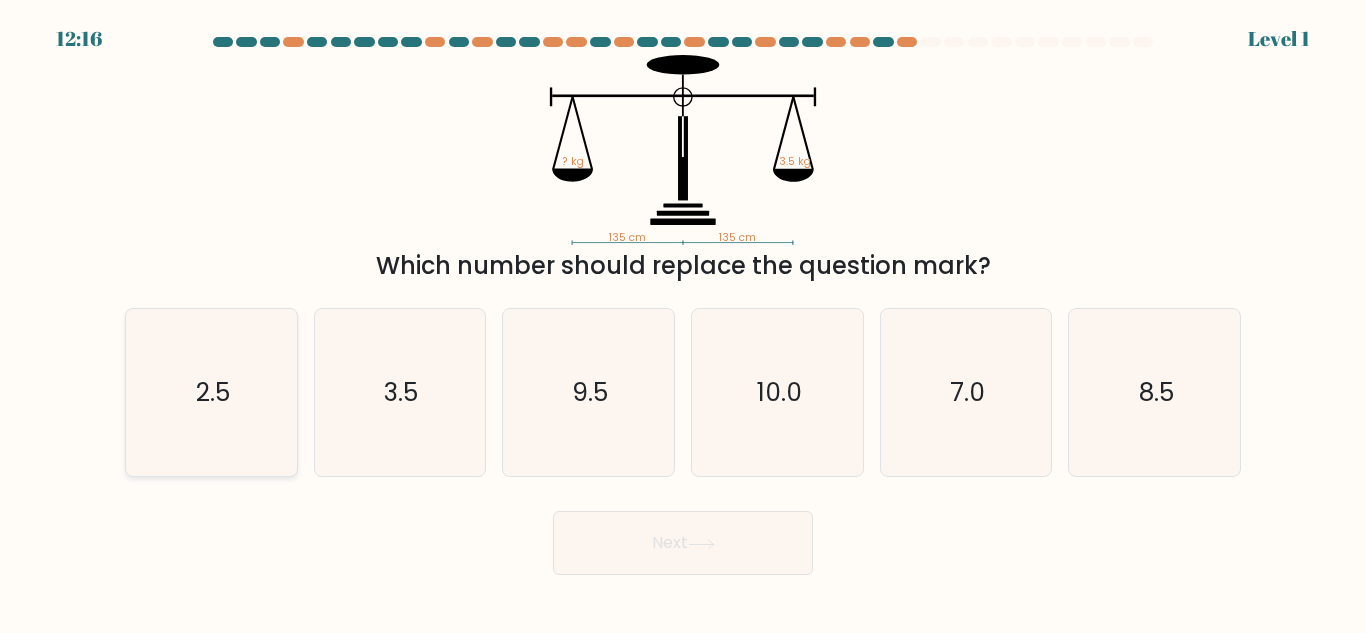 click on "2.5" 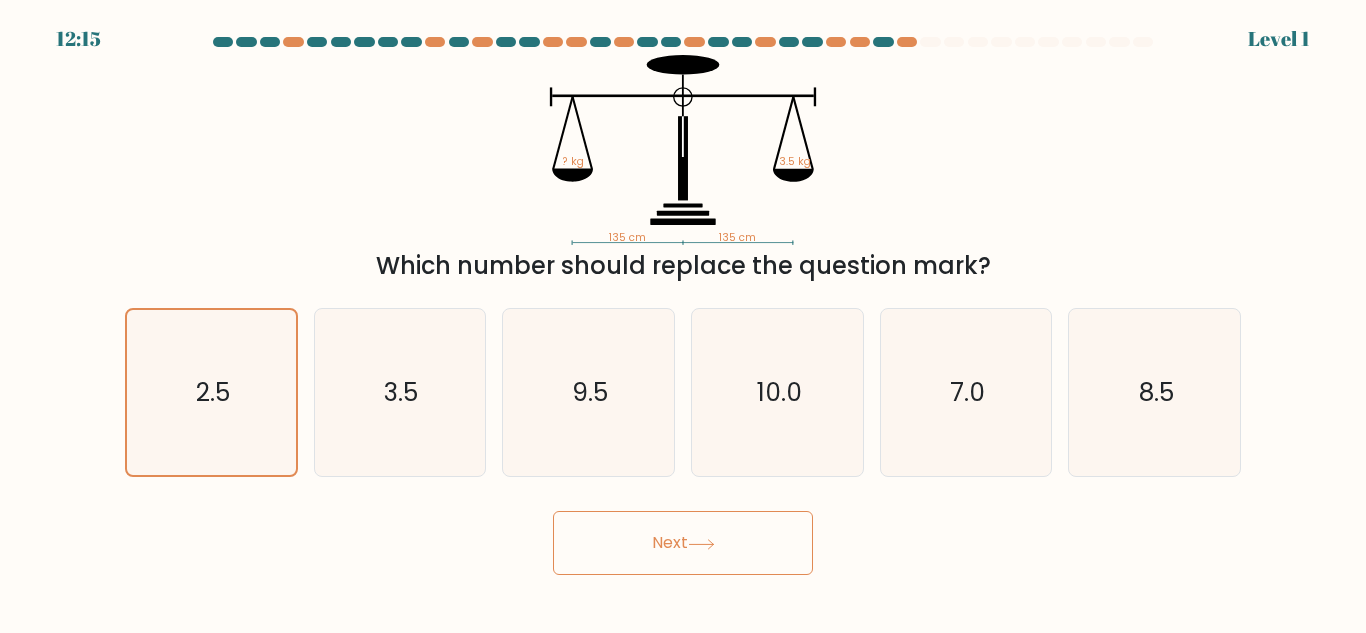 click on "Next" at bounding box center (683, 543) 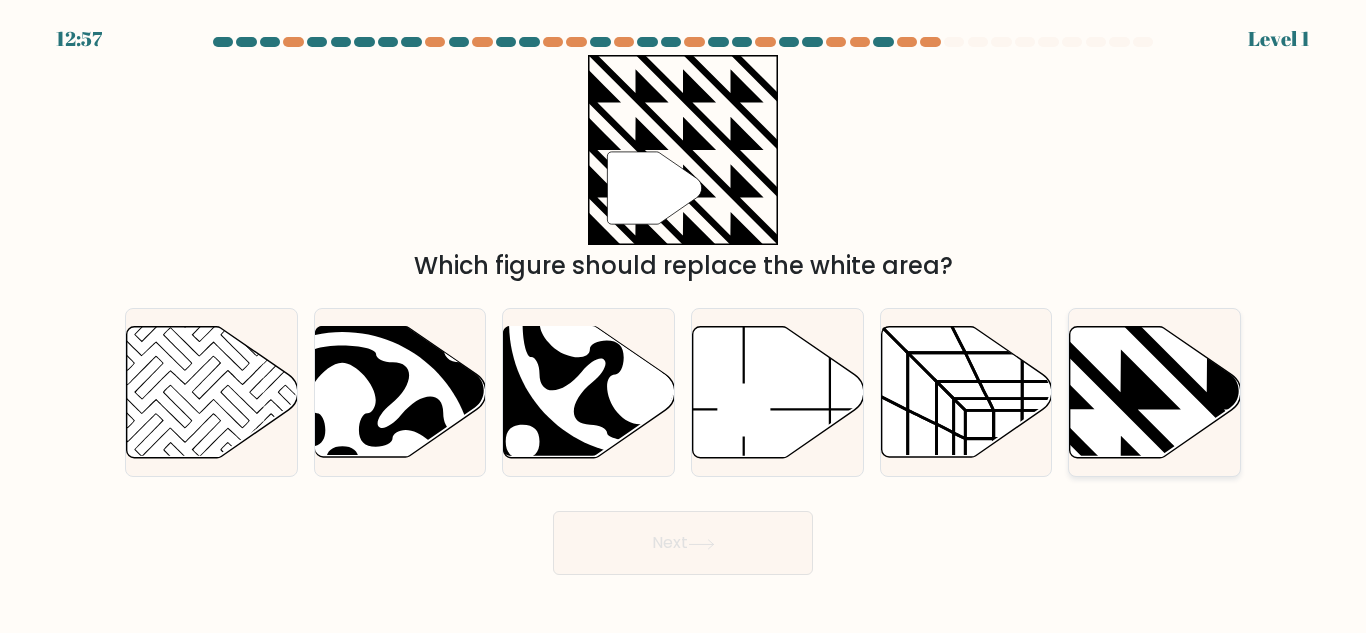 click 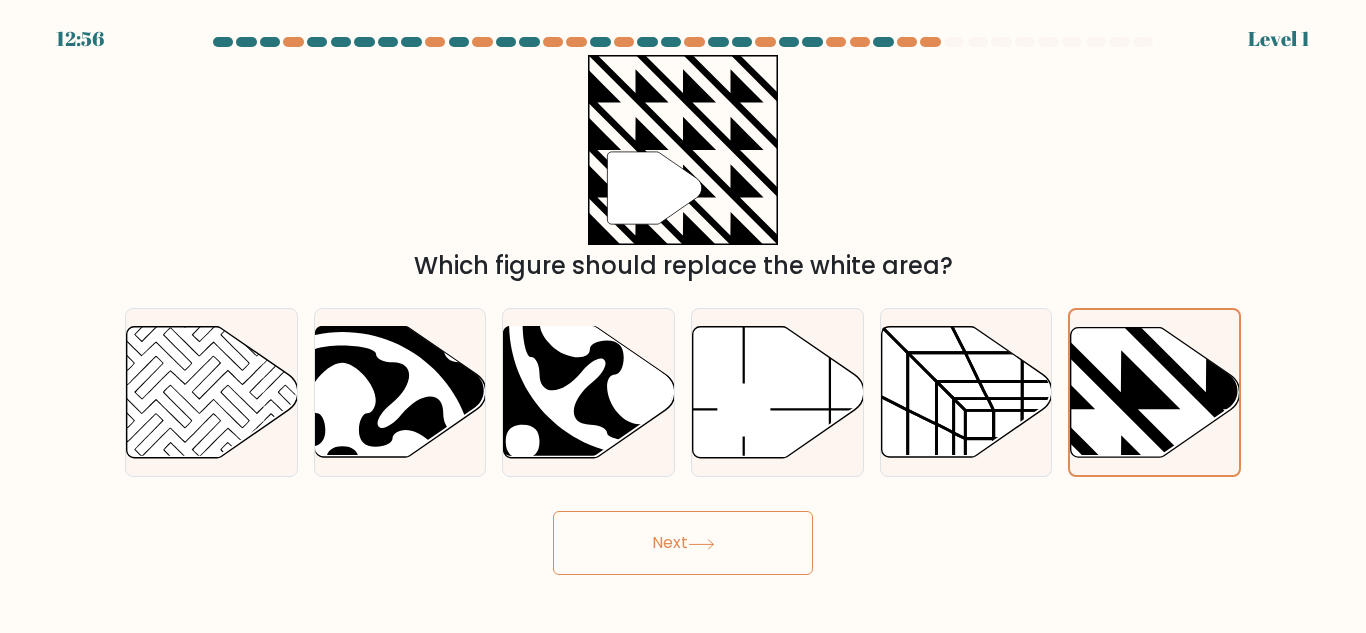 click on "Next" at bounding box center (683, 543) 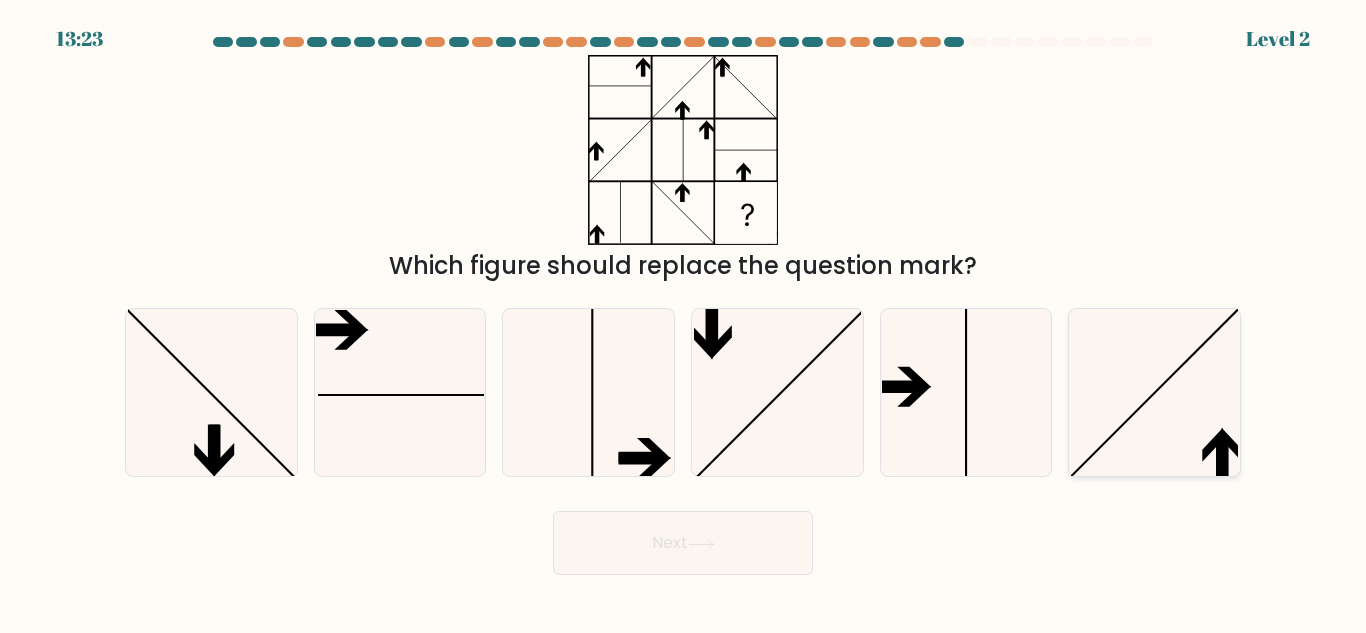 click 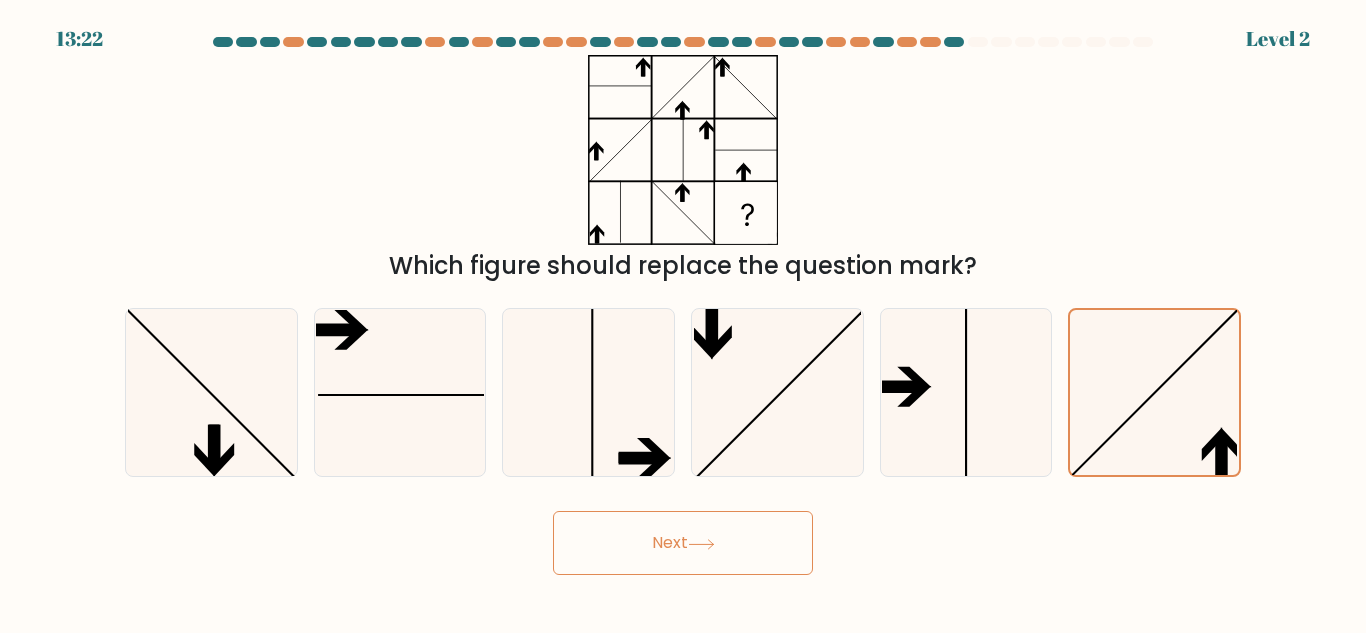 click on "Next" at bounding box center [683, 543] 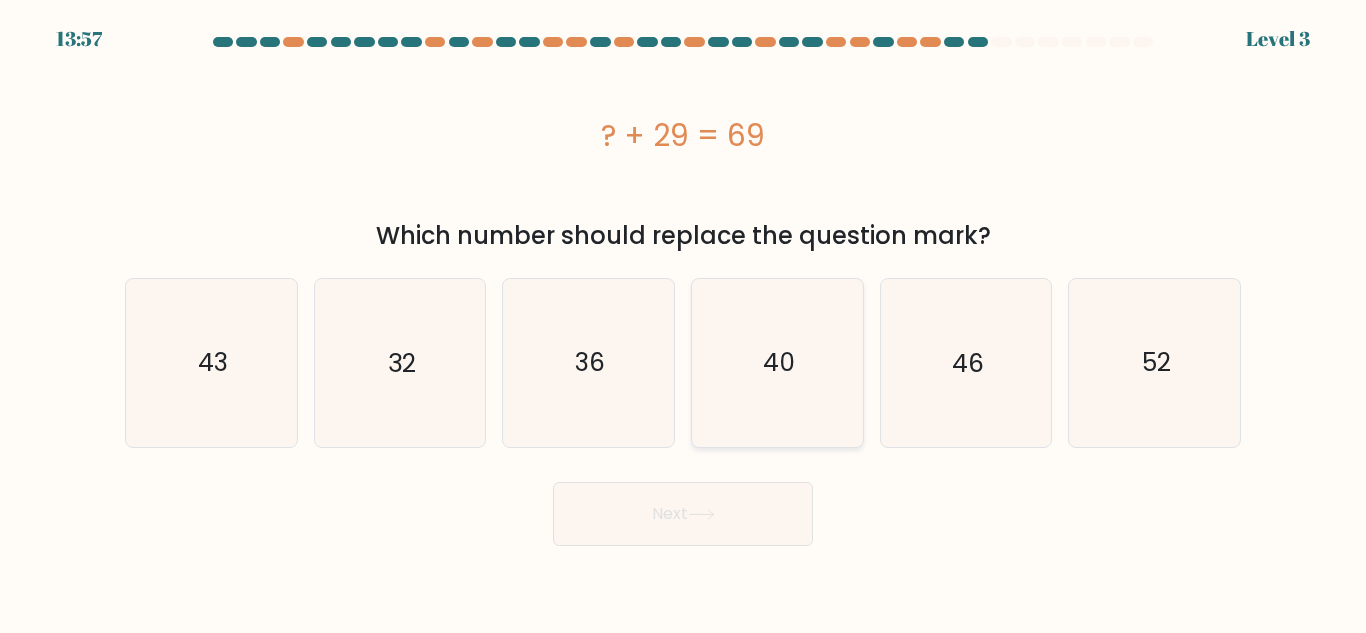 click on "40" 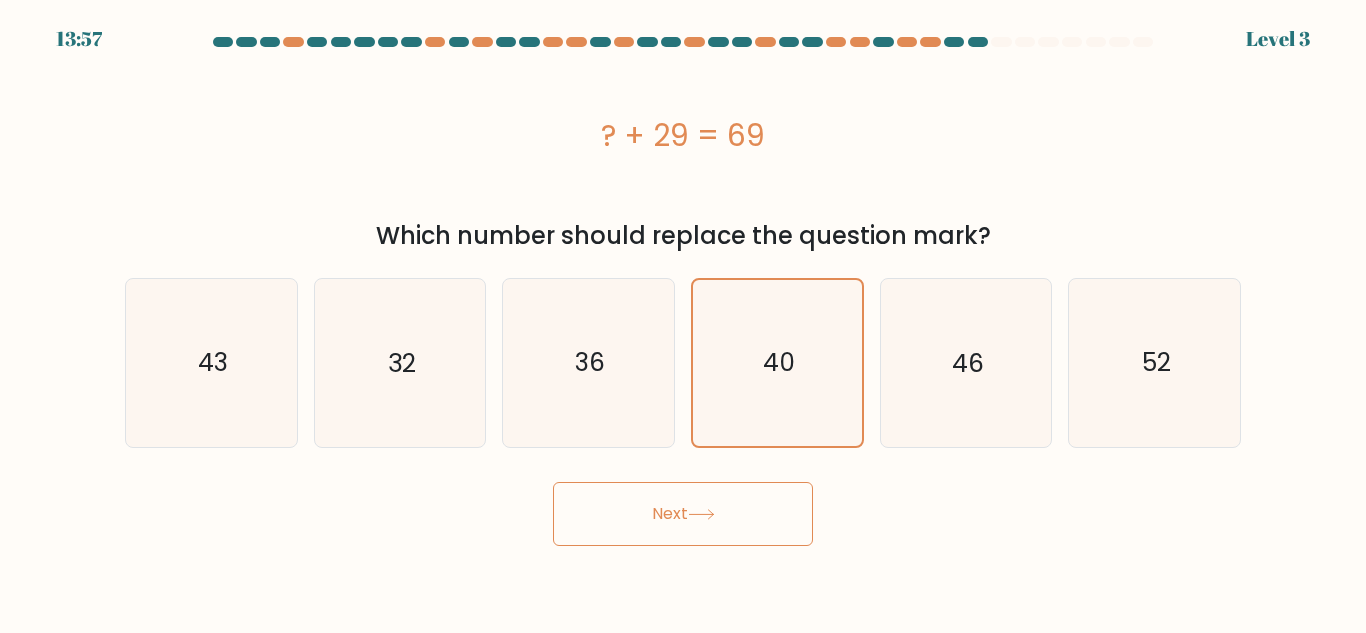 click on "Next" at bounding box center (683, 514) 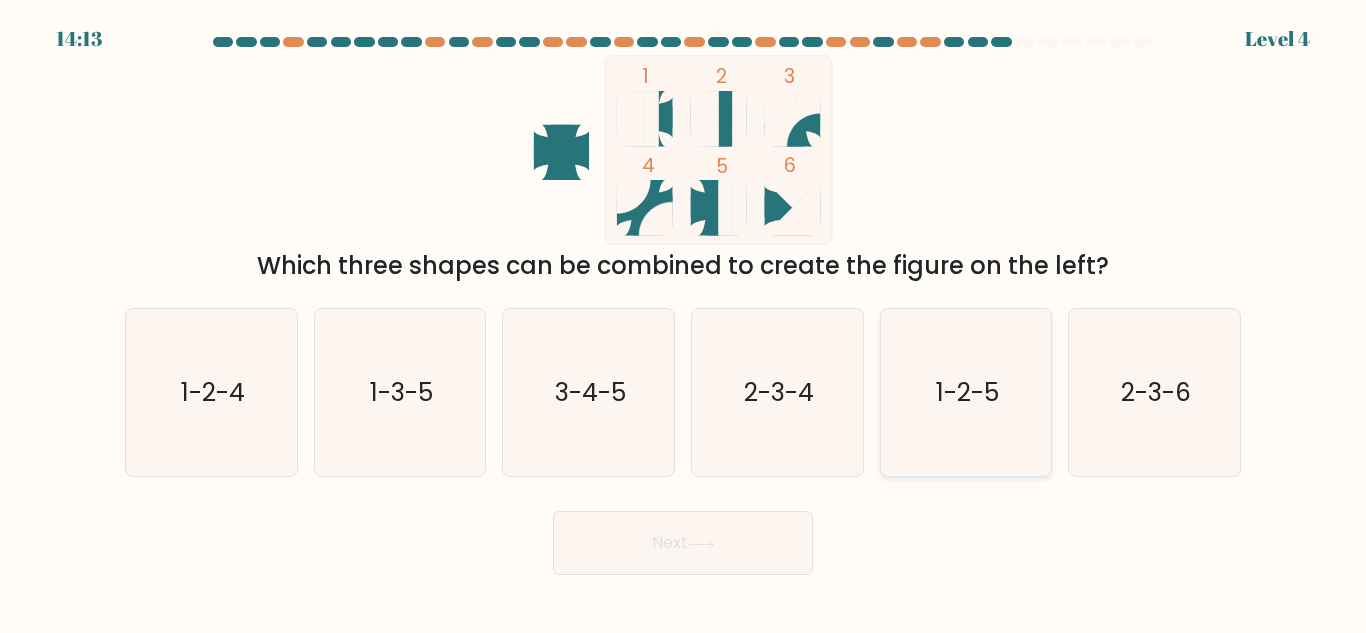click on "1-2-5" 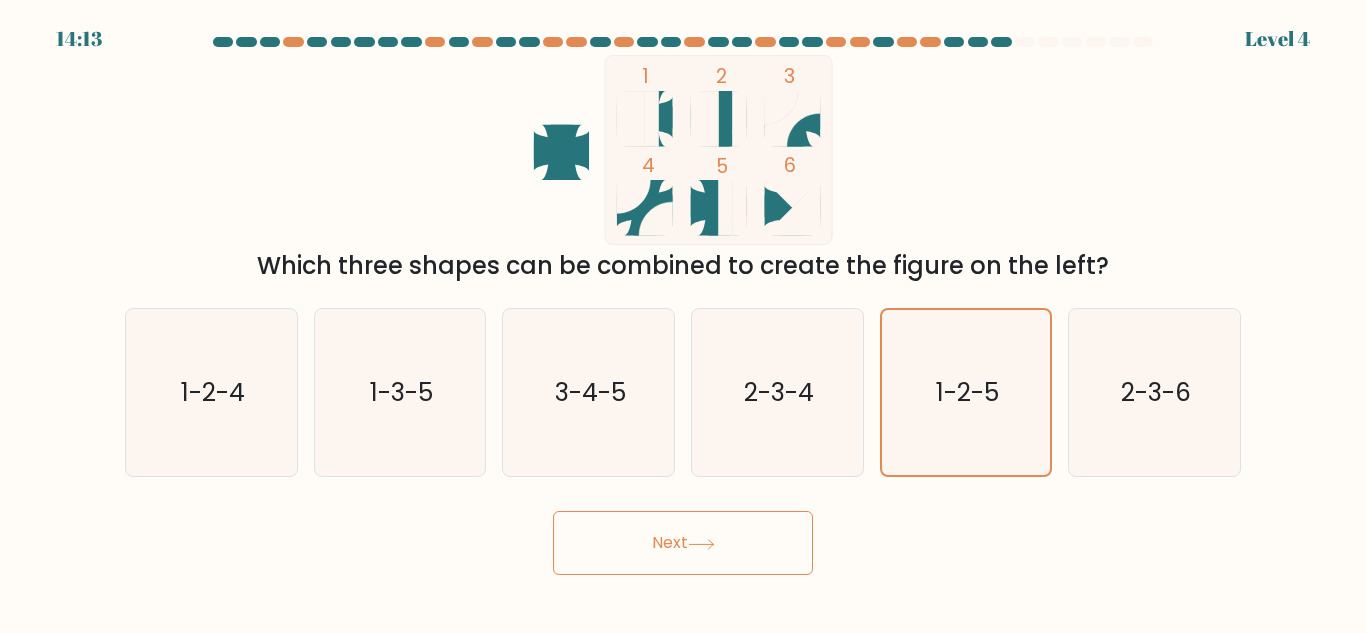 click on "Next" at bounding box center (683, 543) 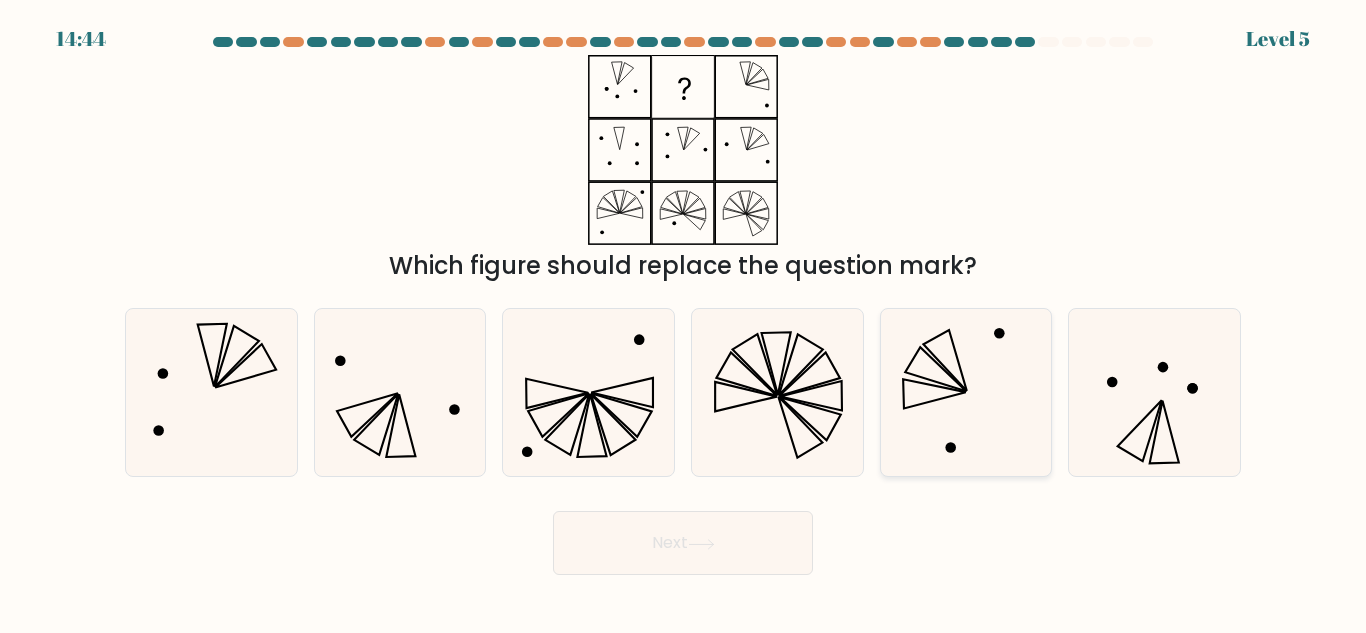 click 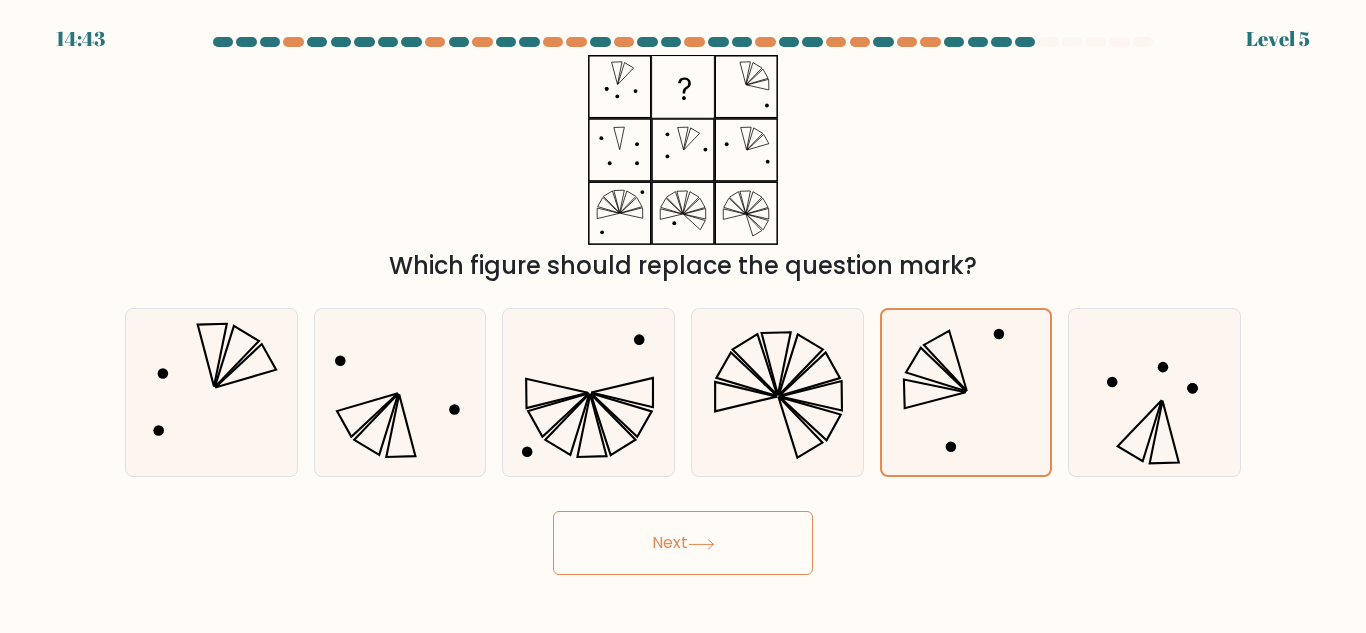click on "Next" at bounding box center [683, 543] 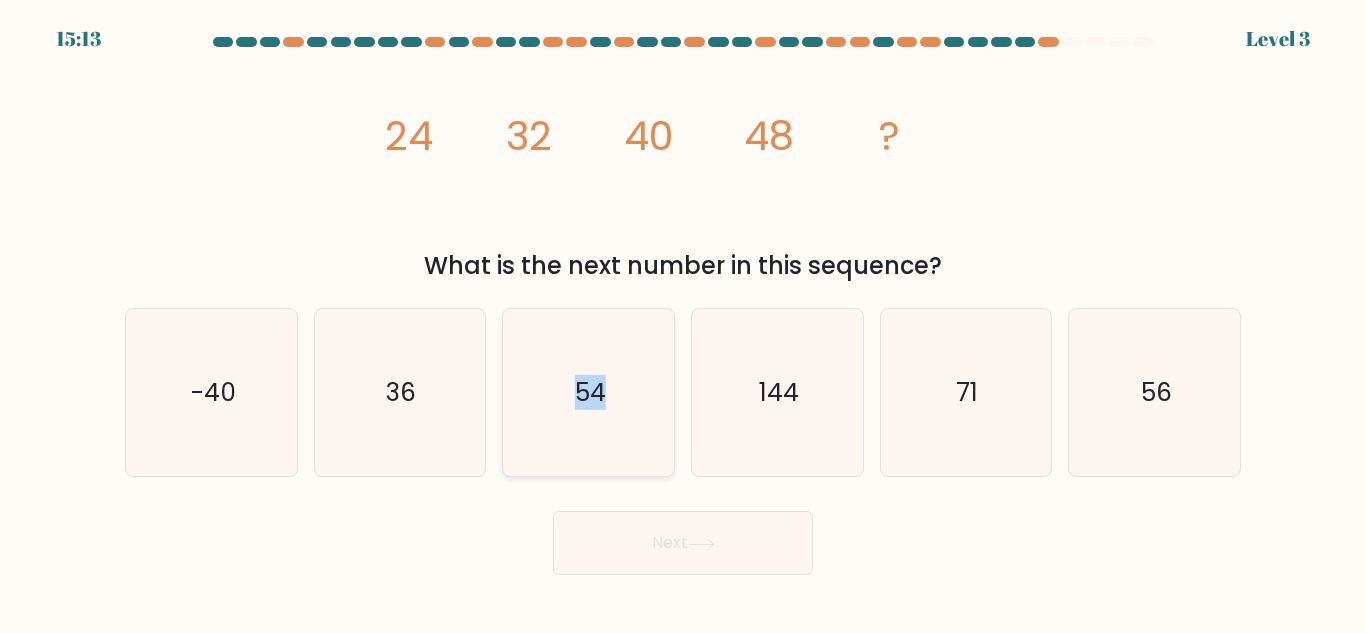 click on "54" 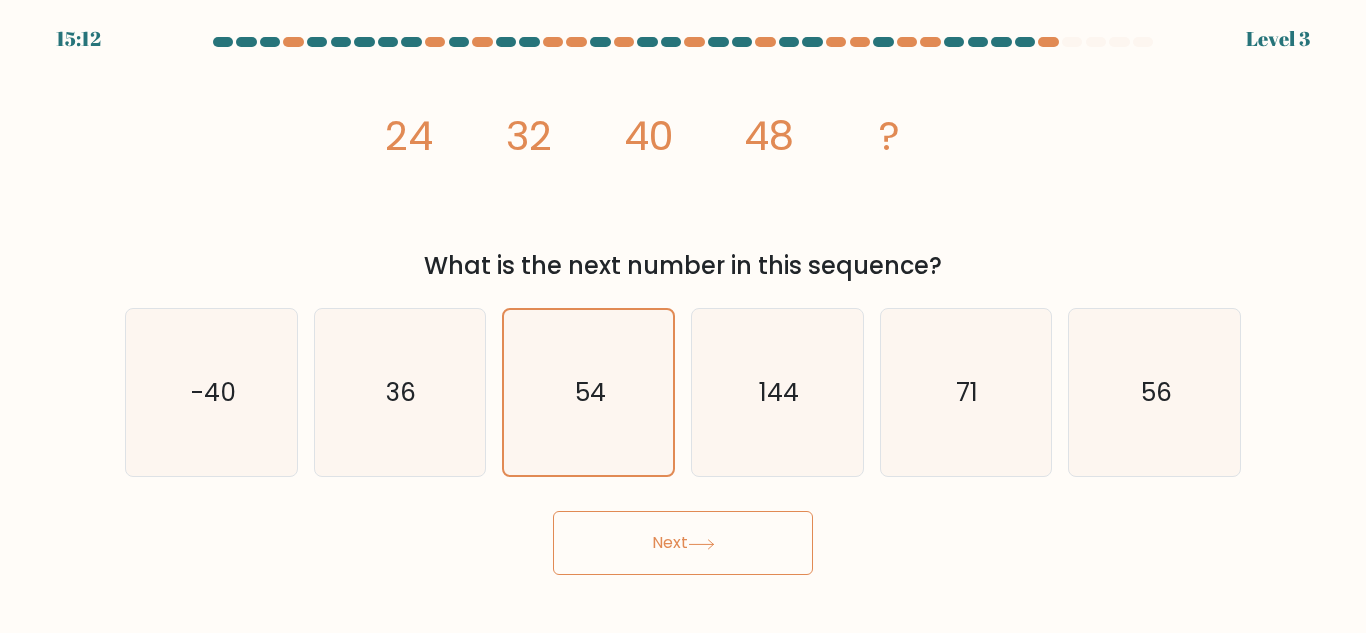 click on "Next" at bounding box center (683, 543) 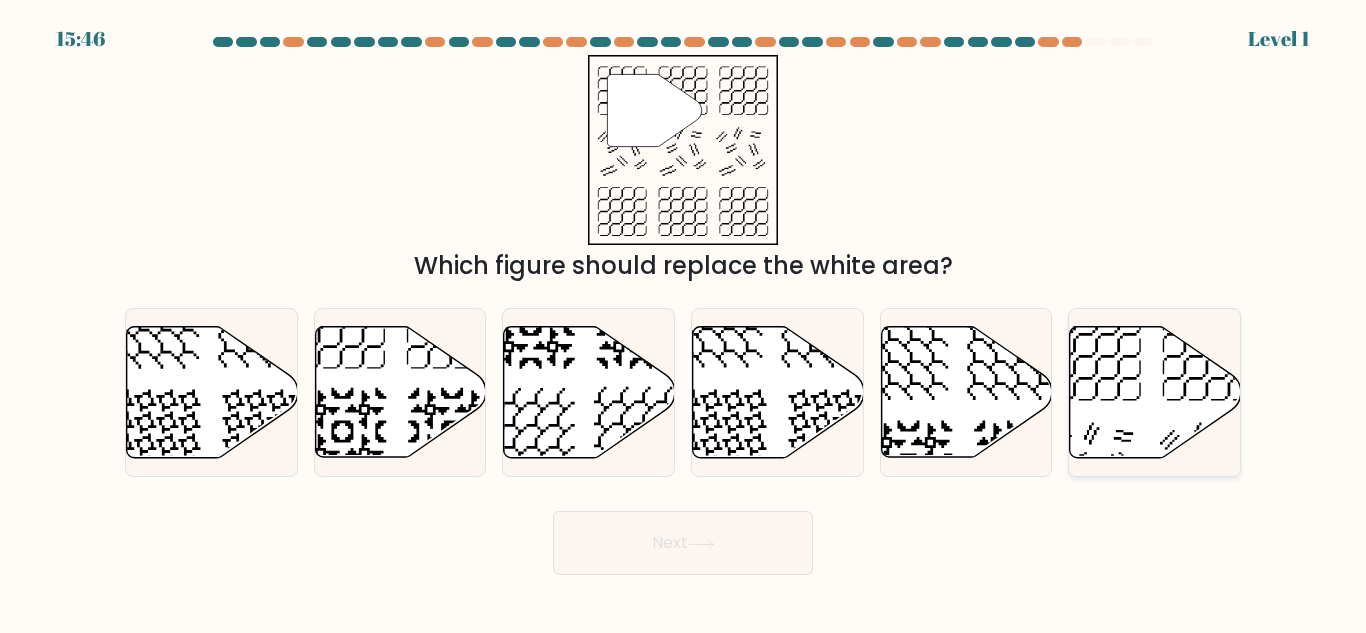 click 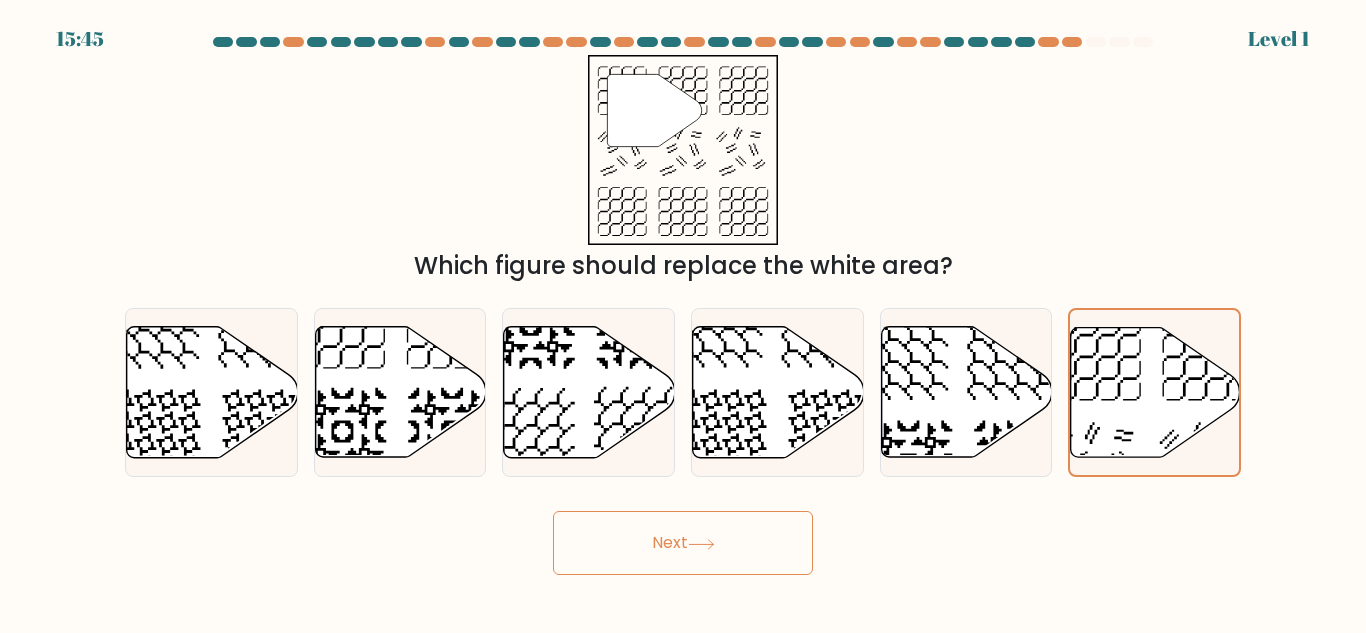 click on "Next" at bounding box center [683, 543] 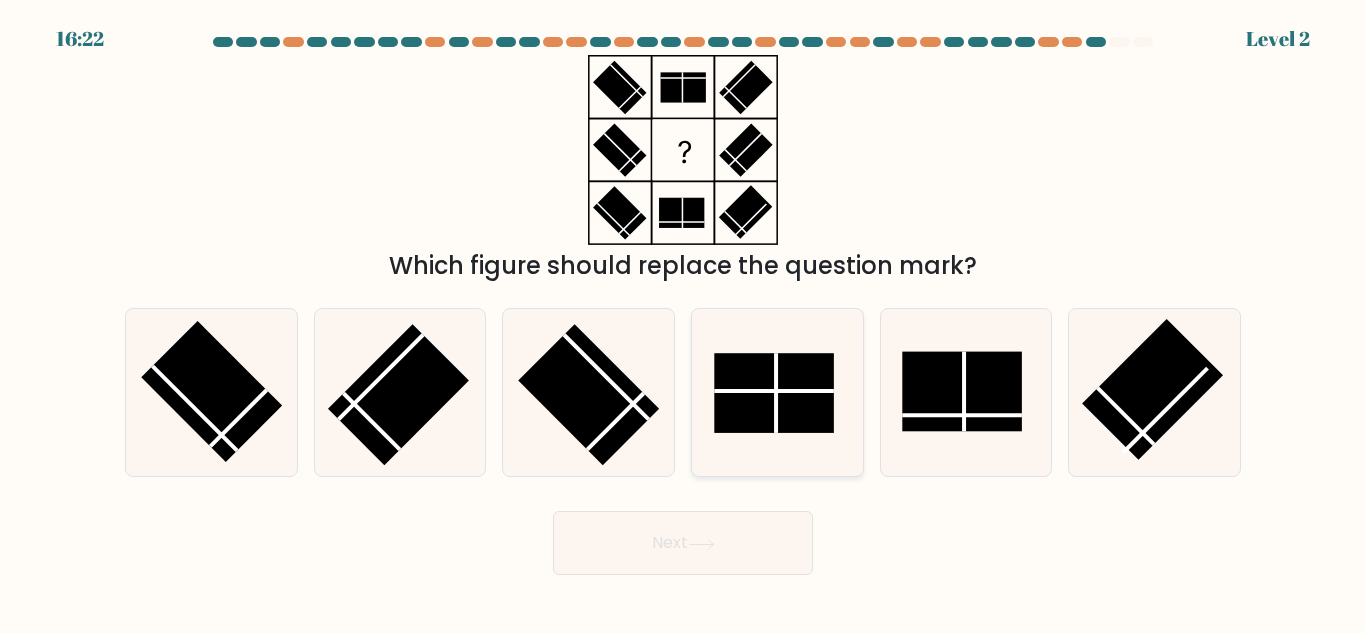 click 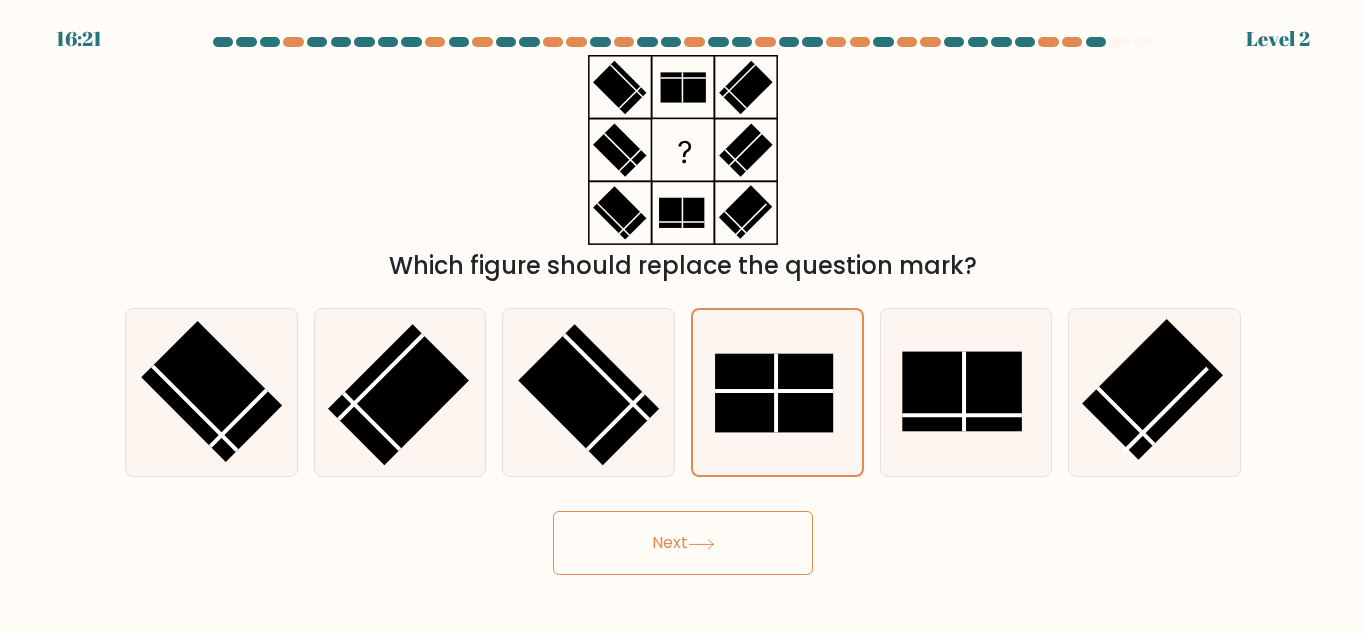 click on "Next" at bounding box center [683, 543] 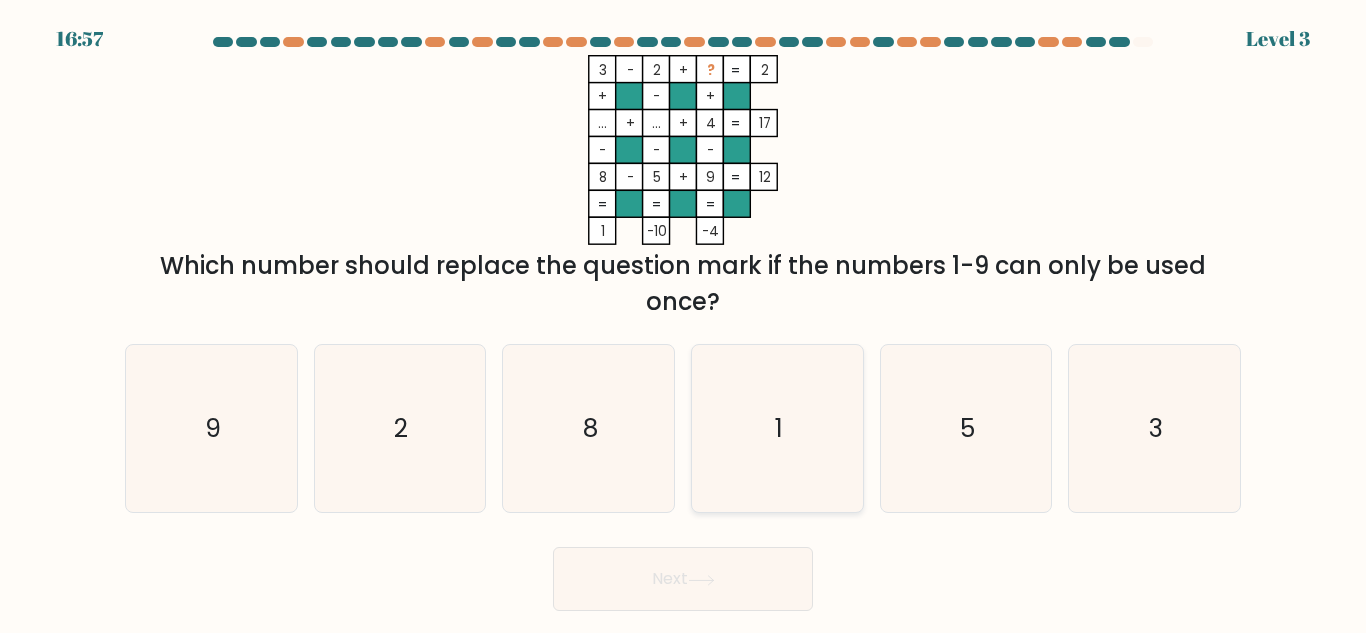 click on "1" 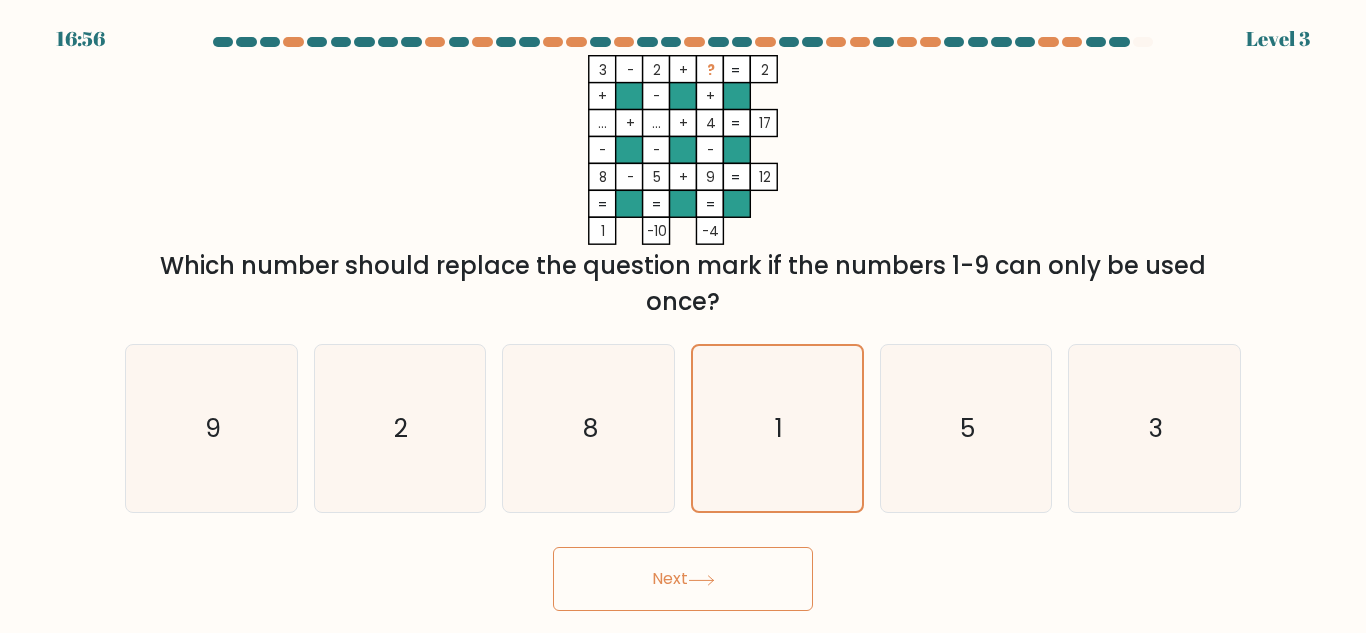 click on "Next" at bounding box center [683, 579] 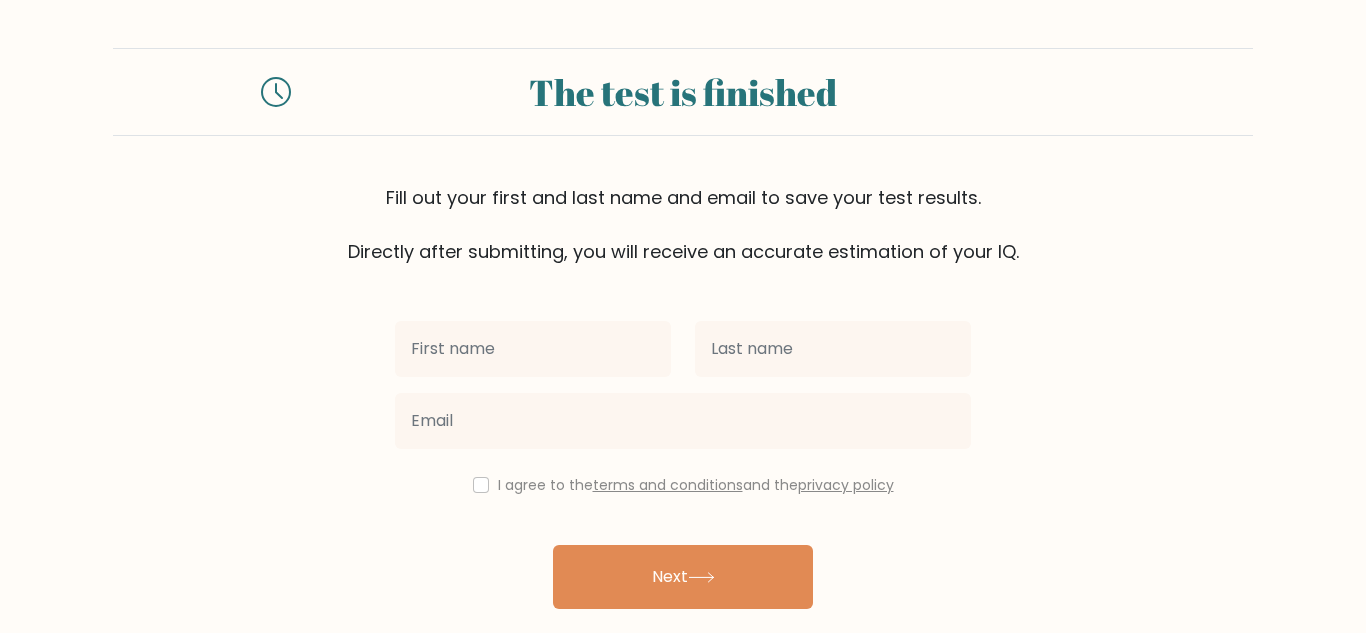 scroll, scrollTop: 0, scrollLeft: 0, axis: both 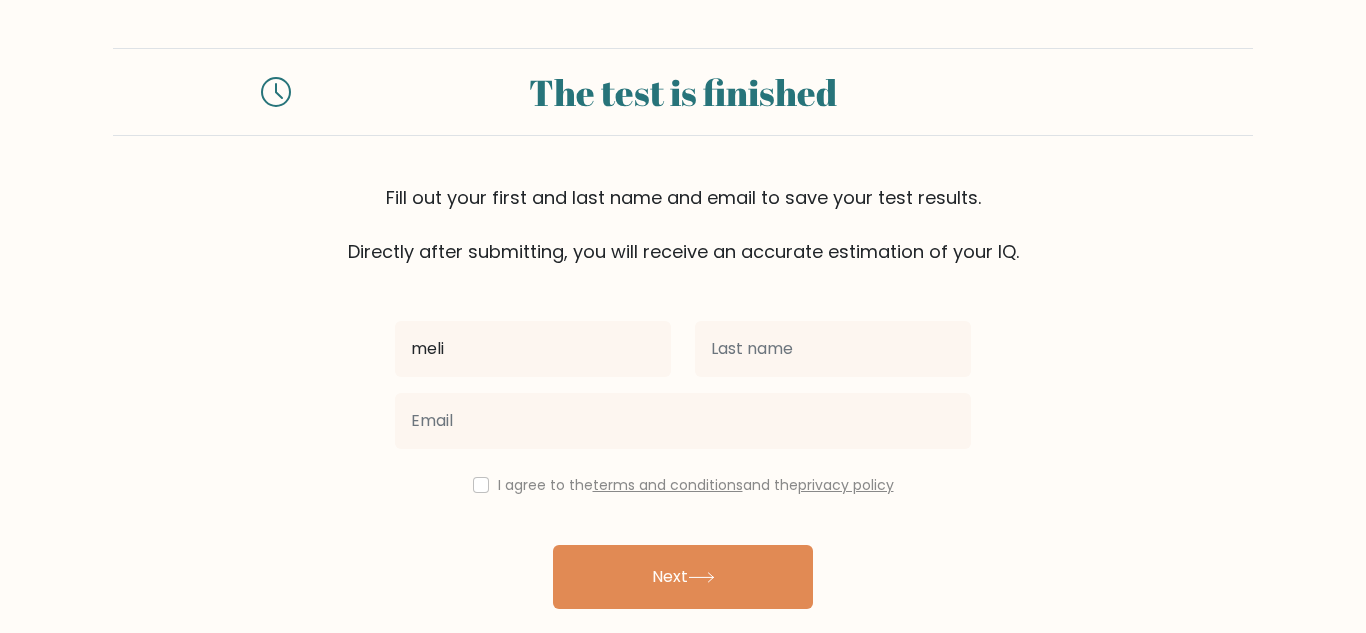 type on "meli" 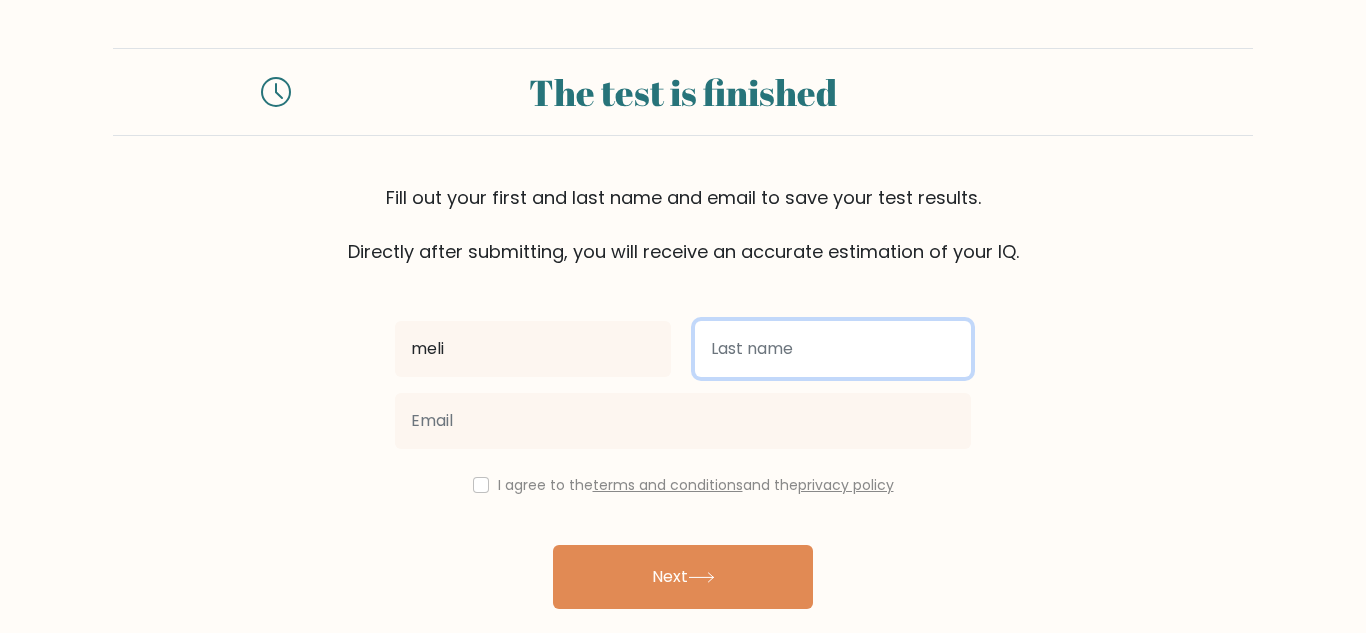 click at bounding box center (833, 349) 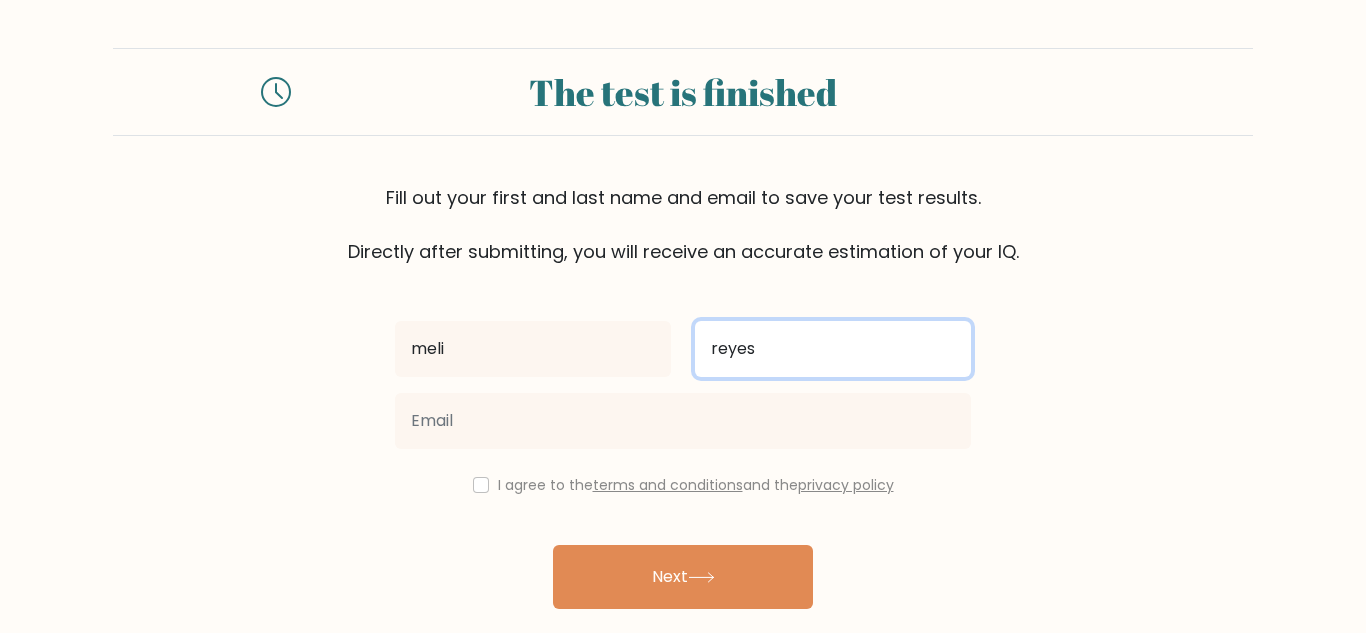 type on "reyes" 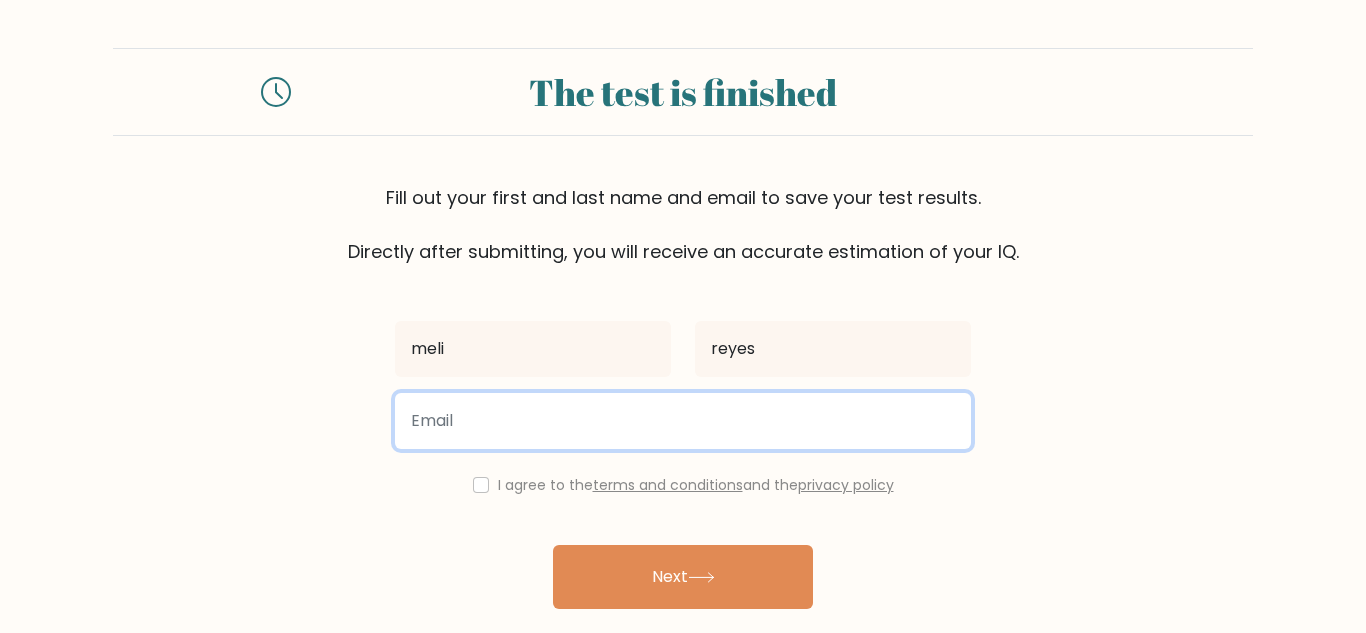 click at bounding box center (683, 421) 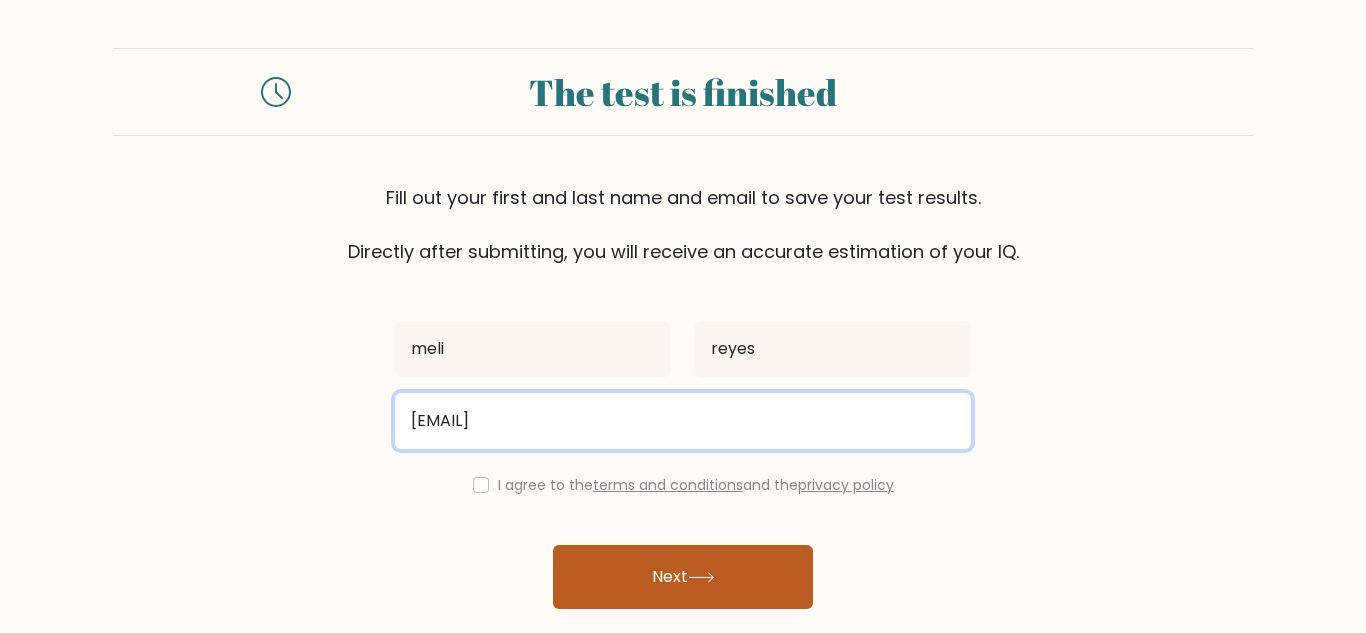 type on "[EMAIL]" 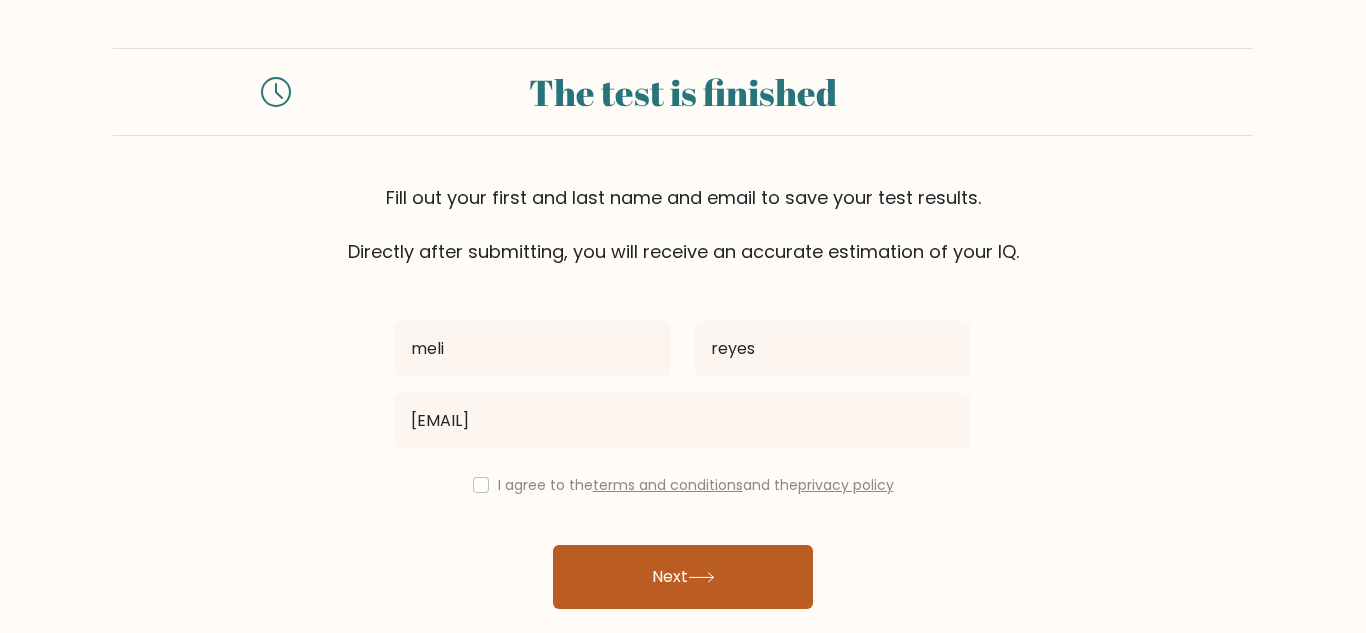 click on "Next" at bounding box center (683, 577) 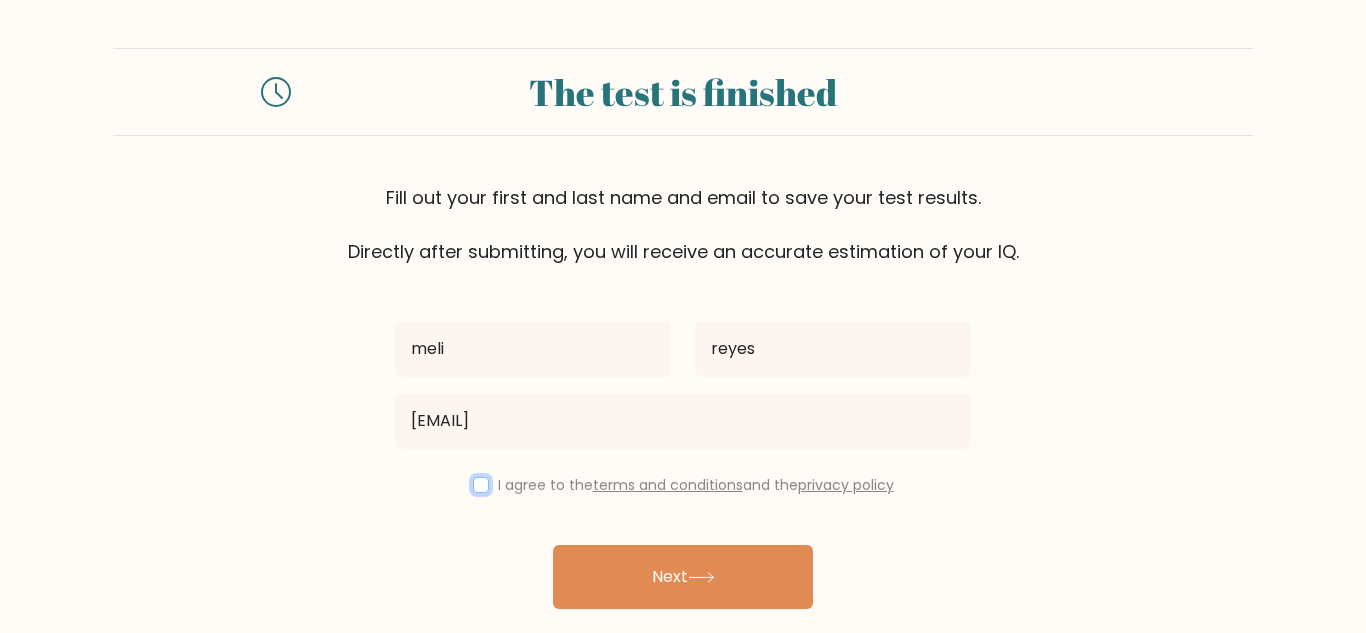 click at bounding box center (481, 485) 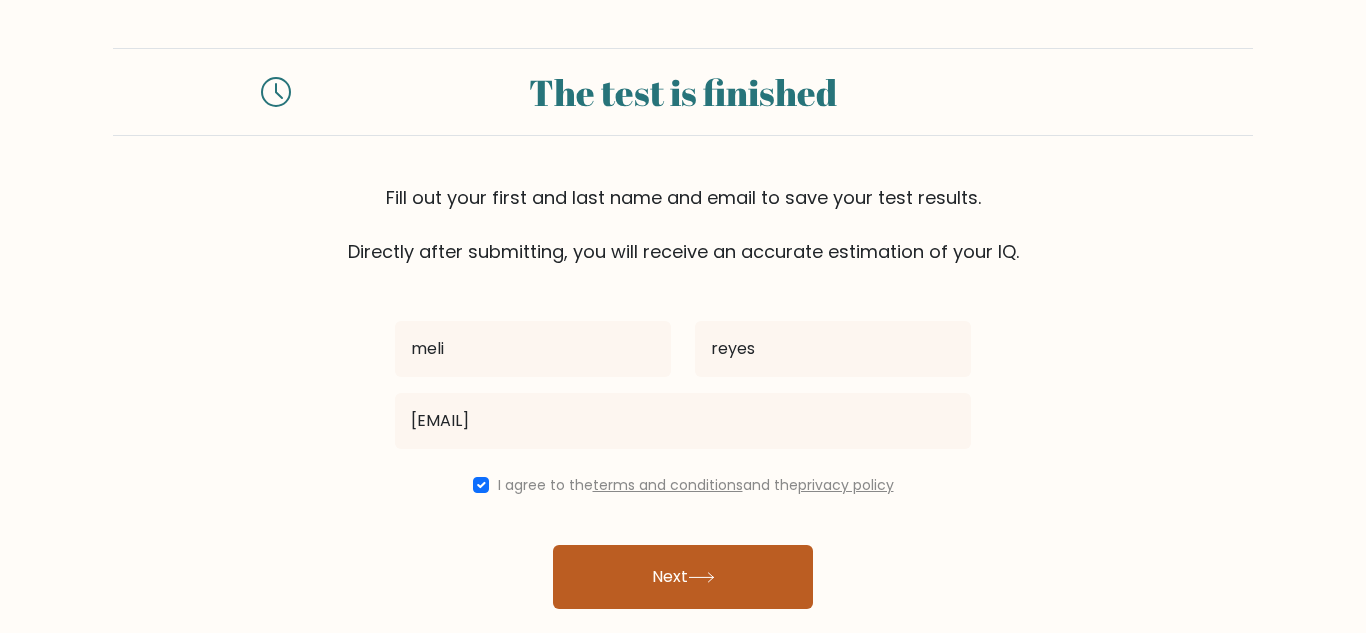 click on "Next" at bounding box center [683, 577] 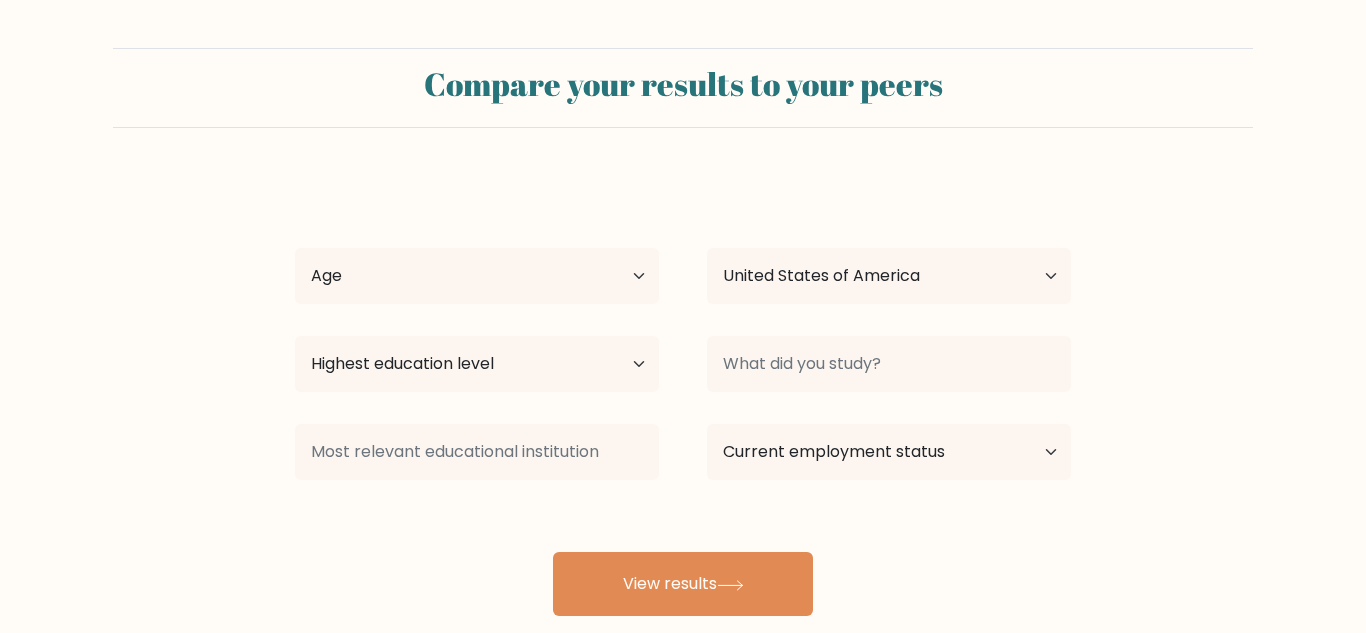 select on "US" 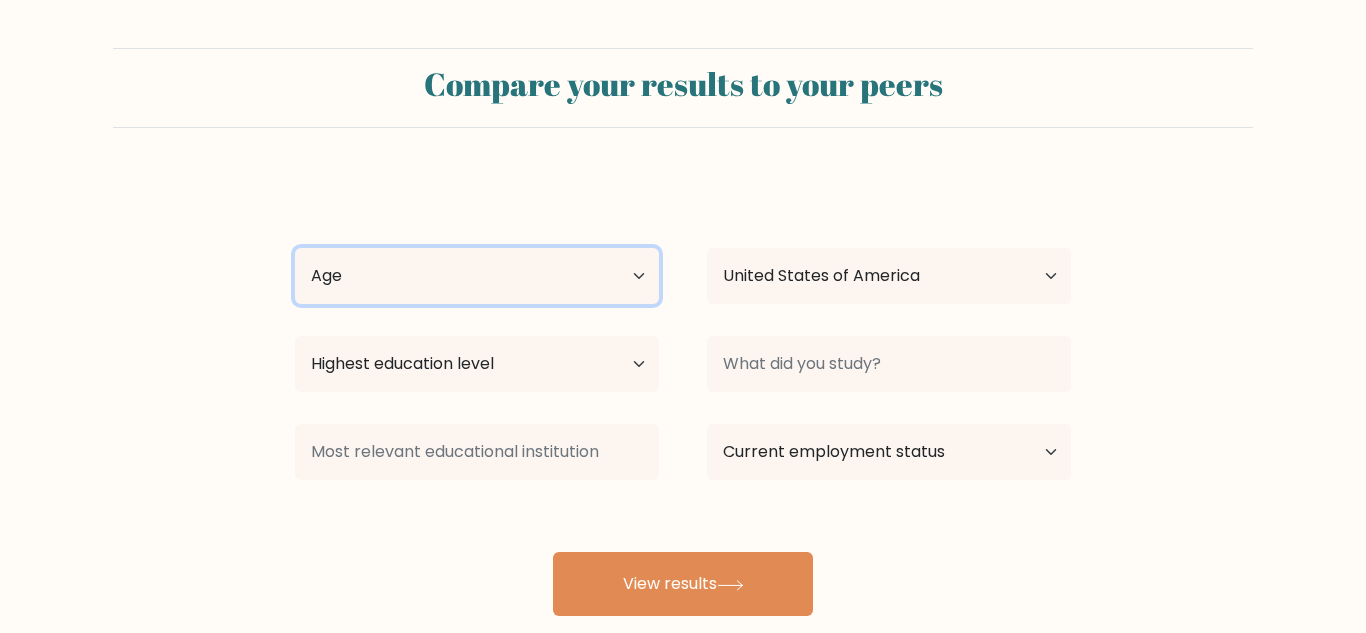 click on "Age
Under 18 years old
18-24 years old
25-34 years old
35-44 years old
45-54 years old
55-64 years old
65 years old and above" at bounding box center (477, 276) 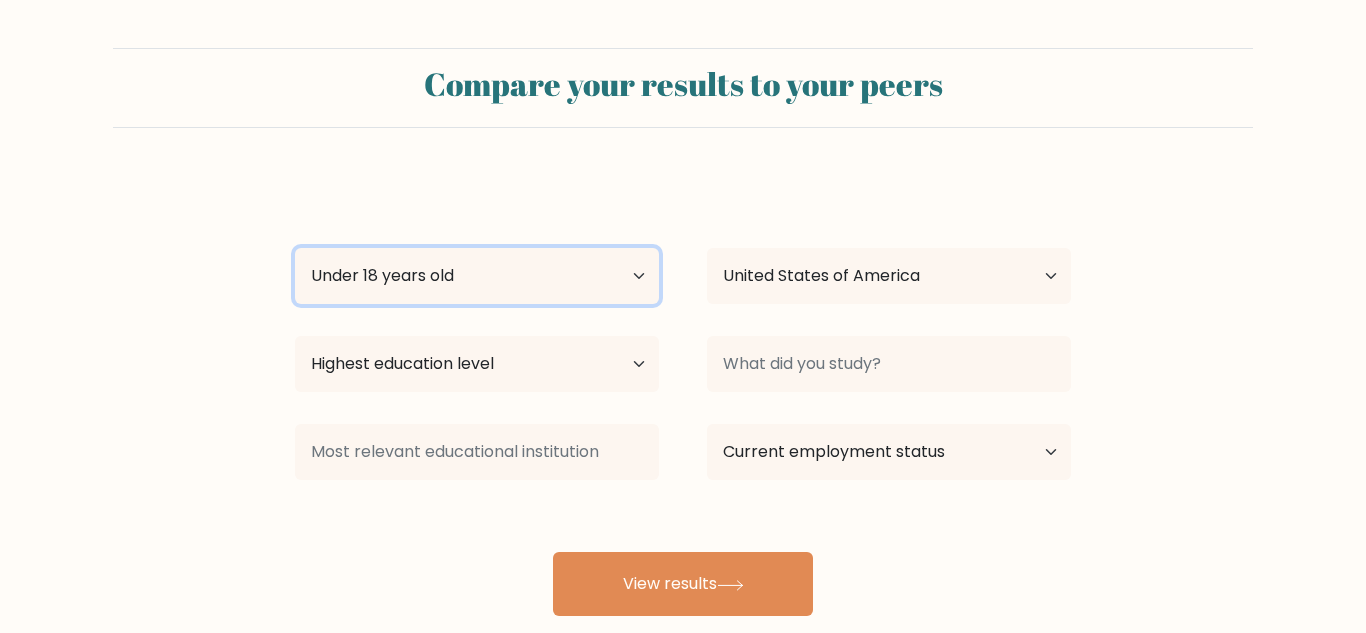 click on "Age
Under 18 years old
18-24 years old
25-34 years old
35-44 years old
45-54 years old
55-64 years old
65 years old and above" at bounding box center (477, 276) 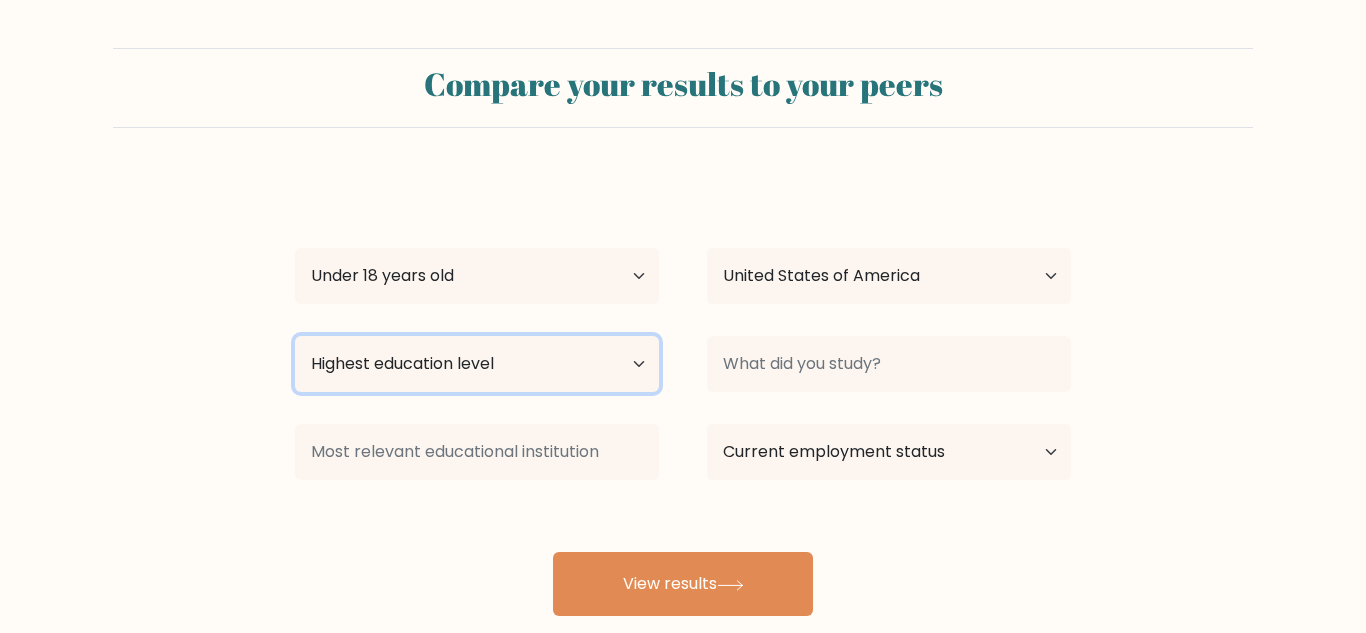 click on "Highest education level
No schooling
Primary
Lower Secondary
Upper Secondary
Occupation Specific
Bachelor's degree
Master's degree
Doctoral degree" at bounding box center [477, 364] 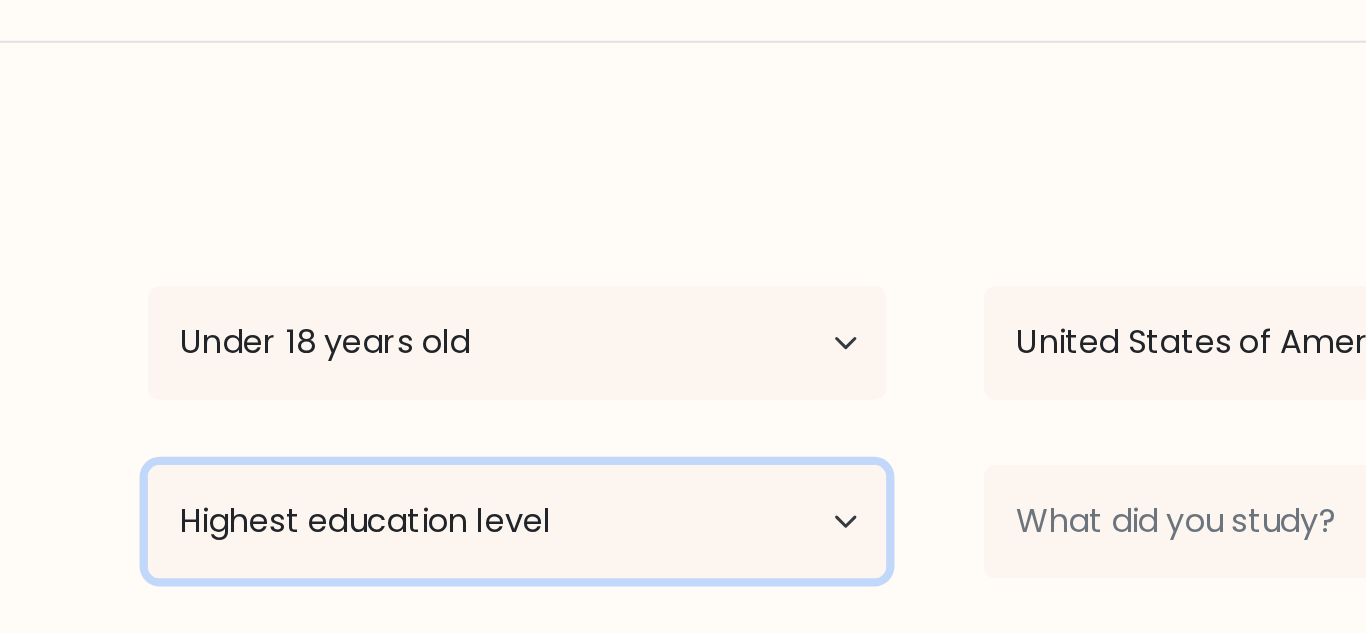 click on "Highest education level
No schooling
Primary
Lower Secondary
Upper Secondary
Occupation Specific
Bachelor's degree
Master's degree
Doctoral degree" at bounding box center (477, 363) 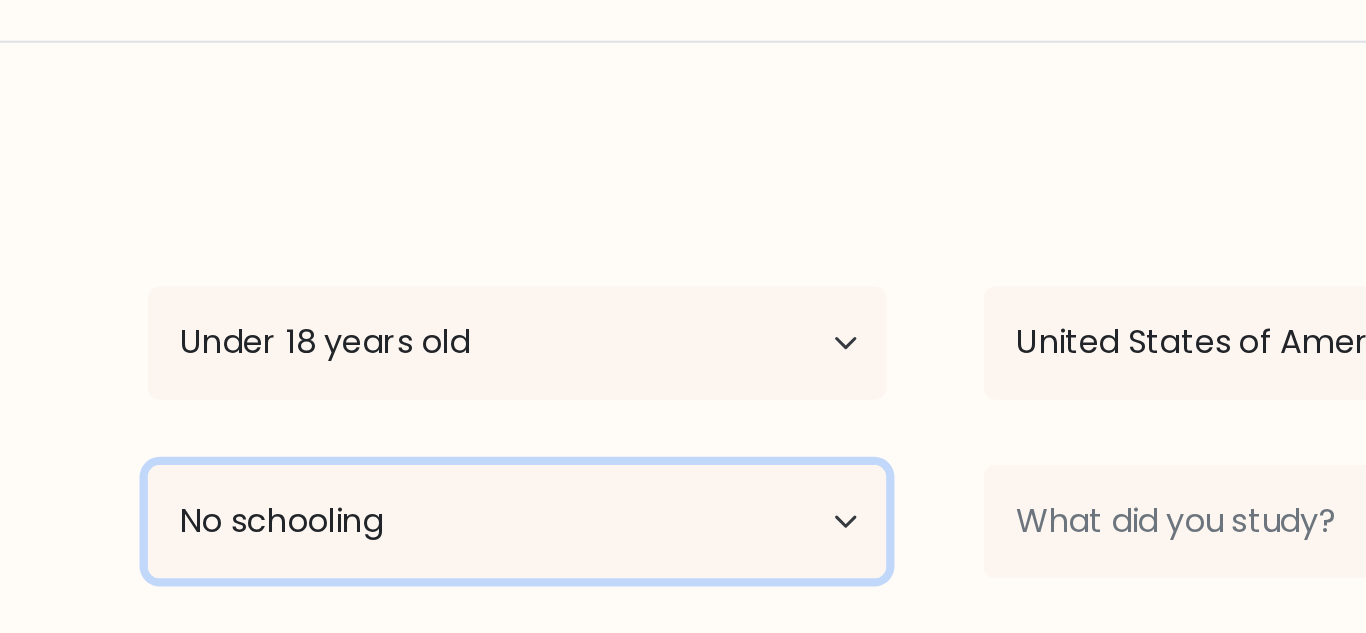 click on "Highest education level
No schooling
Primary
Lower Secondary
Upper Secondary
Occupation Specific
Bachelor's degree
Master's degree
Doctoral degree" at bounding box center (477, 363) 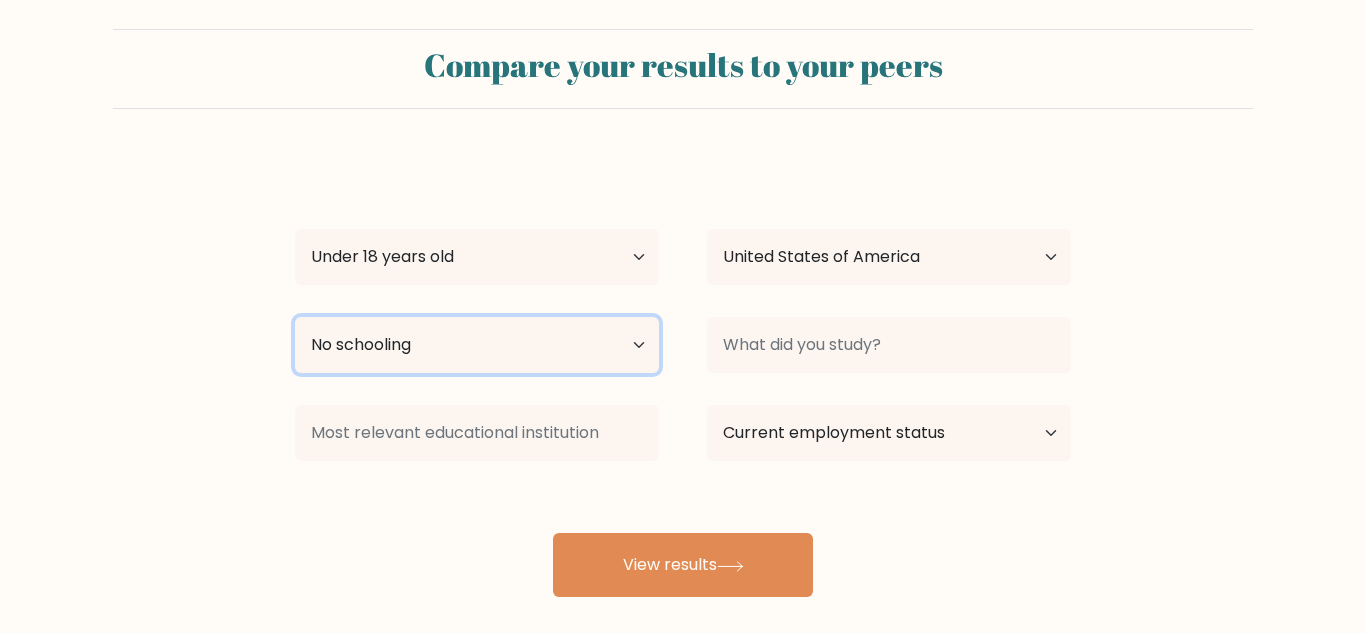 scroll, scrollTop: 23, scrollLeft: 0, axis: vertical 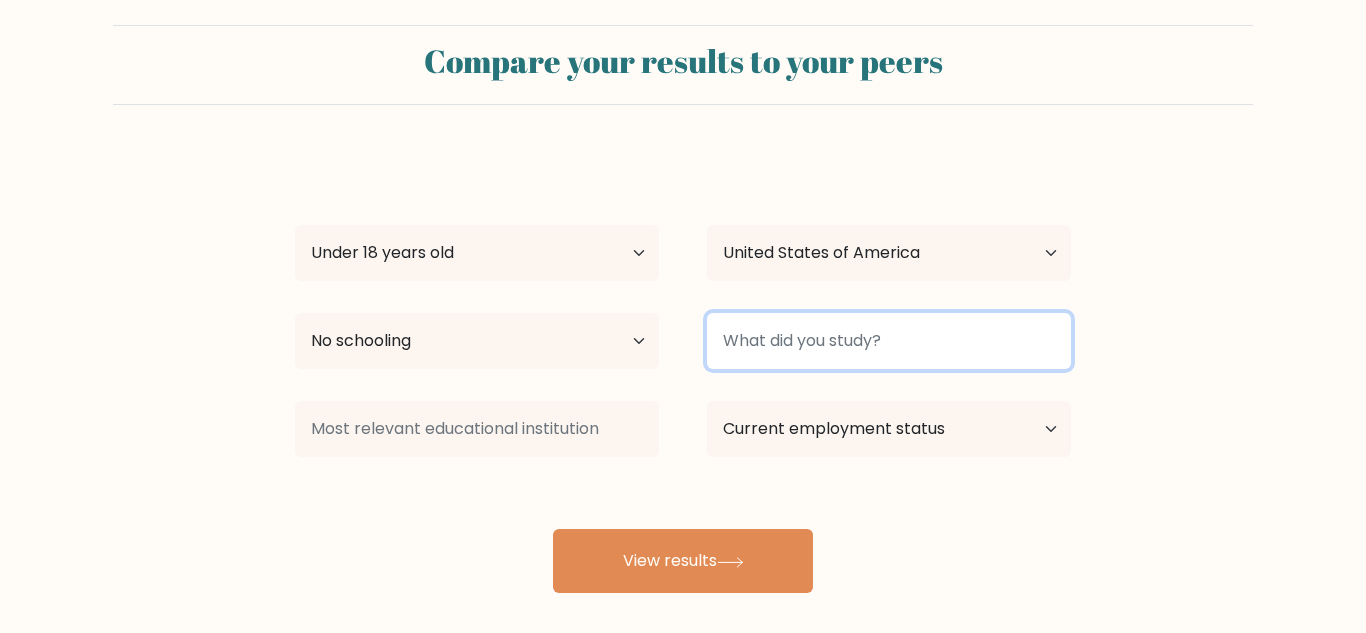 click at bounding box center [889, 341] 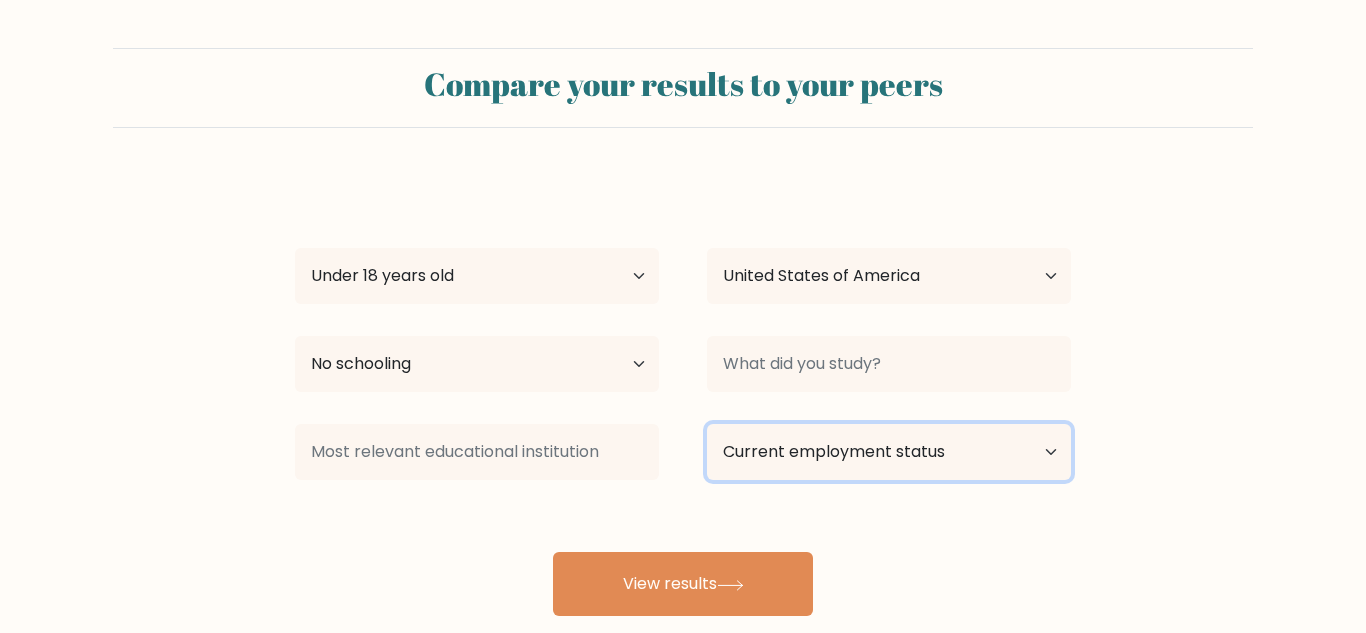 click on "Current employment status
Employed
Student
Retired
Other / prefer not to answer" at bounding box center (889, 452) 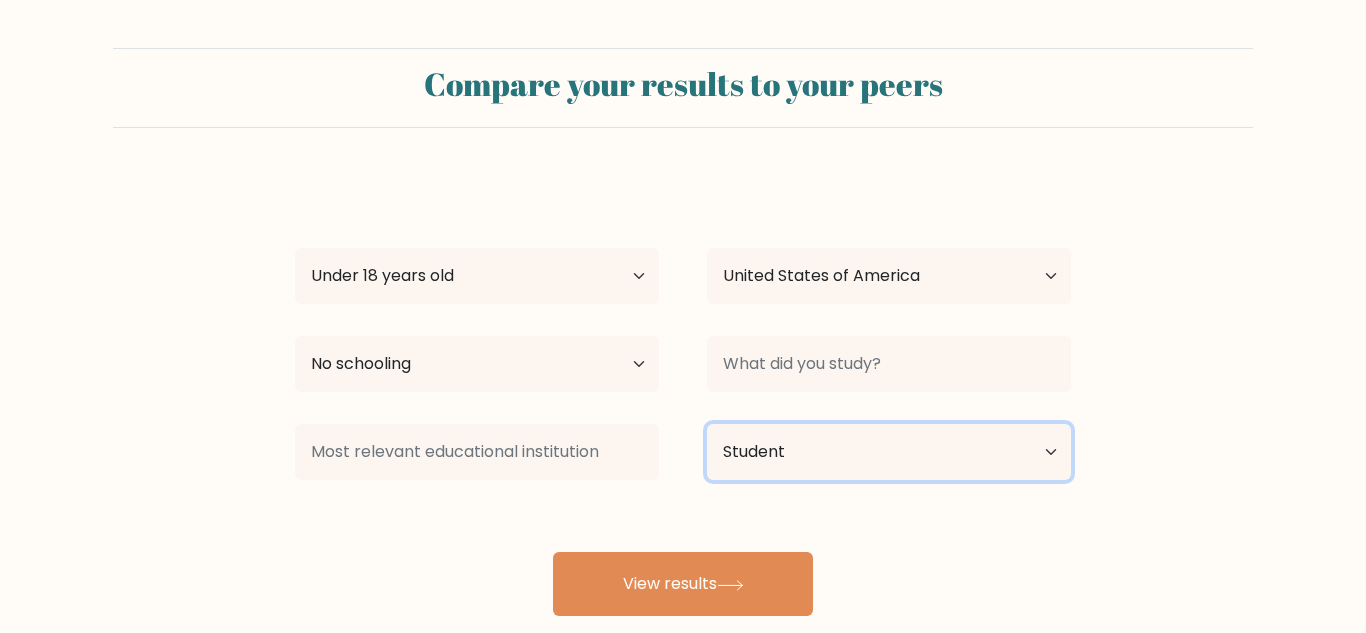 click on "Current employment status
Employed
Student
Retired
Other / prefer not to answer" at bounding box center [889, 452] 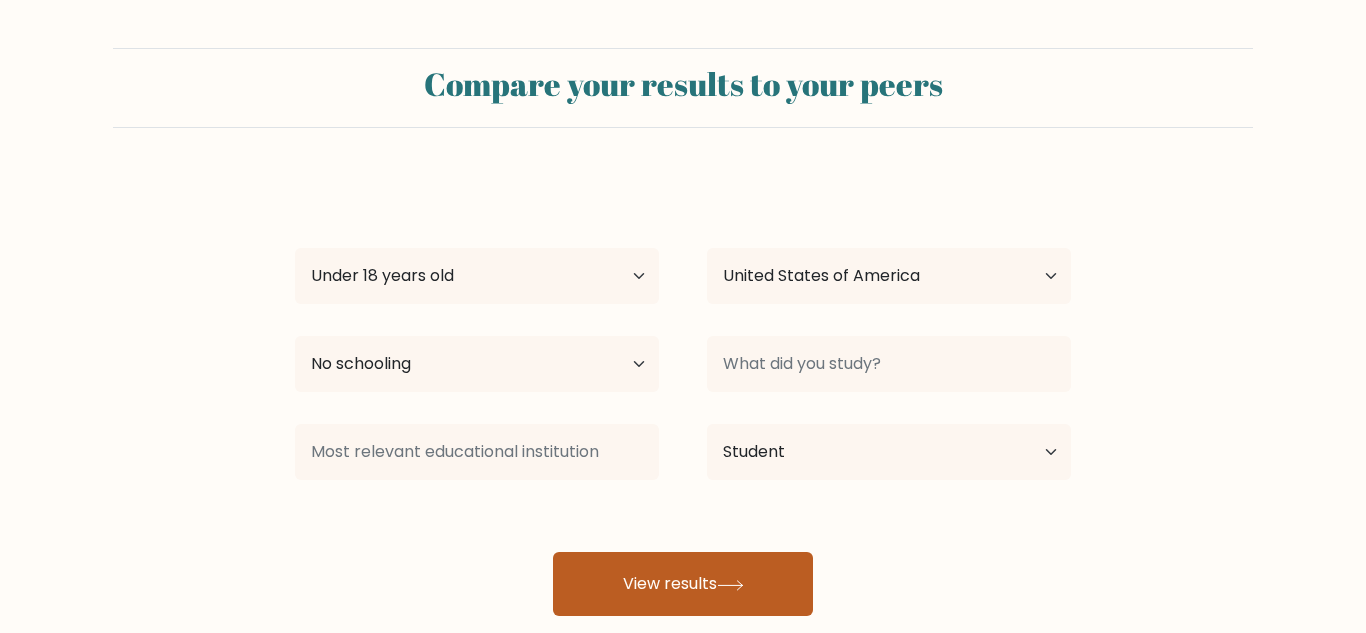 click on "View results" at bounding box center [683, 584] 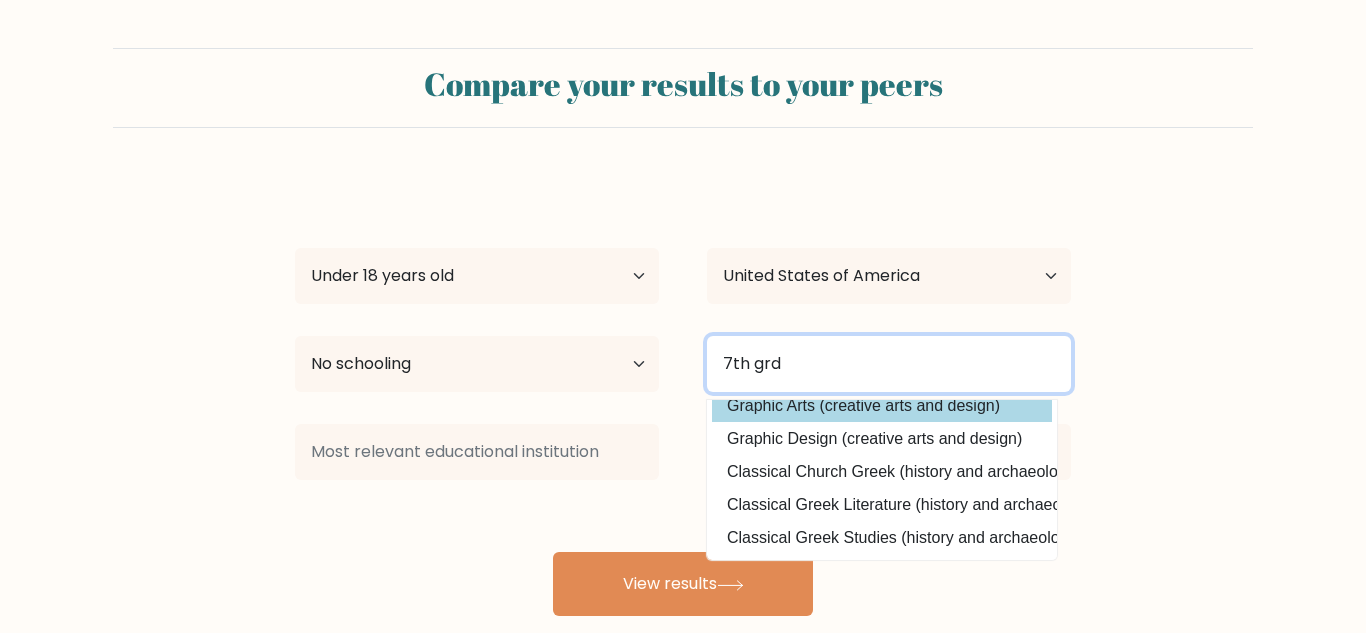 scroll, scrollTop: 0, scrollLeft: 0, axis: both 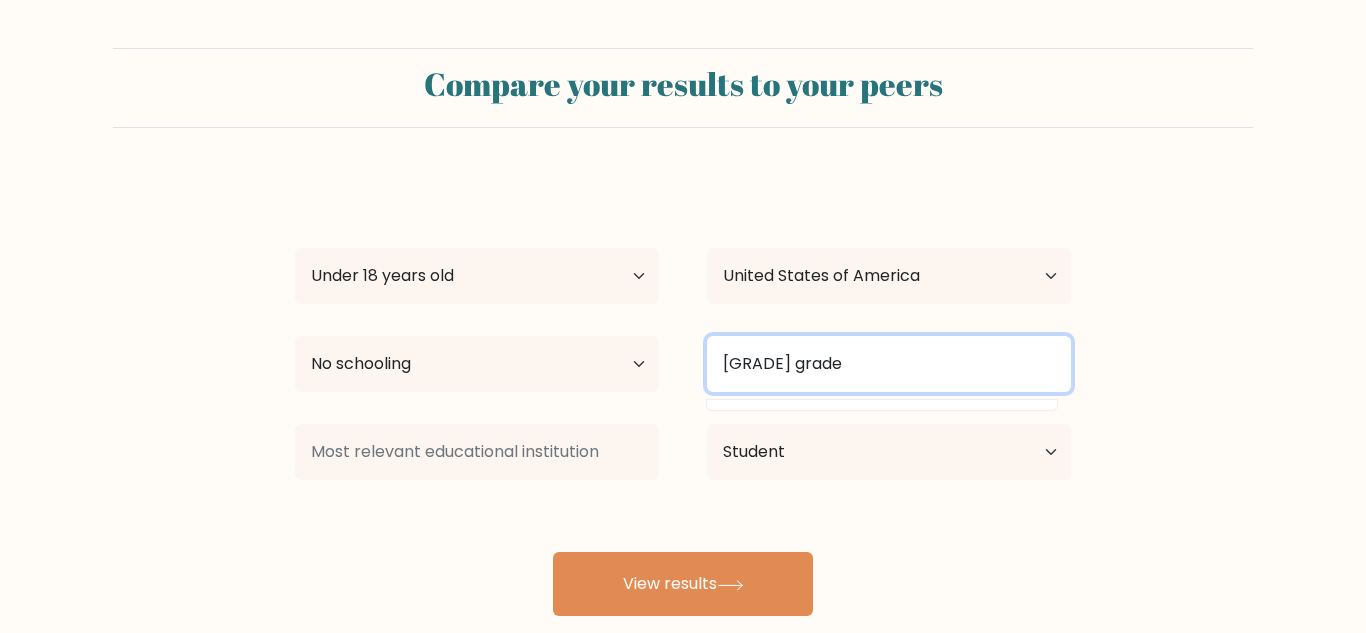 type on "7th grade" 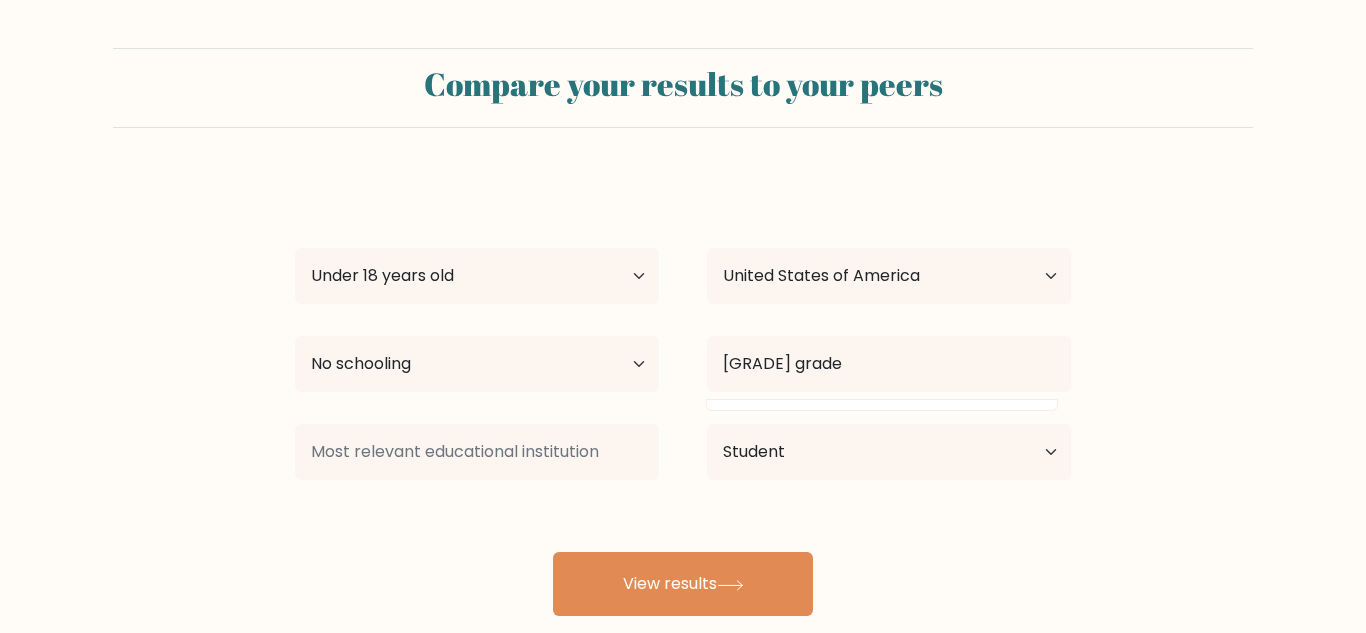 click on "Compare your results to your peers
meli
reyes
Age
Under 18 years old
18-24 years old
25-34 years old
35-44 years old
45-54 years old
55-64 years old
65 years old and above
Country
Afghanistan
Albania
Algeria
American Samoa
Andorra
Angola
Anguilla
Antarctica
Antigua and Barbuda
Argentina
Armenia
Aruba
Australia
Austria" at bounding box center [683, 332] 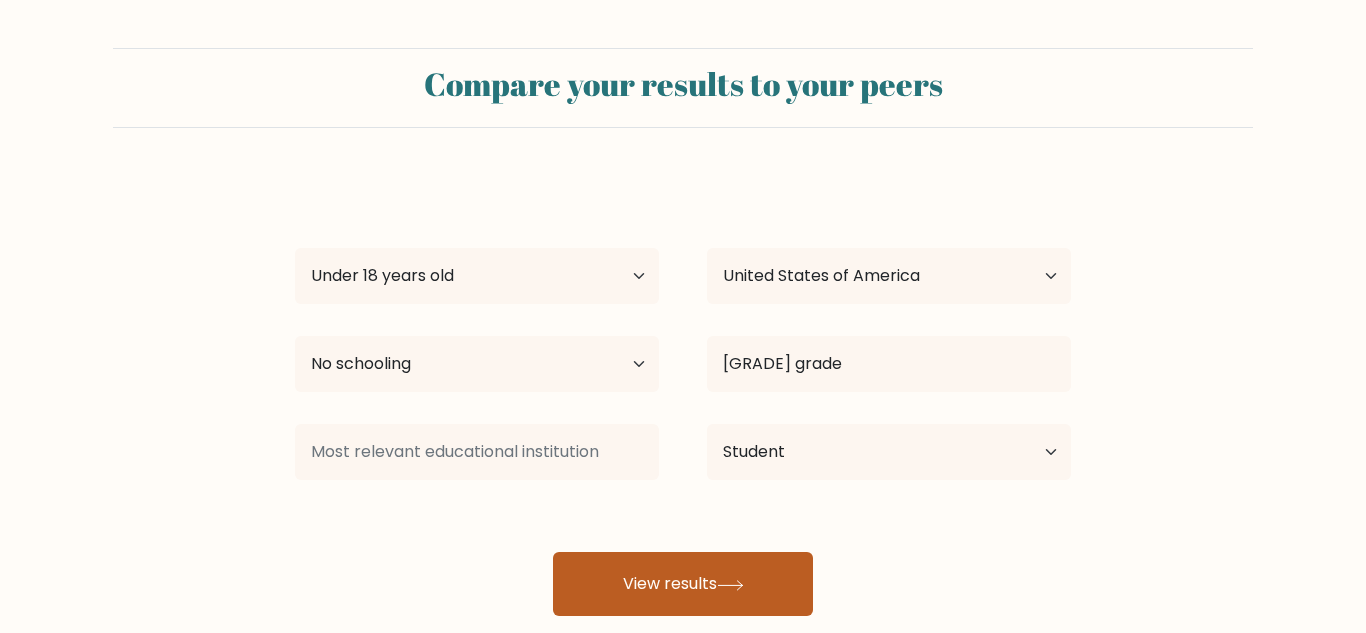 click 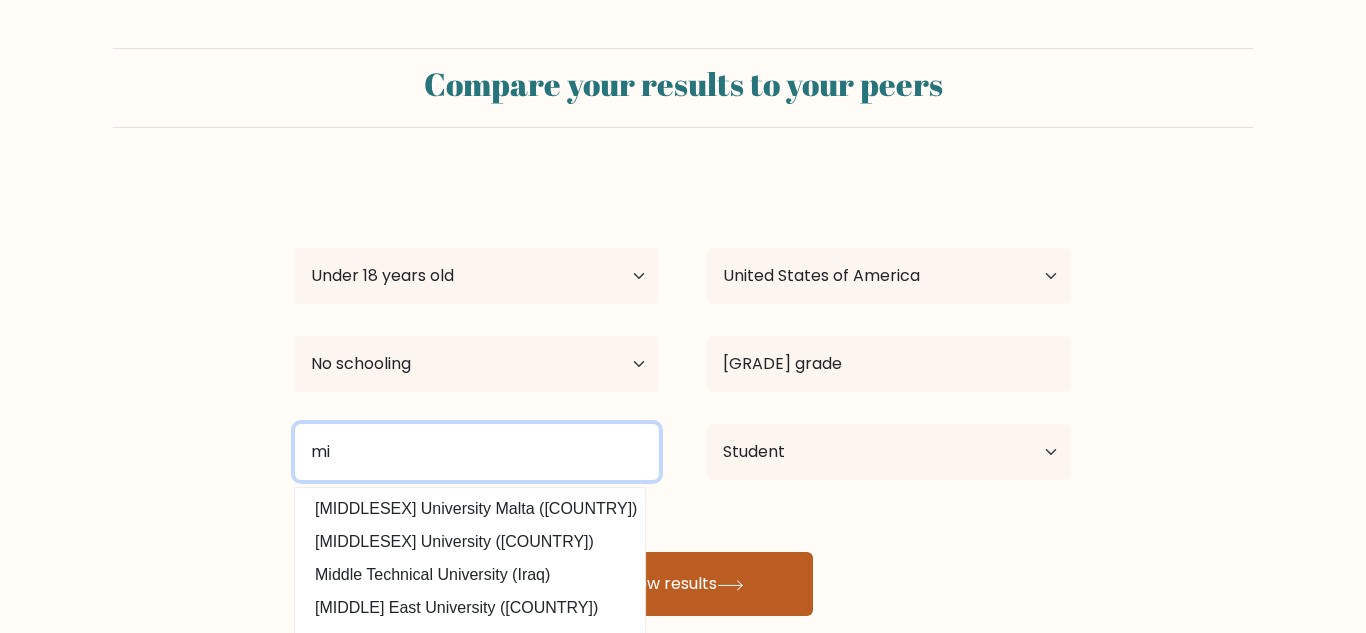 type on "m" 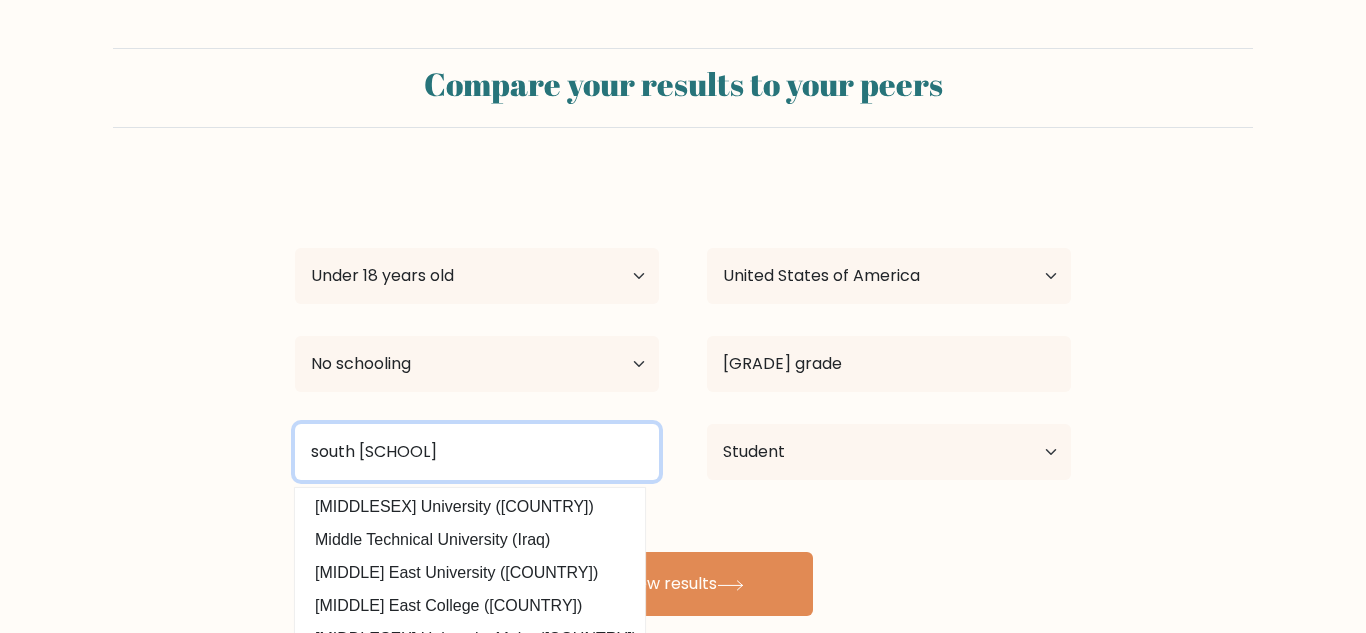 scroll, scrollTop: 130, scrollLeft: 0, axis: vertical 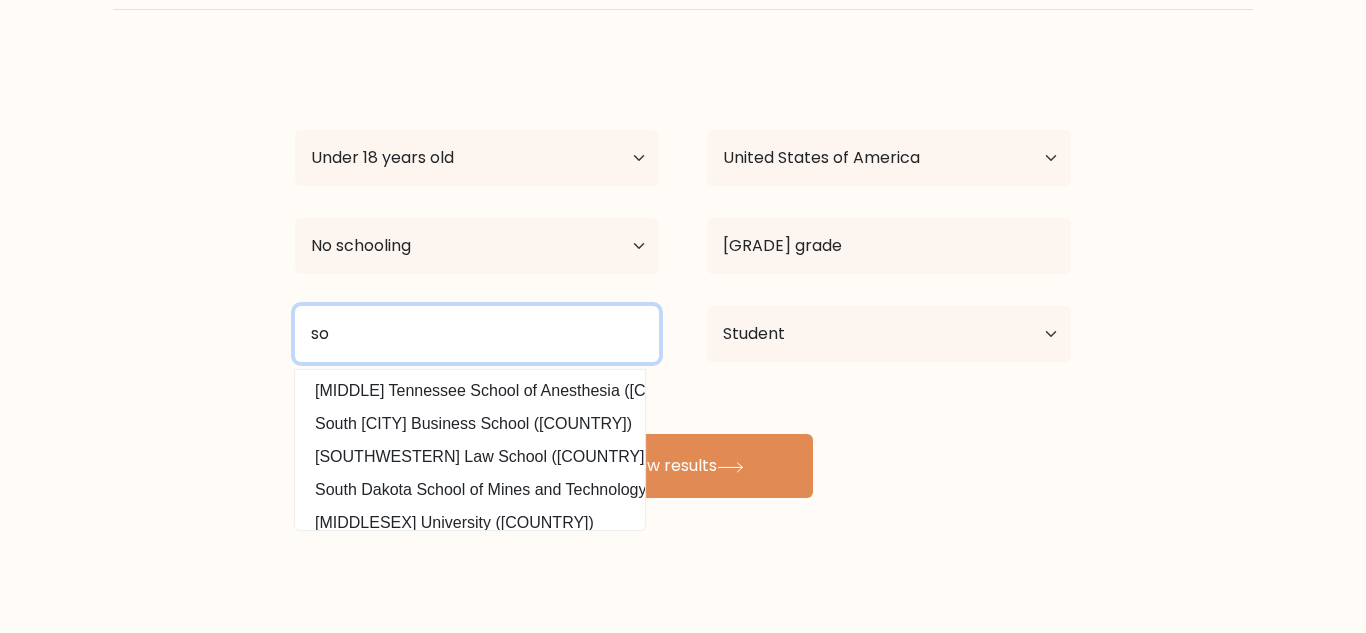 type on "s" 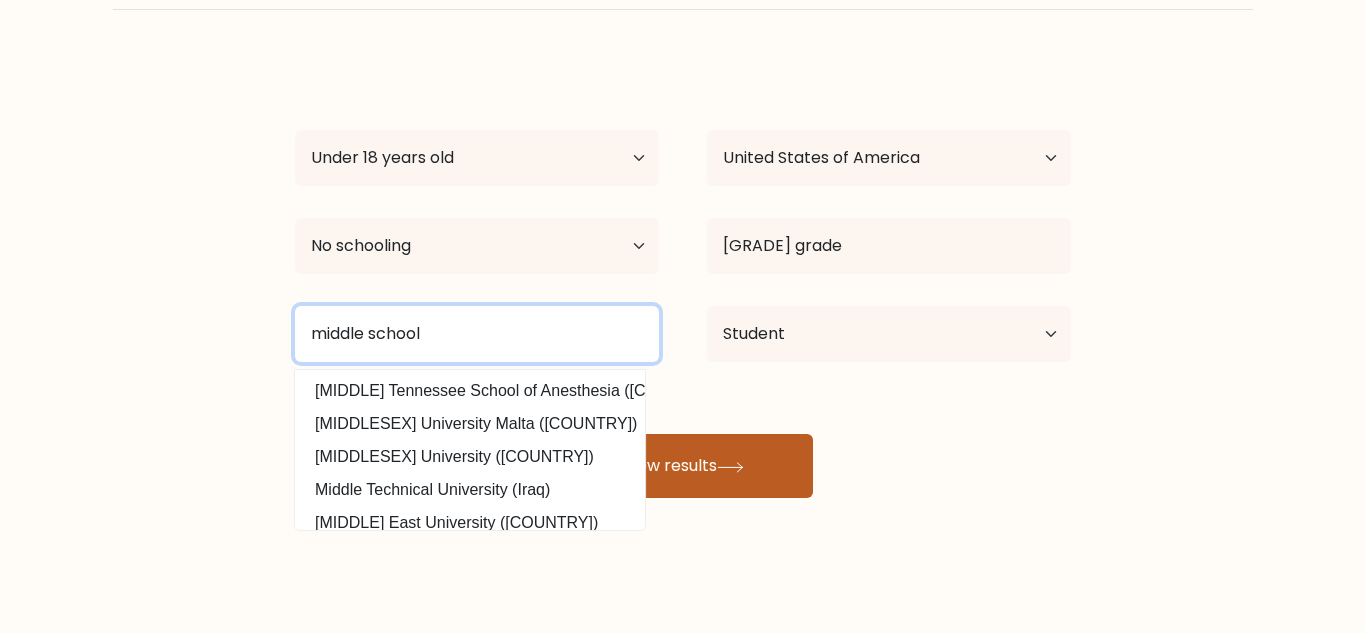 type on "middle school" 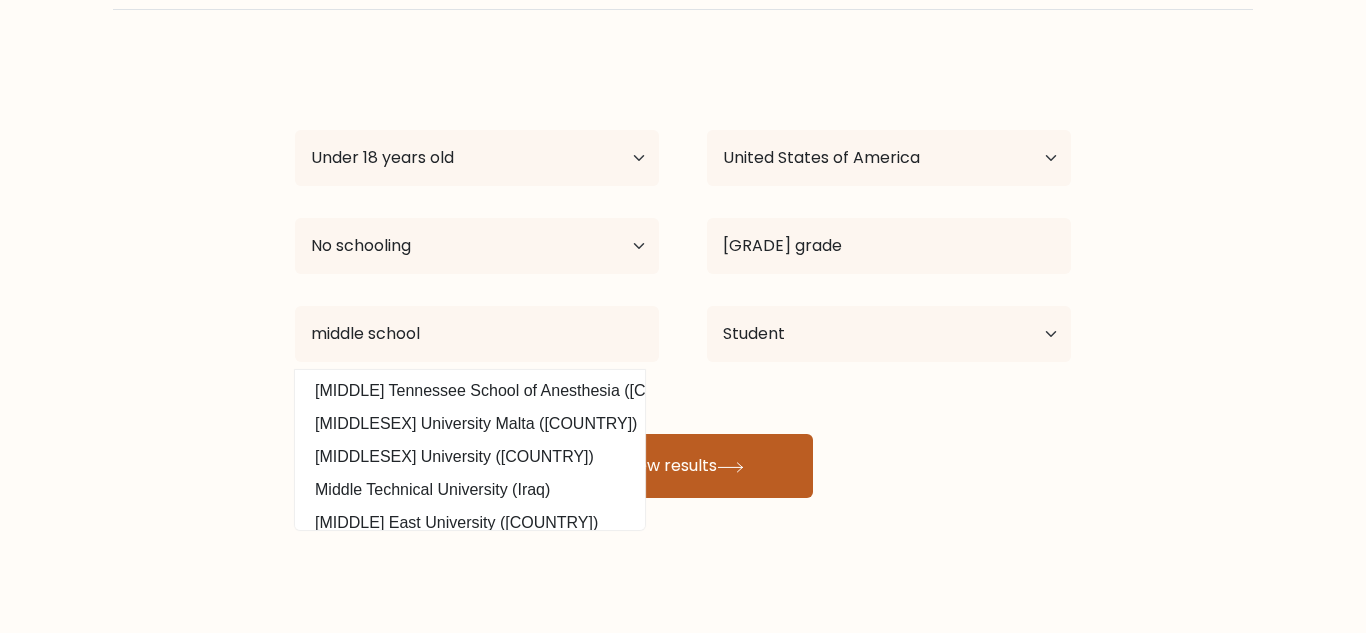 click on "View results" at bounding box center [683, 466] 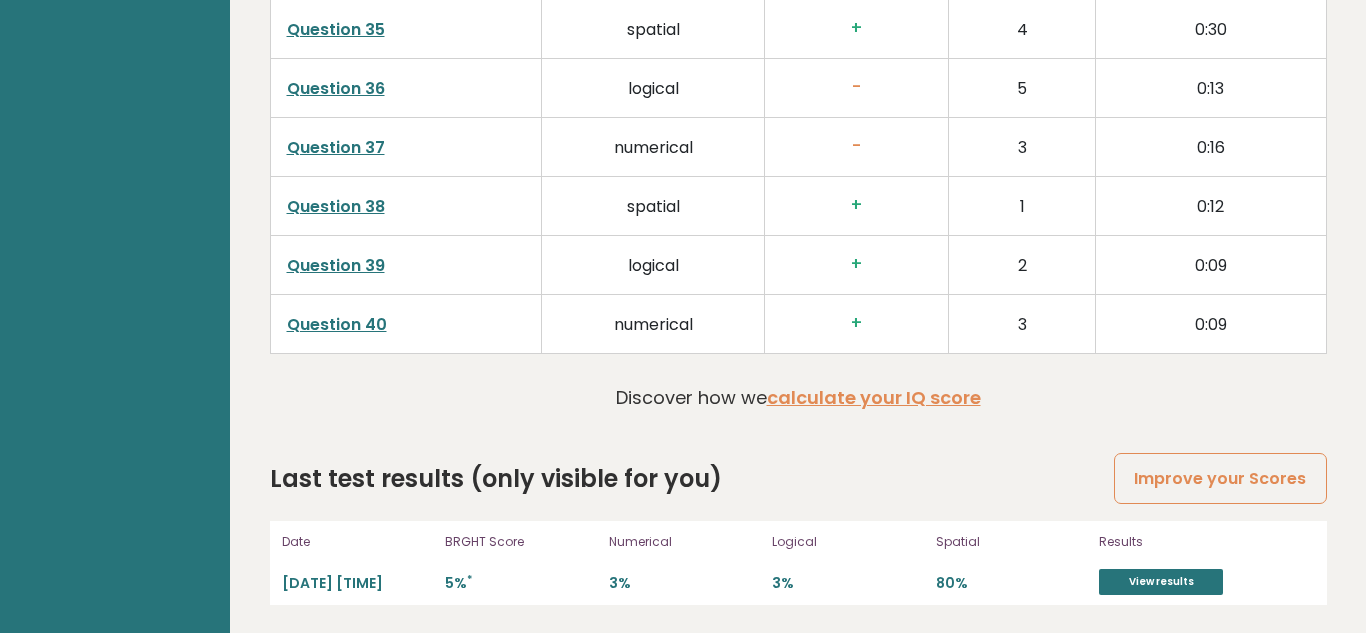 scroll, scrollTop: 5140, scrollLeft: 0, axis: vertical 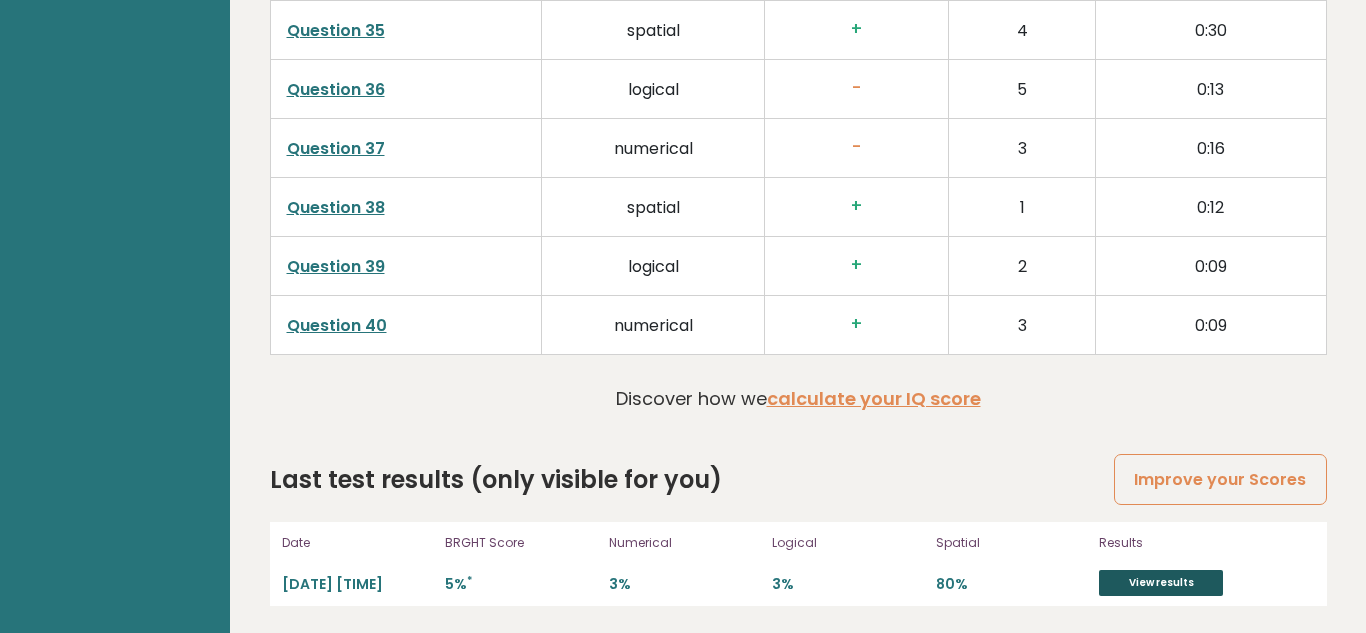 click on "View results" at bounding box center [1161, 583] 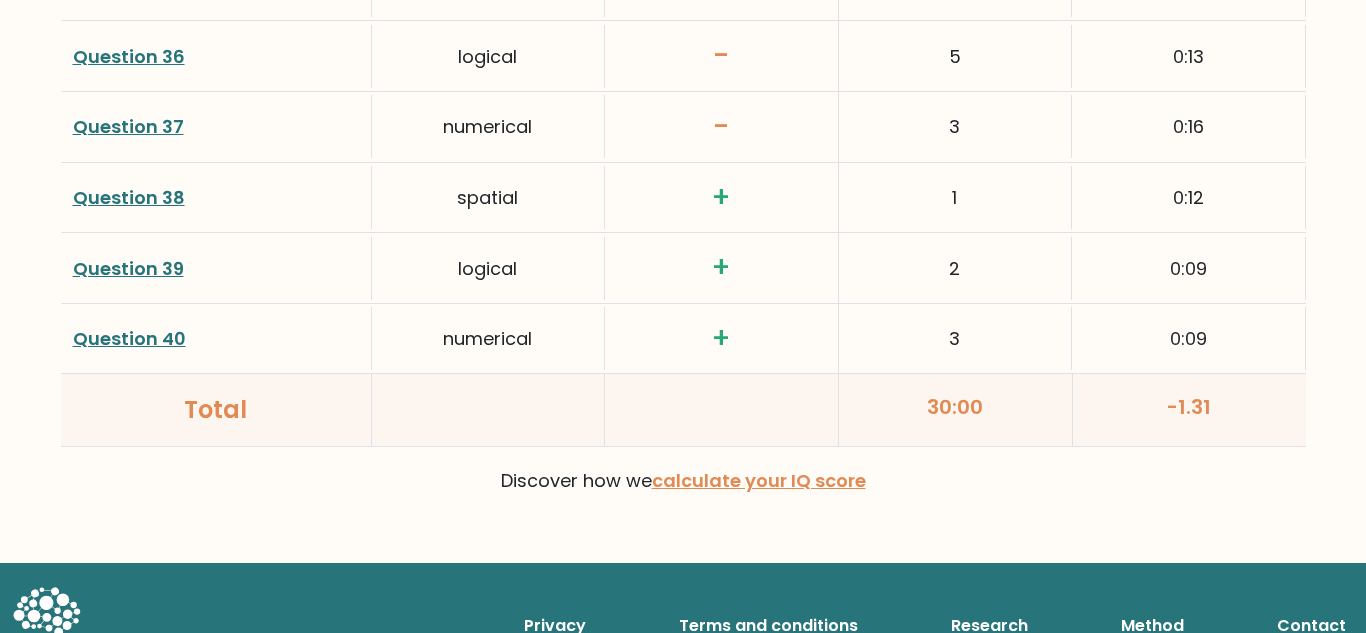 scroll, scrollTop: 5400, scrollLeft: 0, axis: vertical 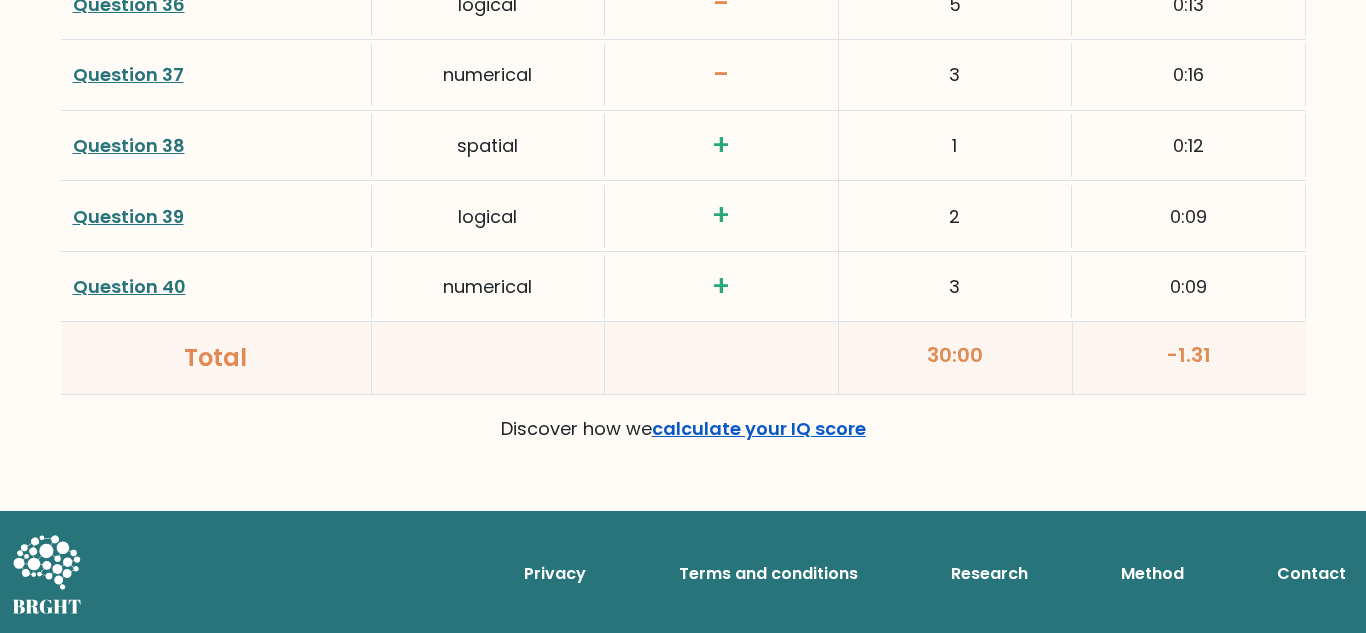 click on "calculate your IQ score" at bounding box center [759, 428] 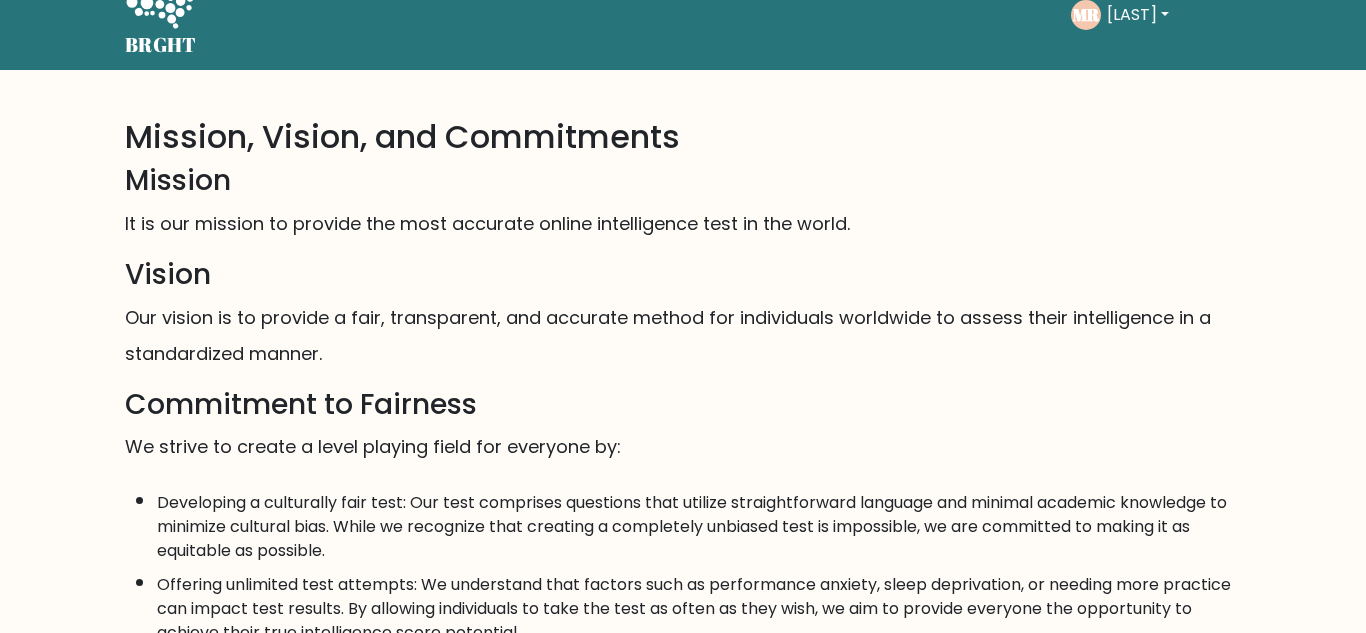 scroll, scrollTop: 0, scrollLeft: 0, axis: both 